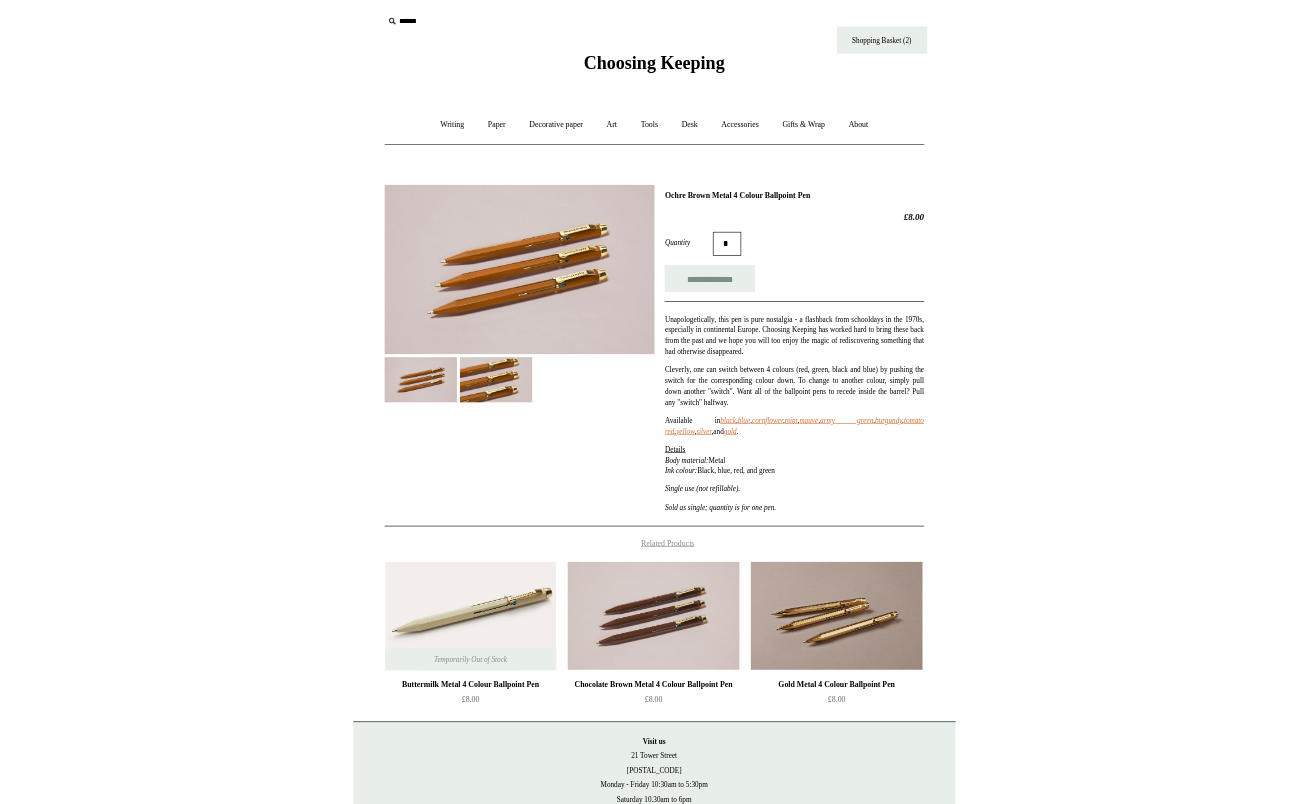 scroll, scrollTop: 0, scrollLeft: 0, axis: both 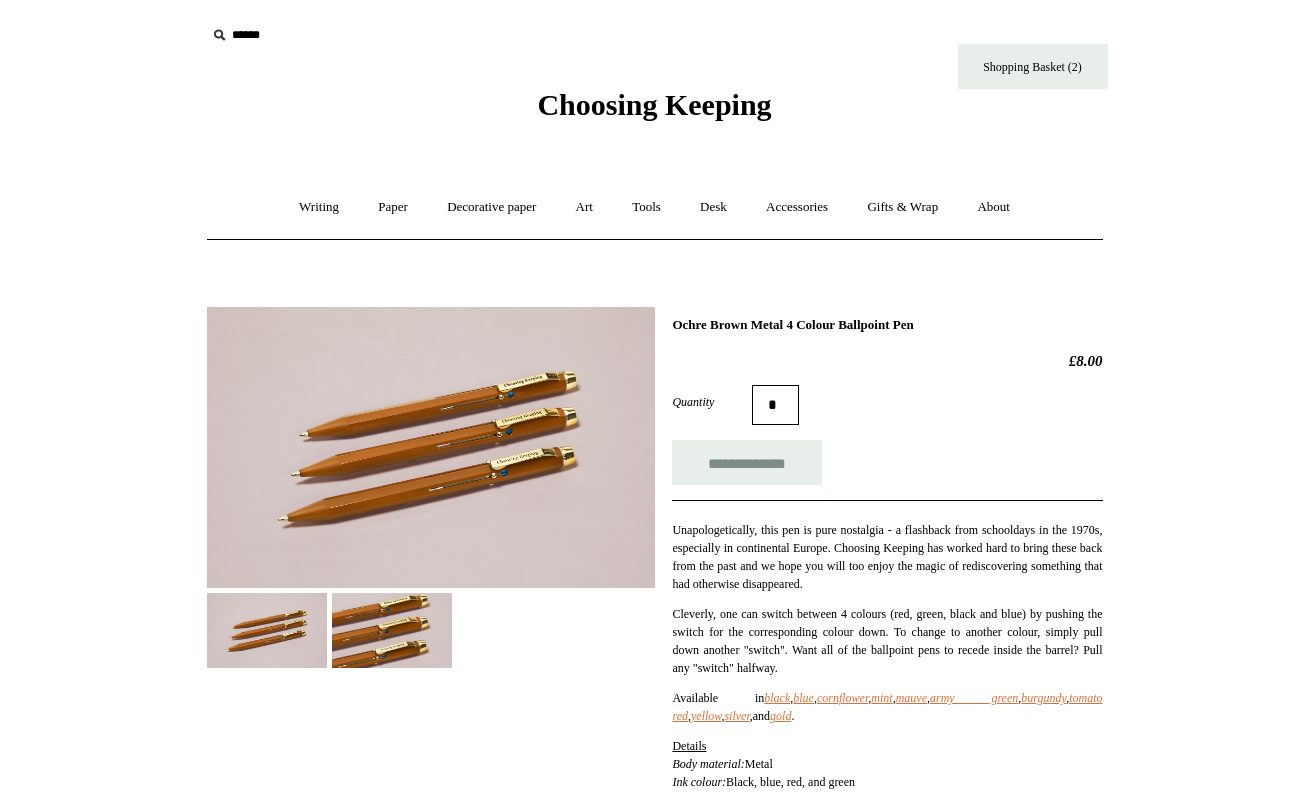 click on "Menu
Choosing Keeping
*
Shipping Information
Shopping Basket (2)
*
⤺
+ +" at bounding box center (654, 755) 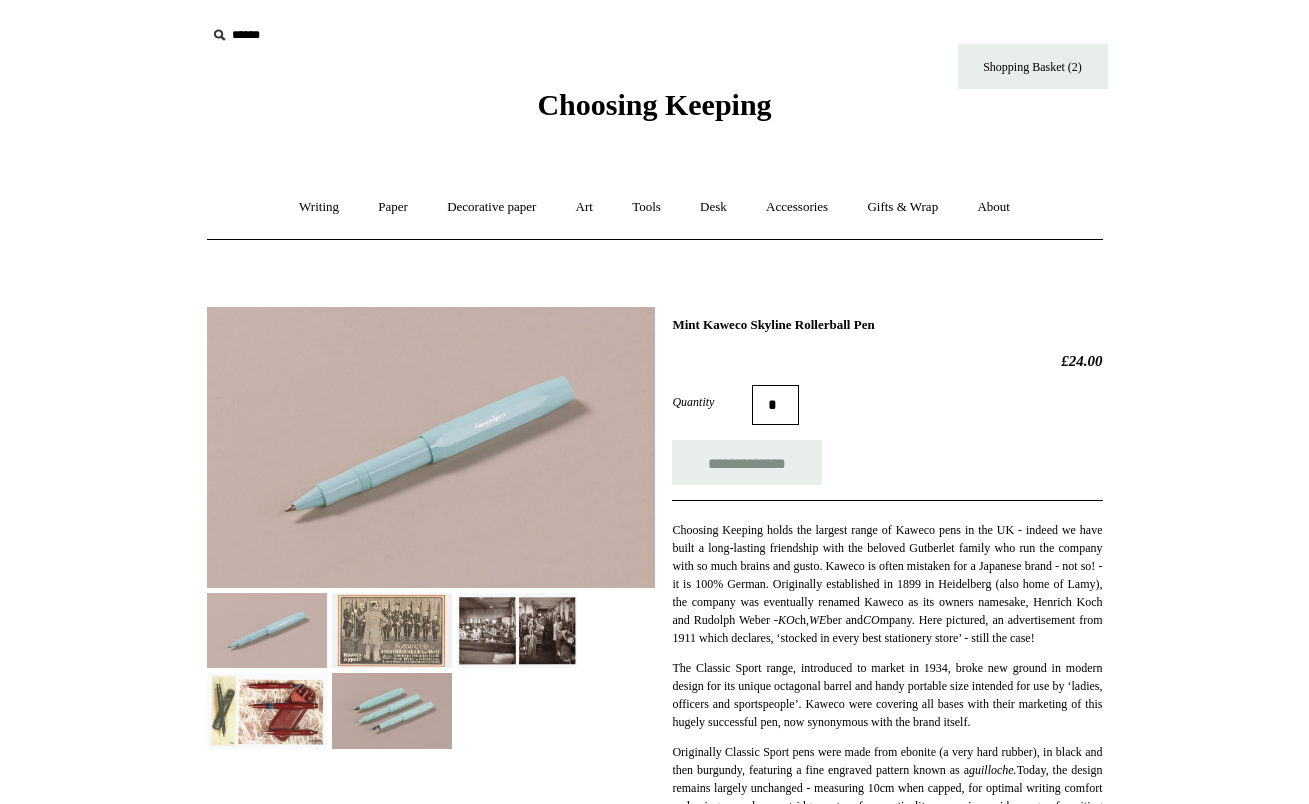 scroll, scrollTop: 0, scrollLeft: 0, axis: both 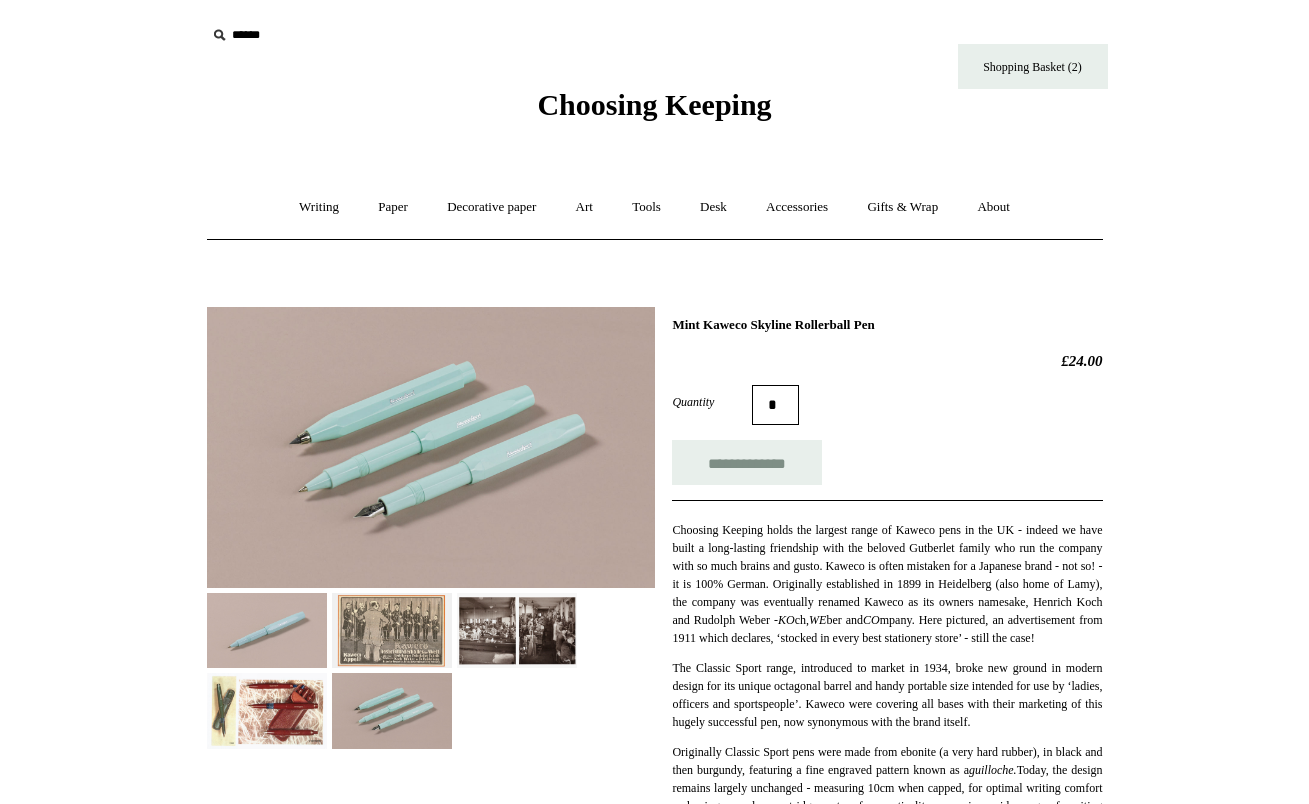 click at bounding box center [267, 710] 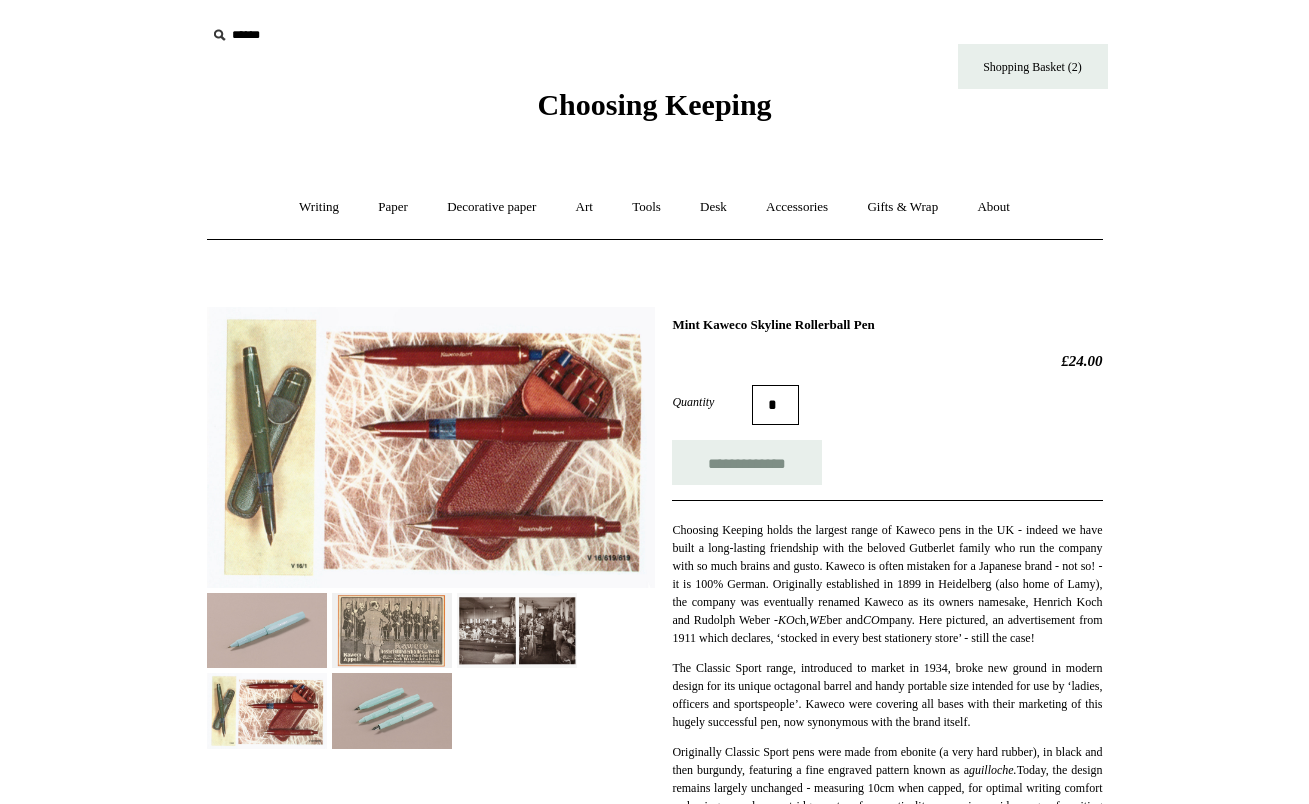 click at bounding box center (392, 630) 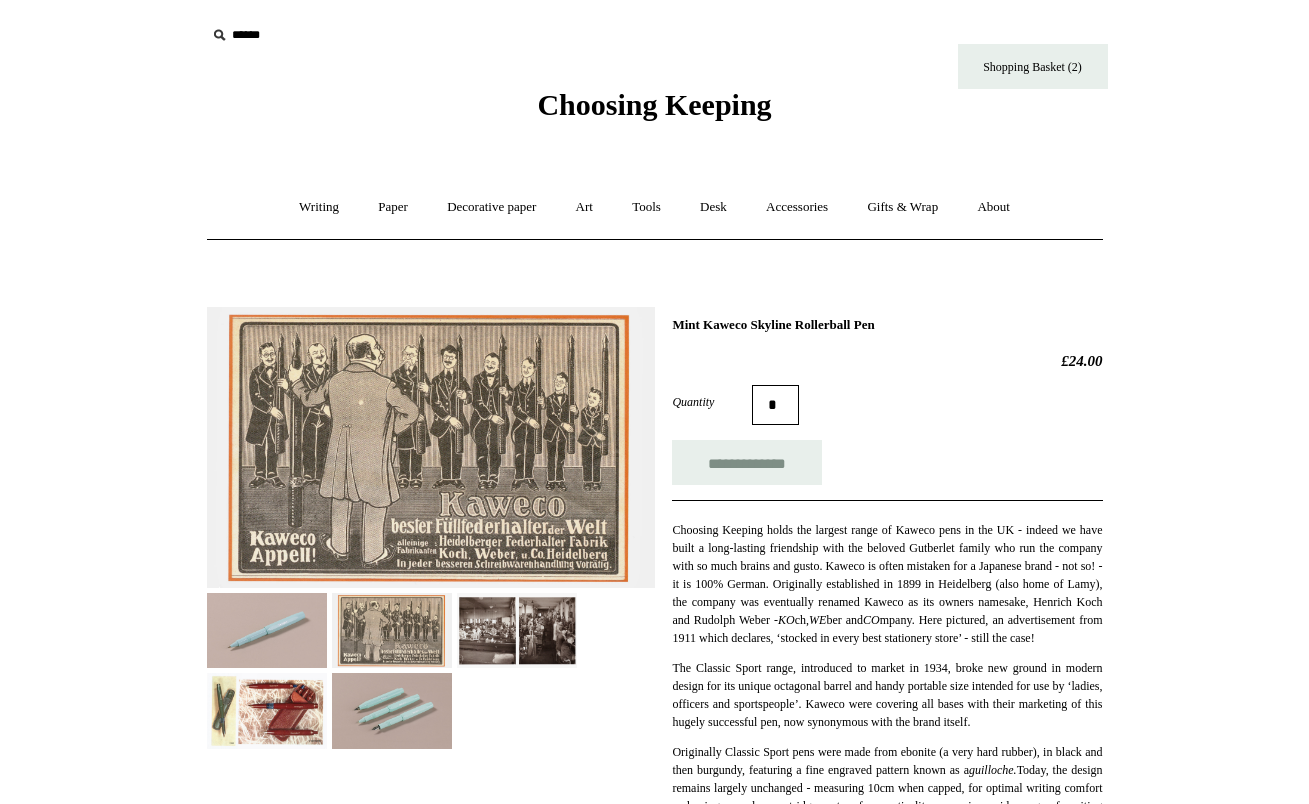 click at bounding box center [517, 630] 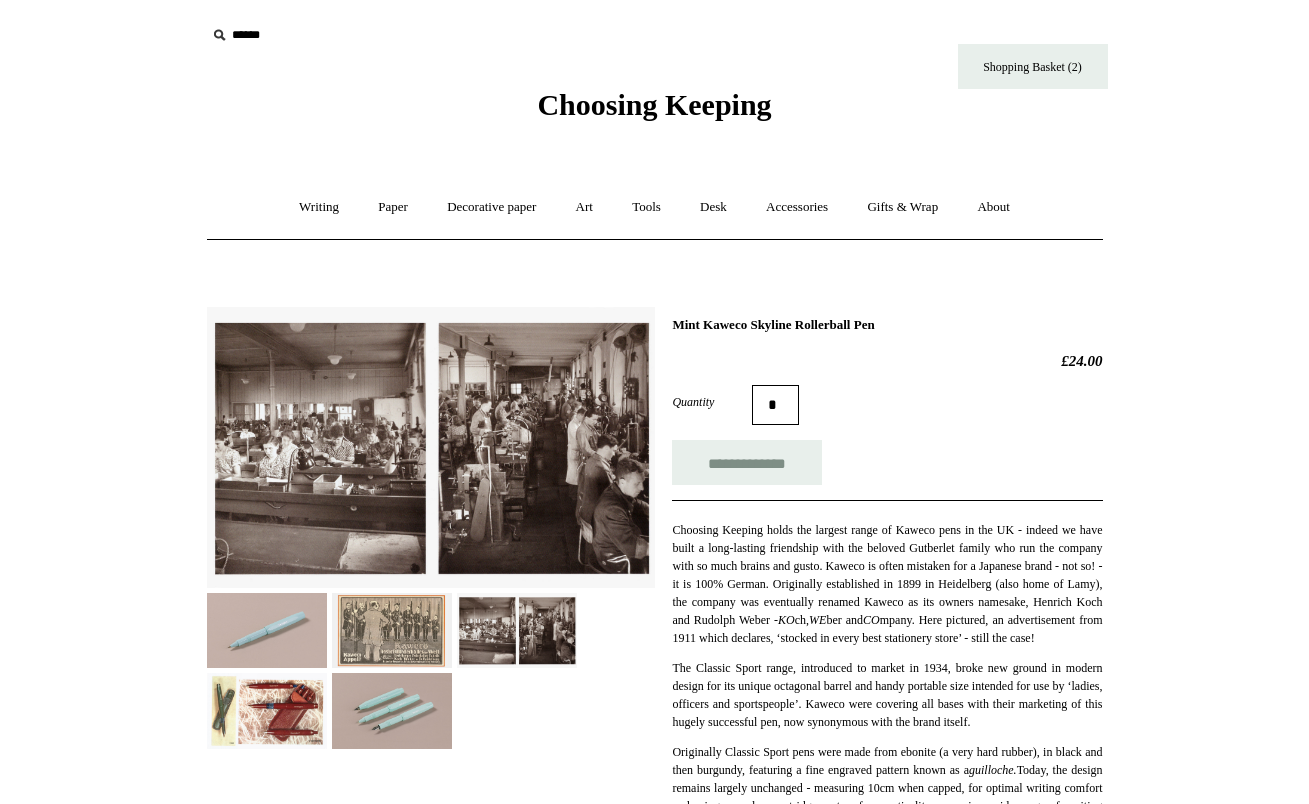 click at bounding box center [267, 630] 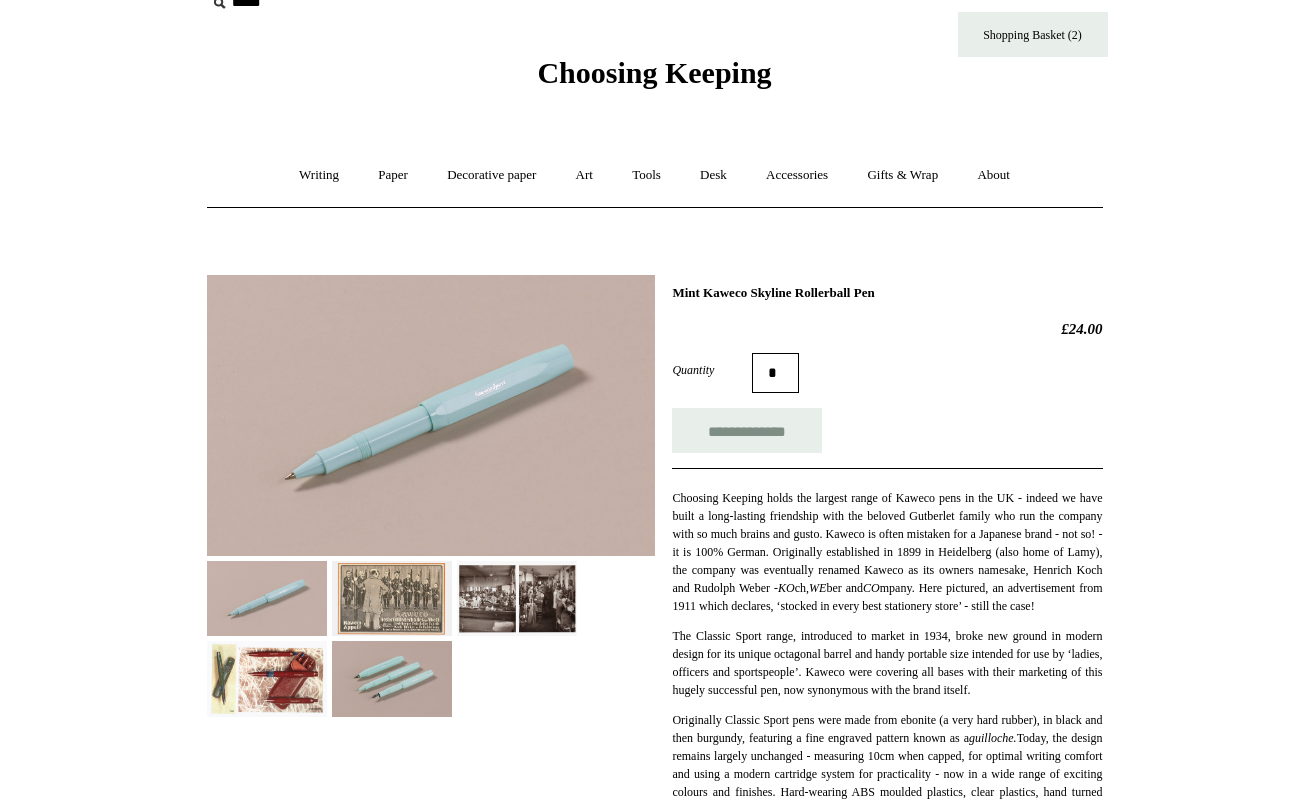 scroll, scrollTop: 115, scrollLeft: 0, axis: vertical 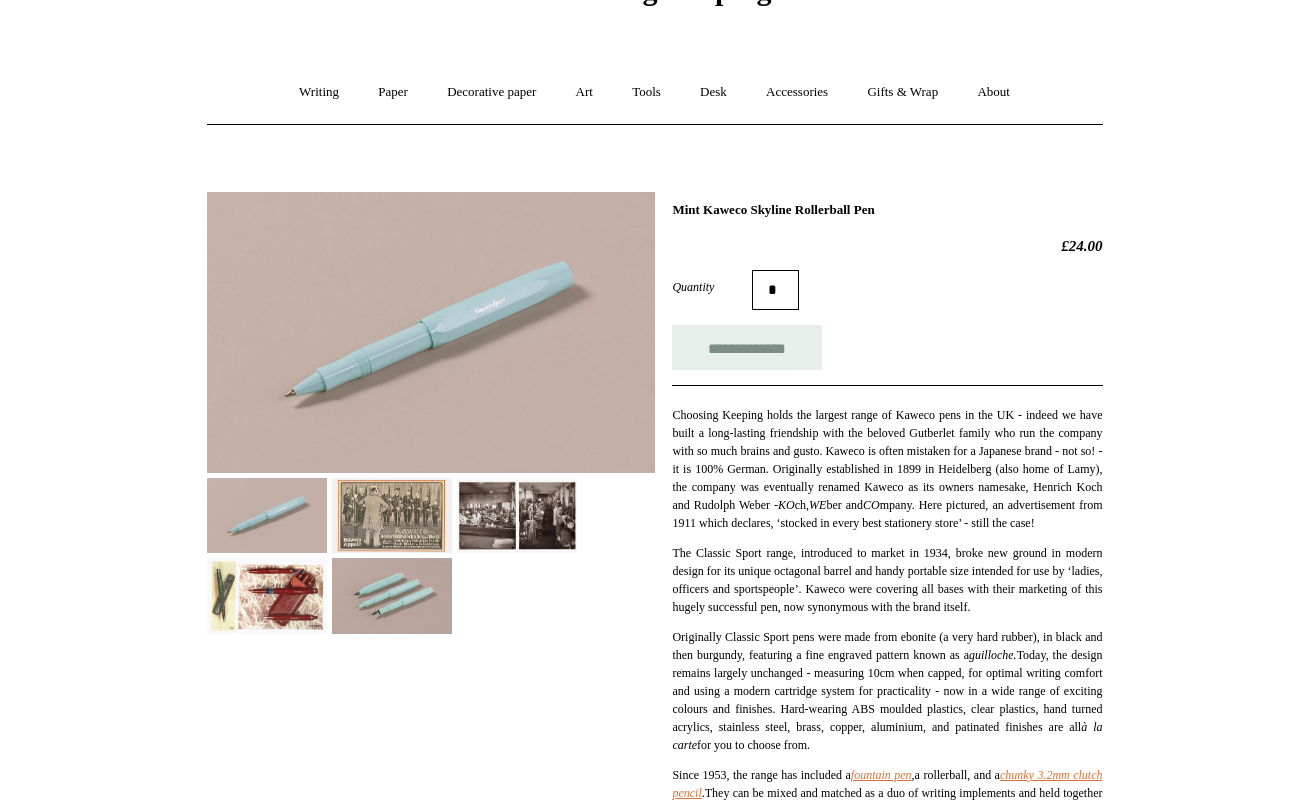 click at bounding box center (392, 595) 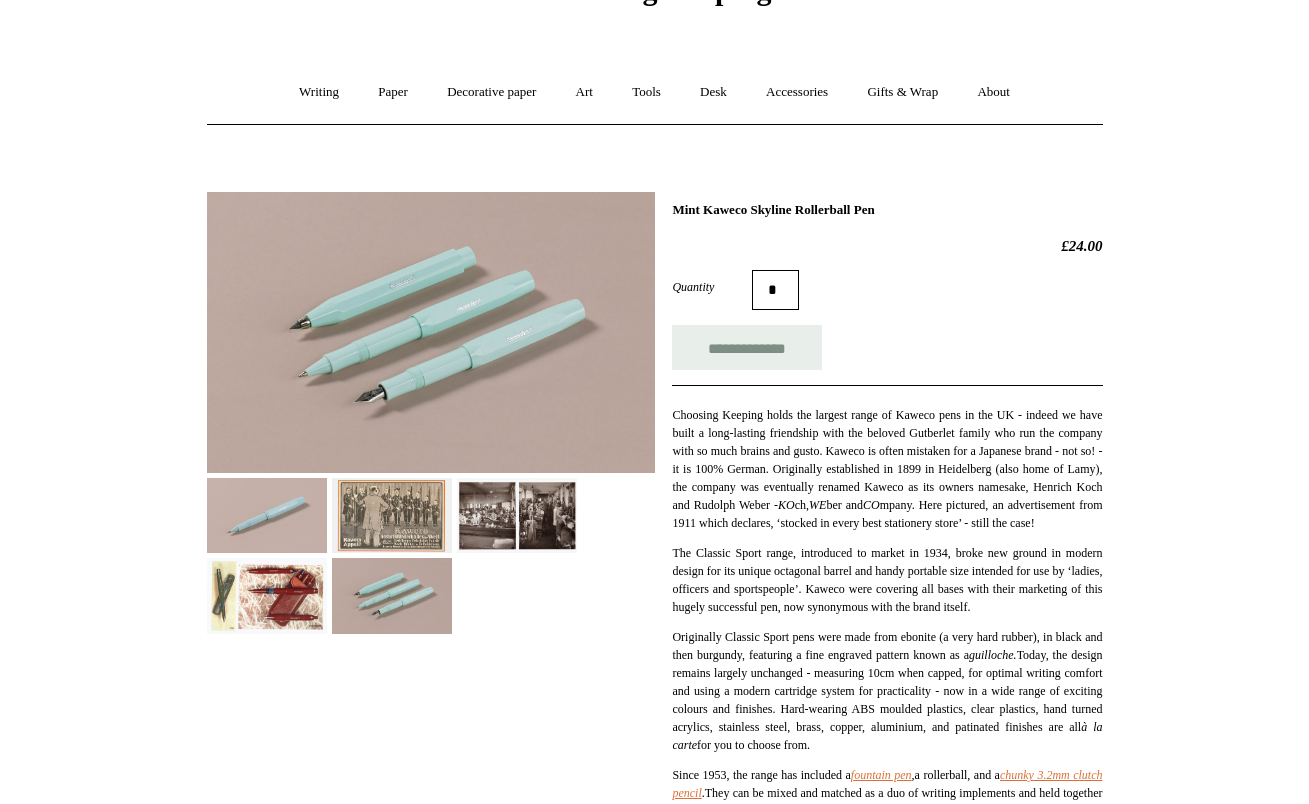 click at bounding box center [267, 595] 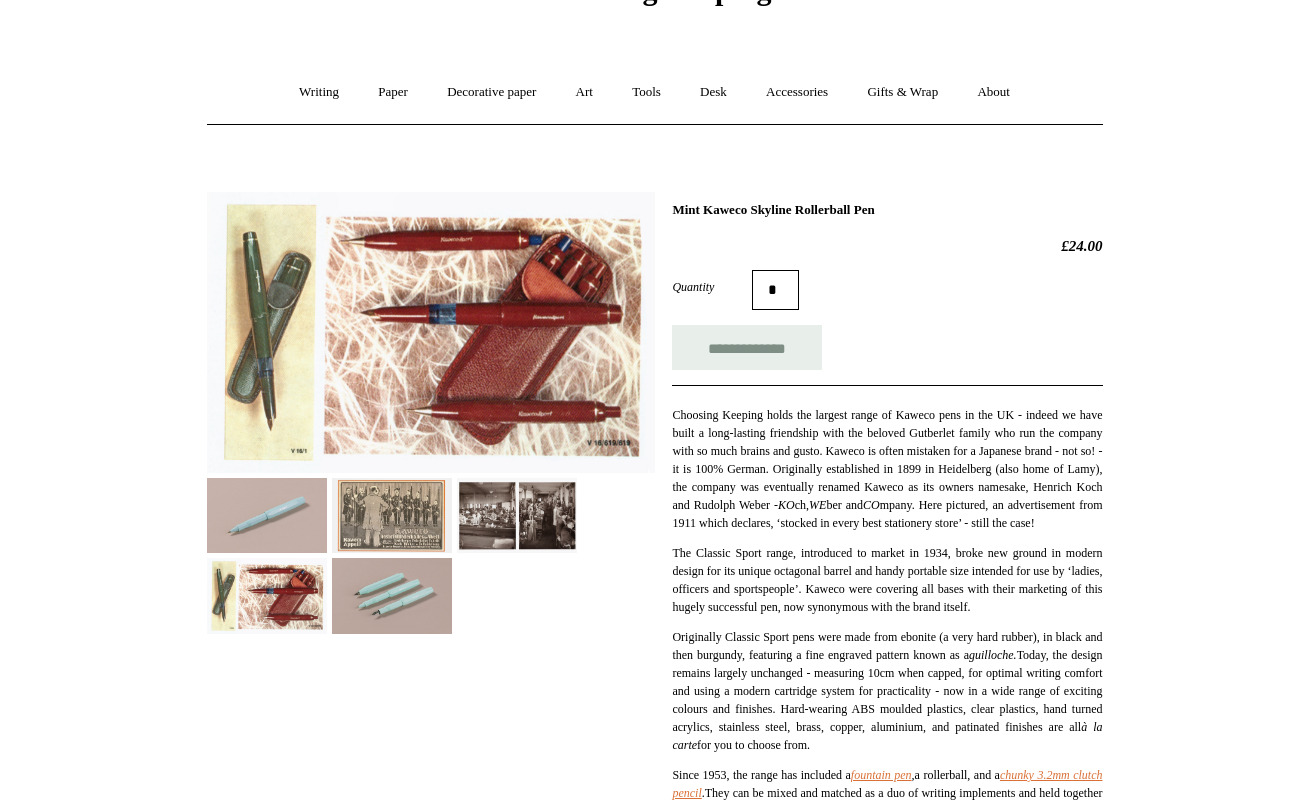 click at bounding box center [392, 595] 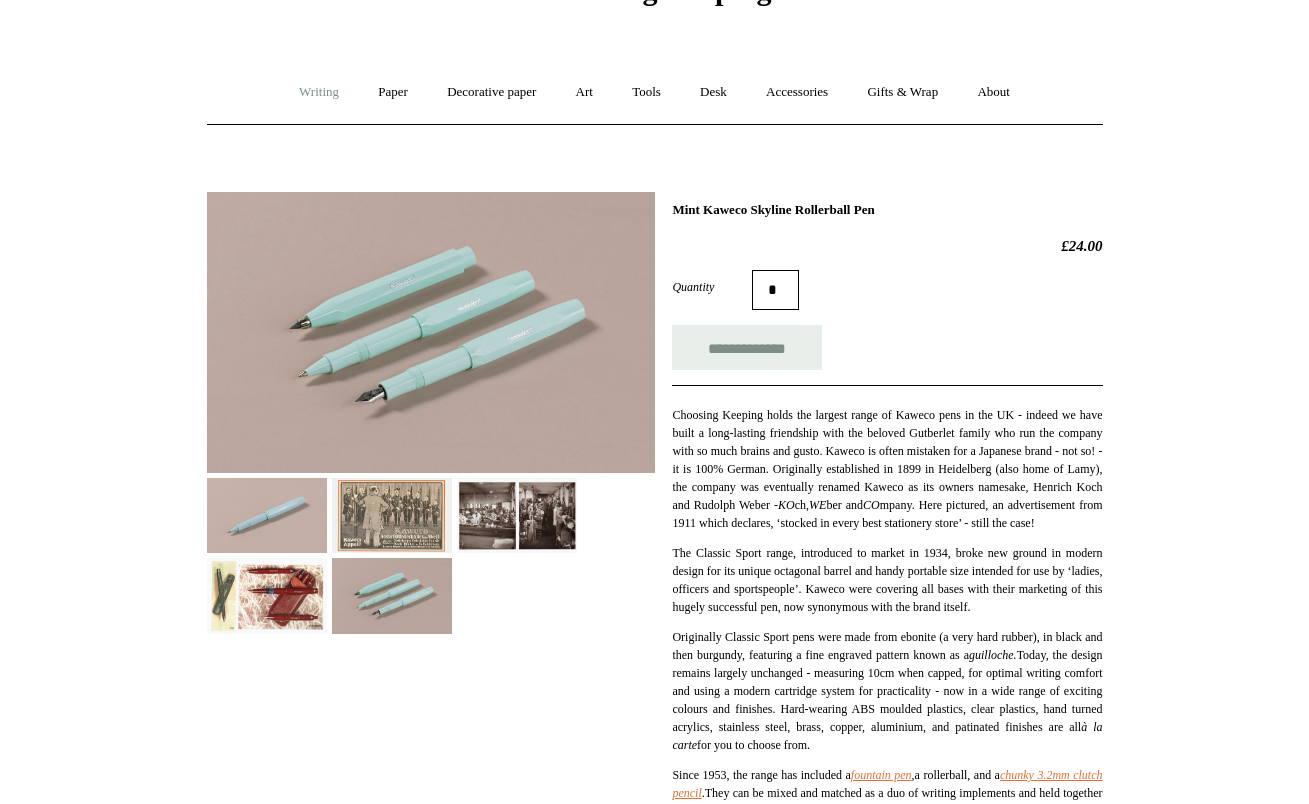 click on "Writing +" at bounding box center (319, 92) 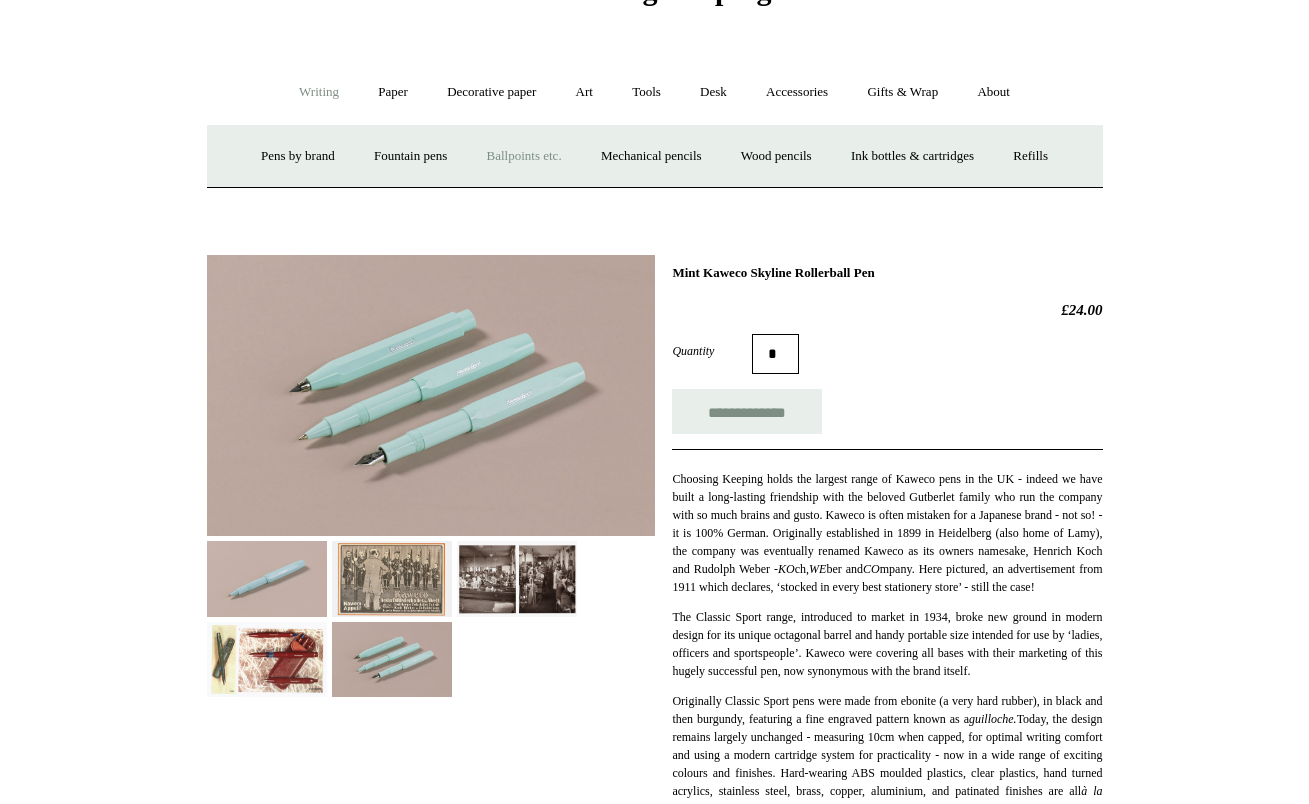 click on "Ballpoints etc. +" at bounding box center (524, 156) 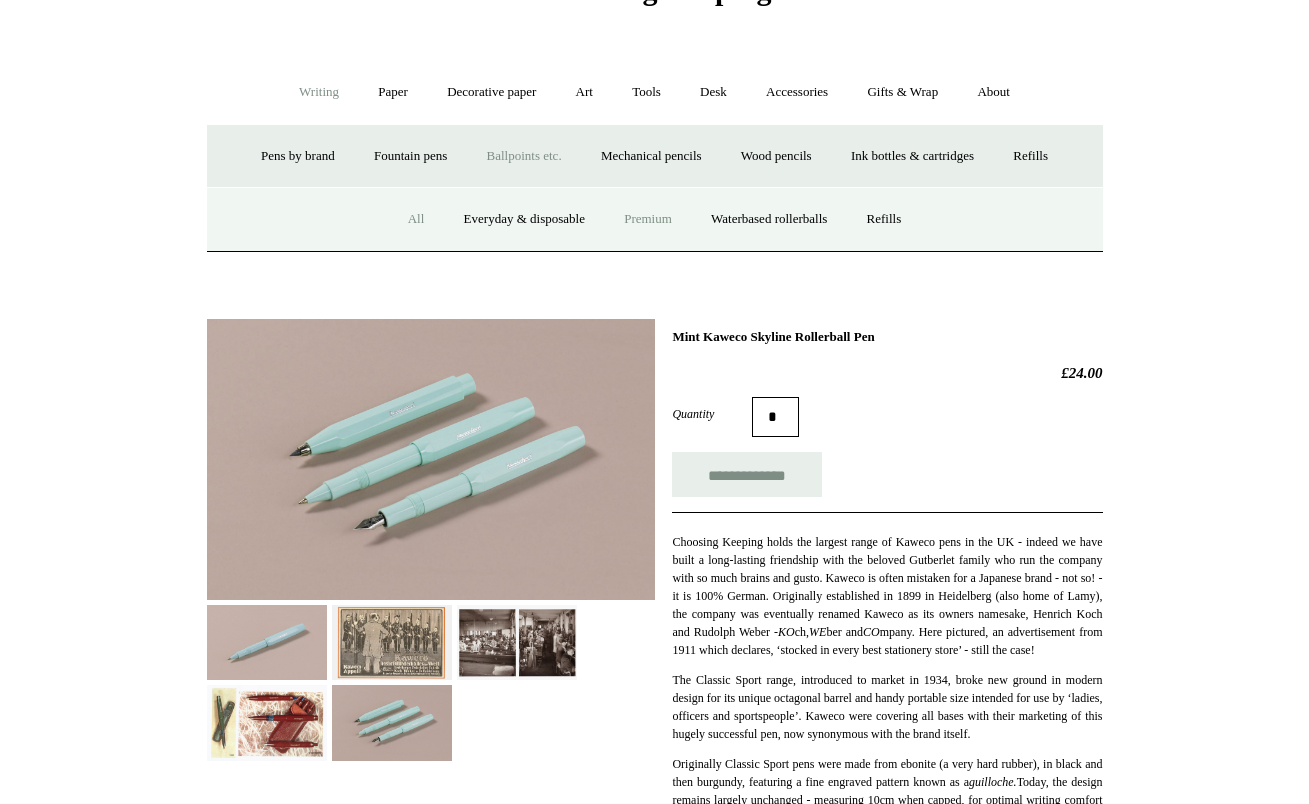 click on "Premium" at bounding box center (648, 219) 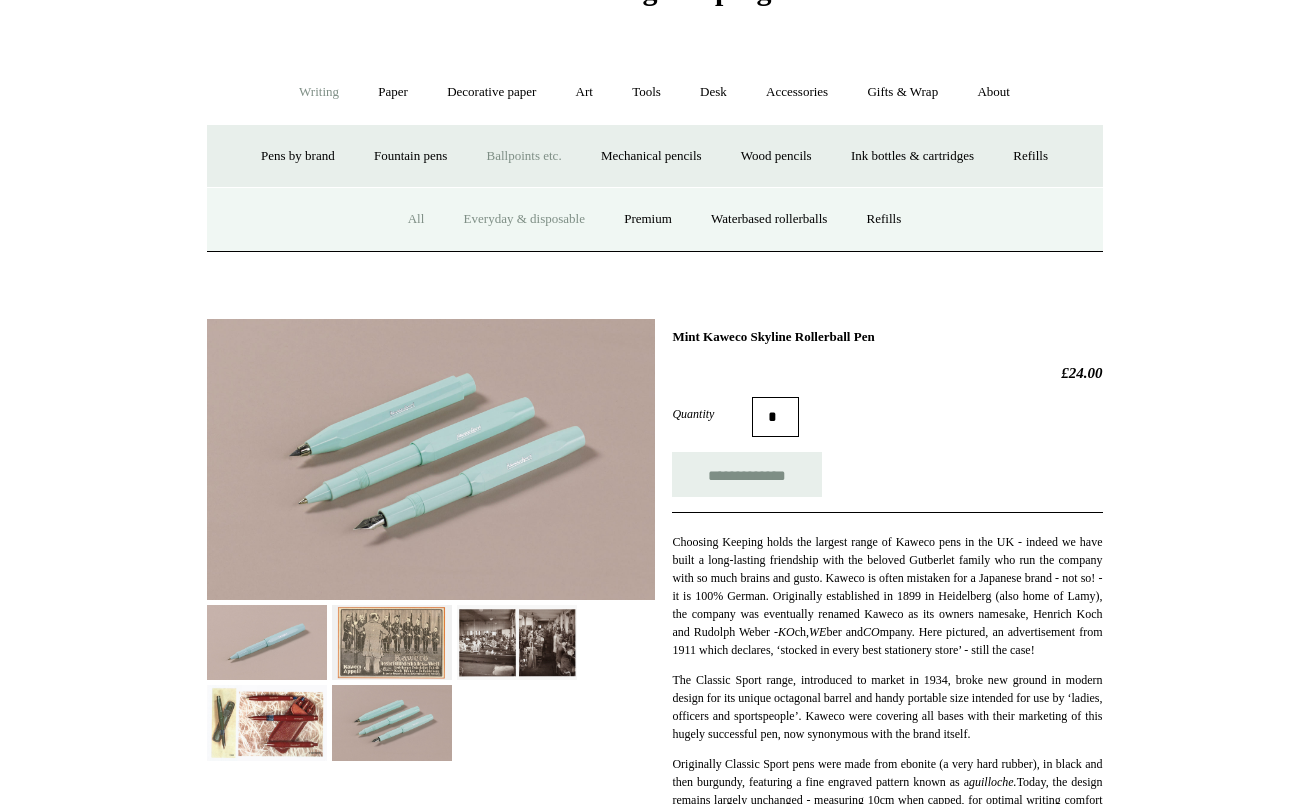 click on "Everyday & disposable" at bounding box center [524, 219] 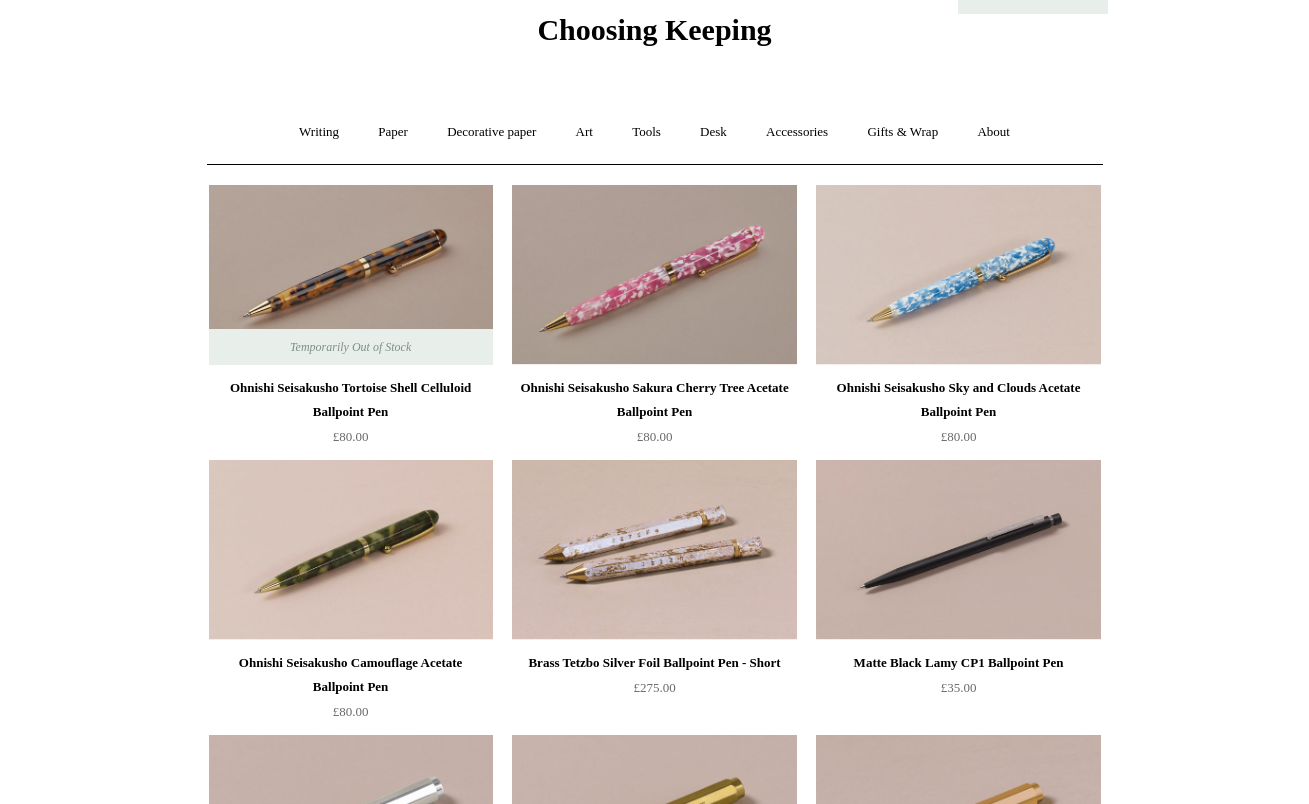 scroll, scrollTop: 0, scrollLeft: 0, axis: both 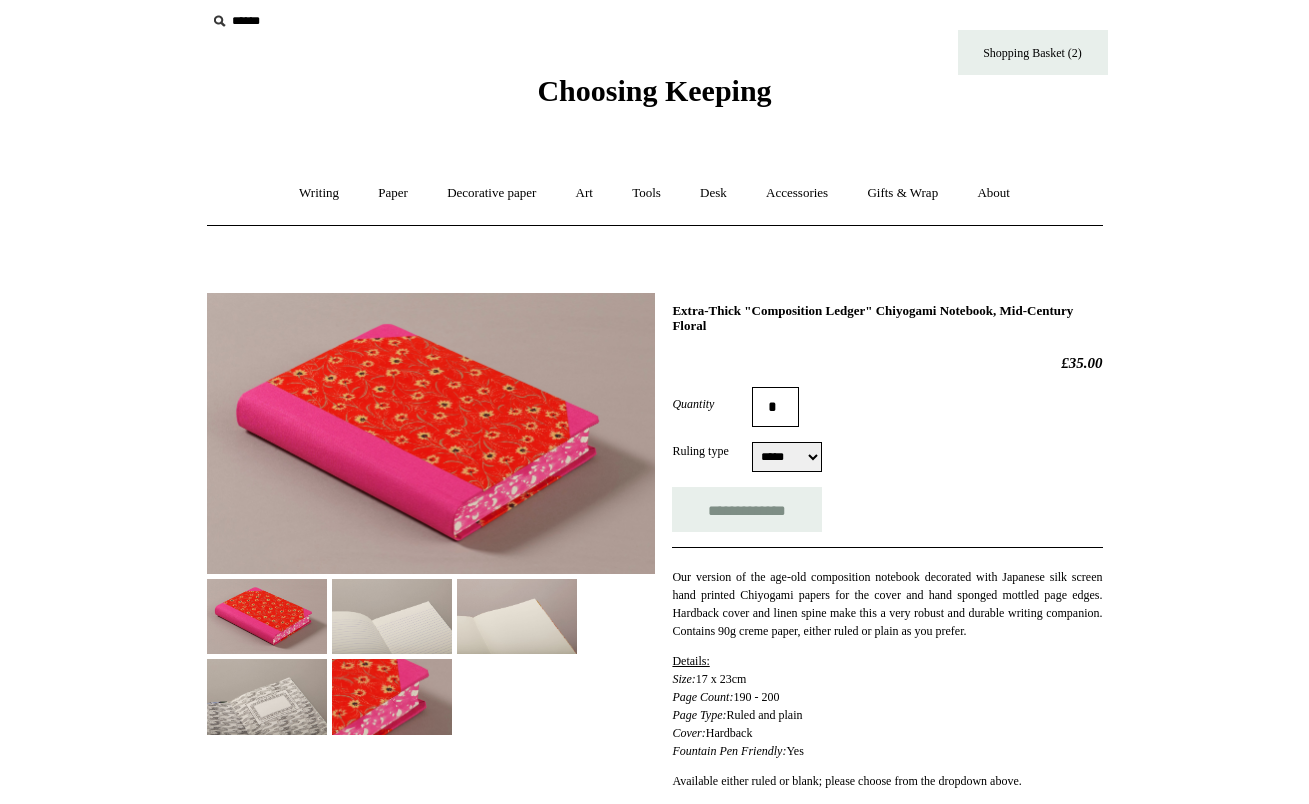 click at bounding box center [392, 696] 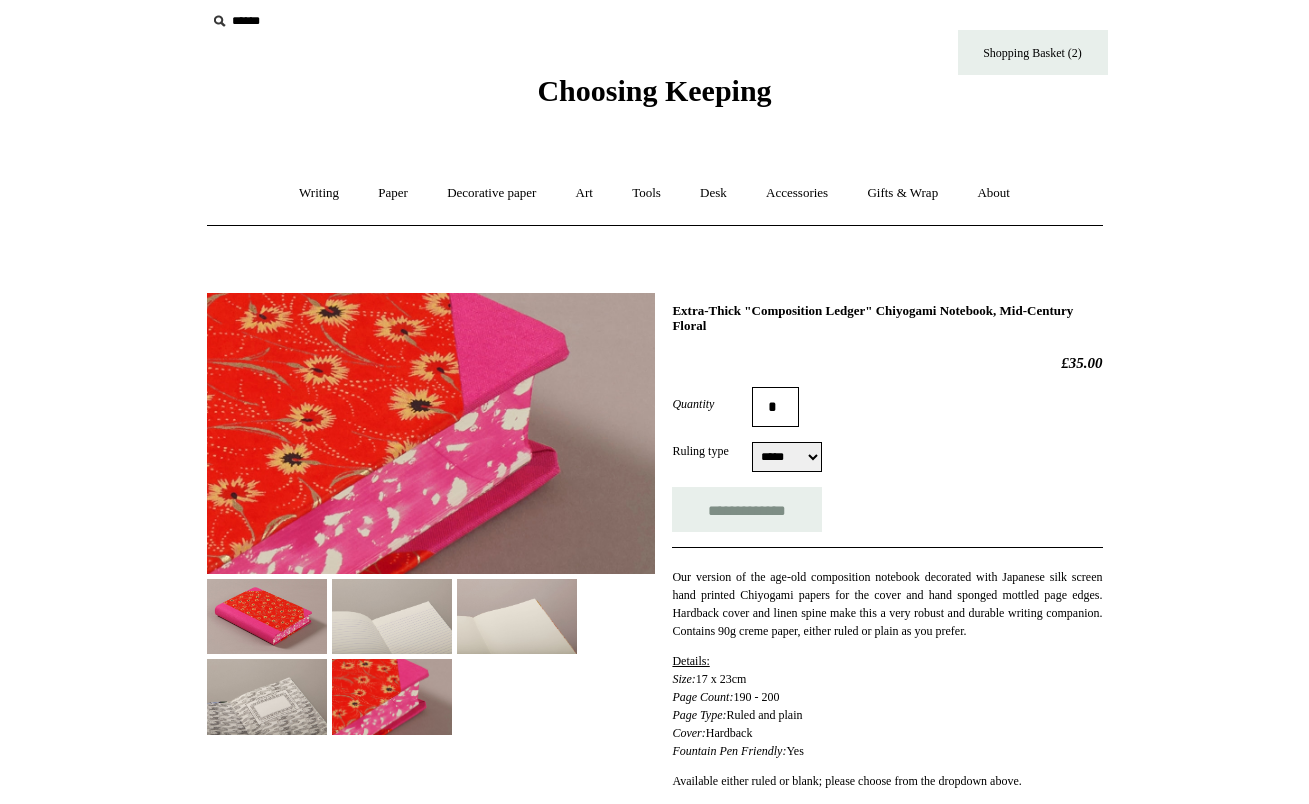click at bounding box center [392, 616] 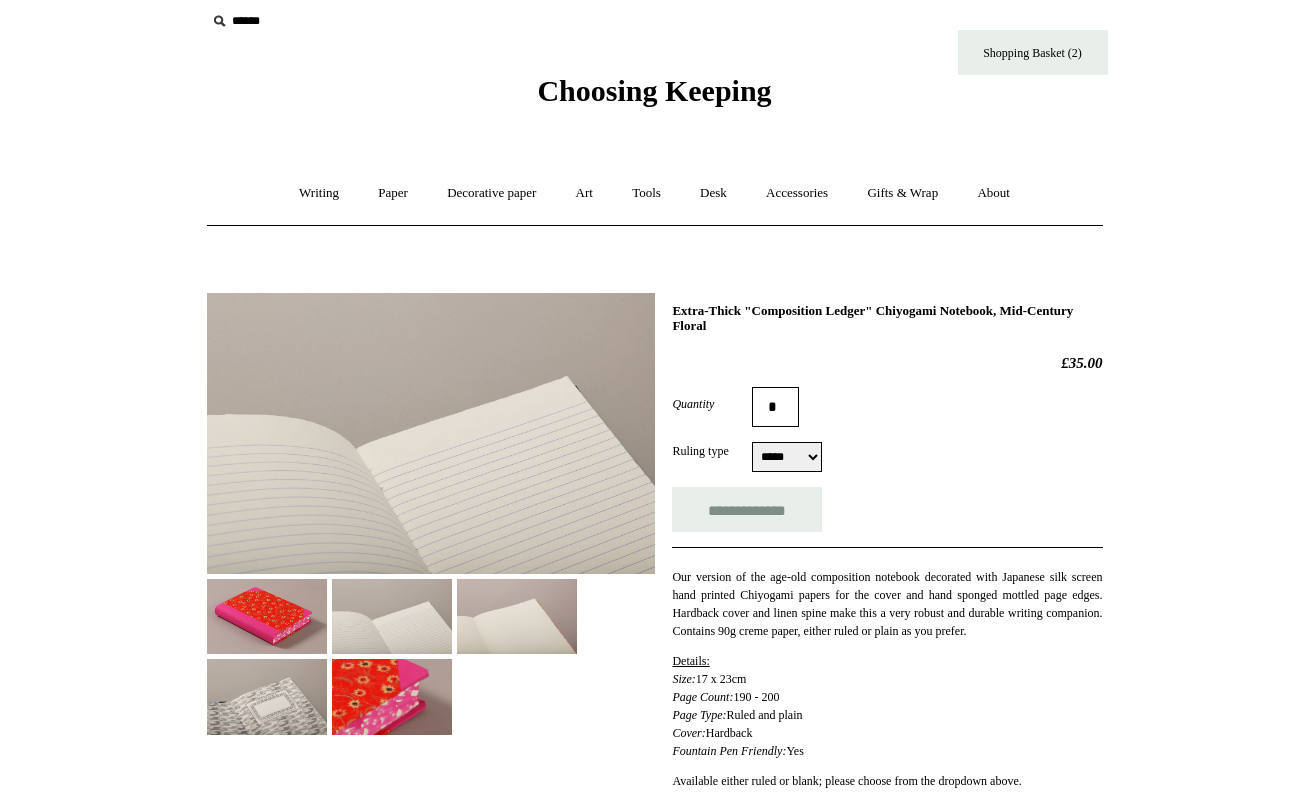 click at bounding box center [517, 616] 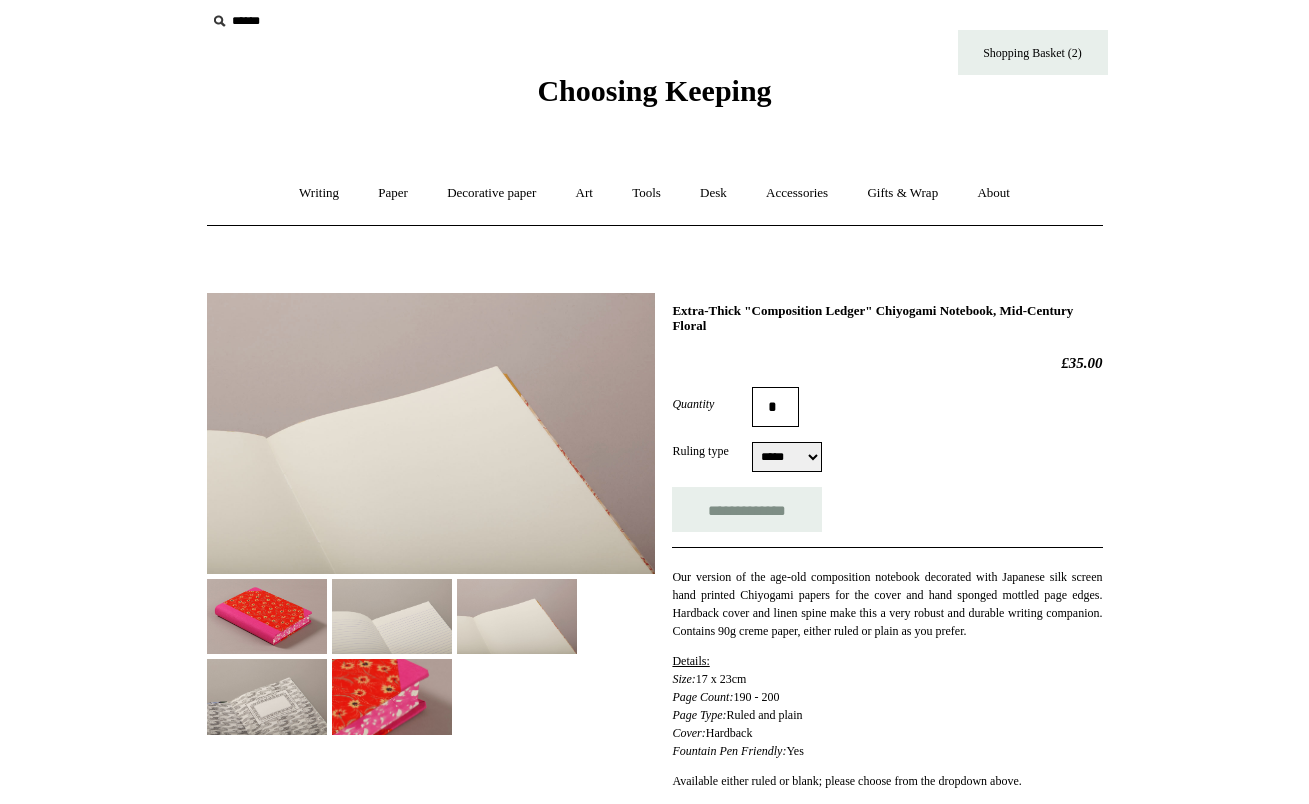 click on "Menu
Choosing Keeping
*
Shipping Information
Shopping Basket (2)
*
⤺
+ +" at bounding box center (654, 732) 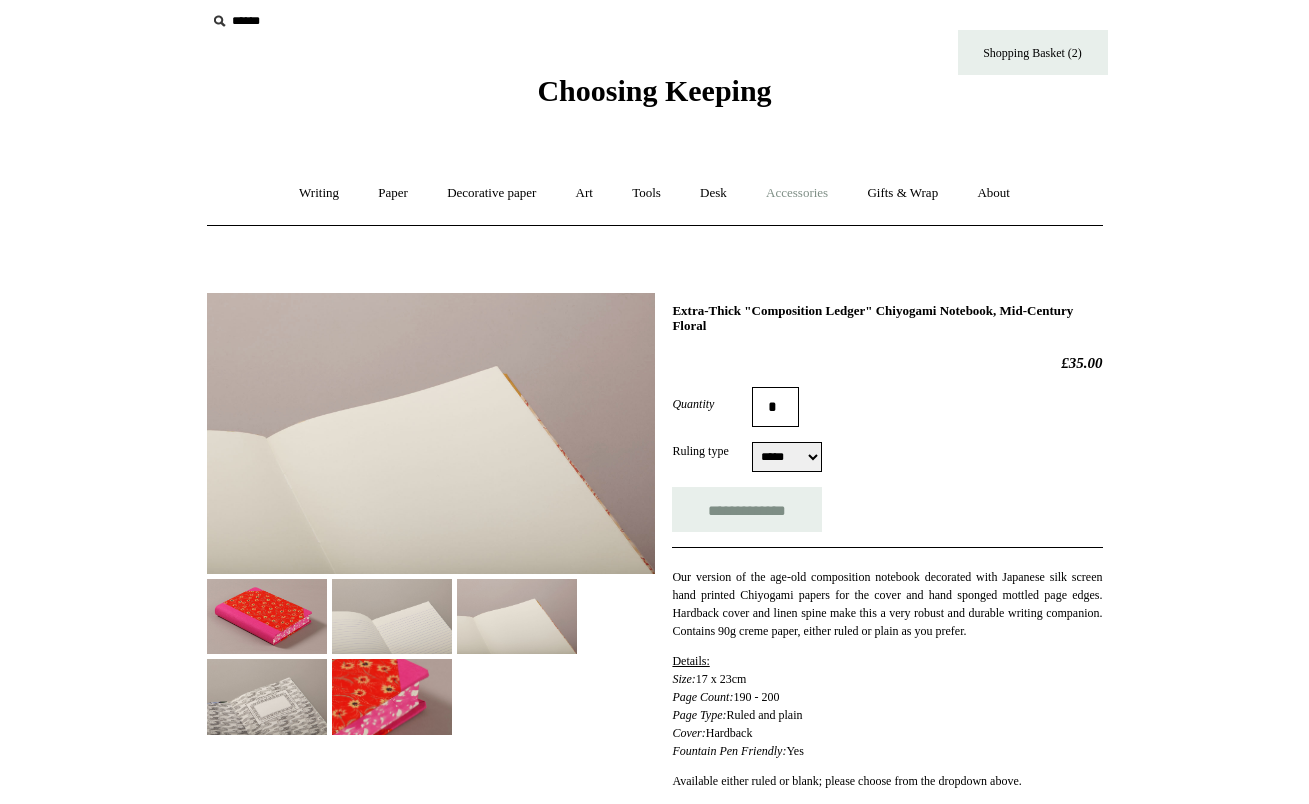 click on "Accessories +" at bounding box center [797, 193] 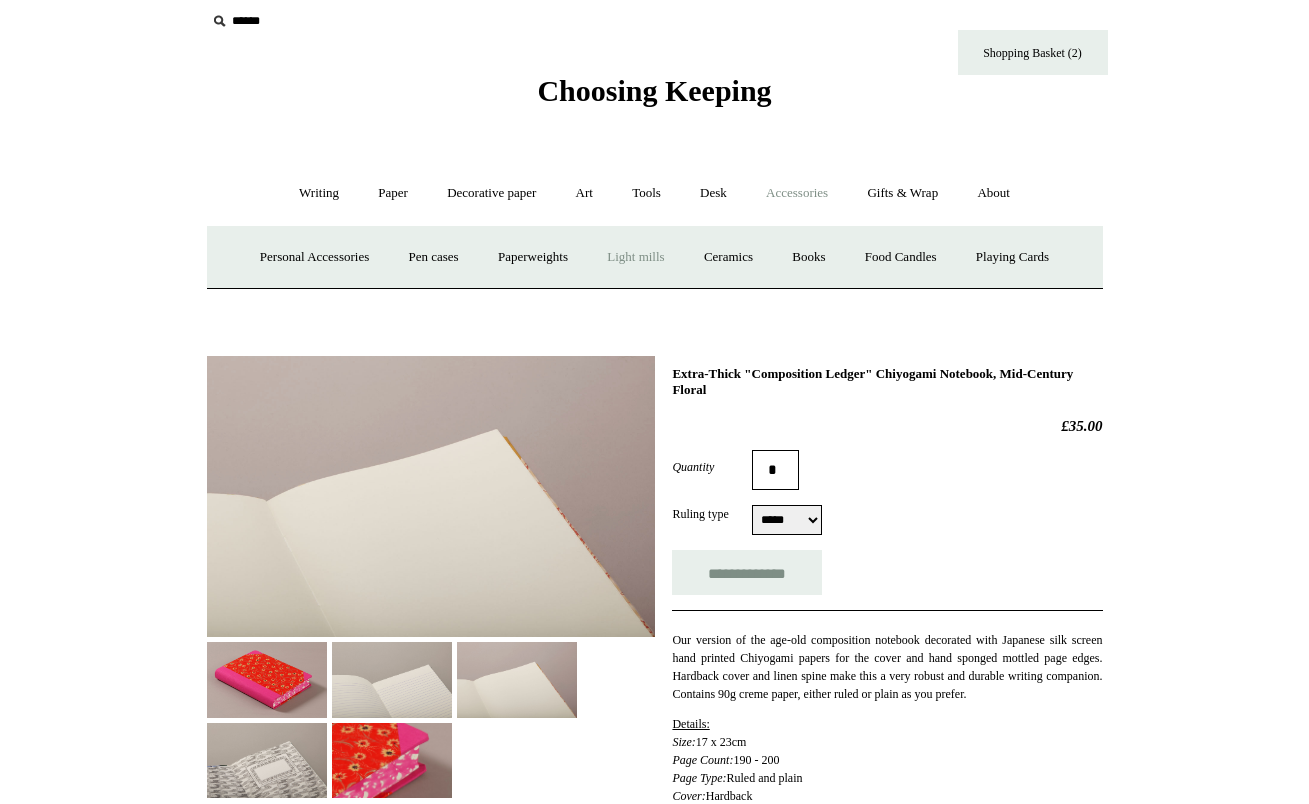 click on "Light mills" at bounding box center (635, 257) 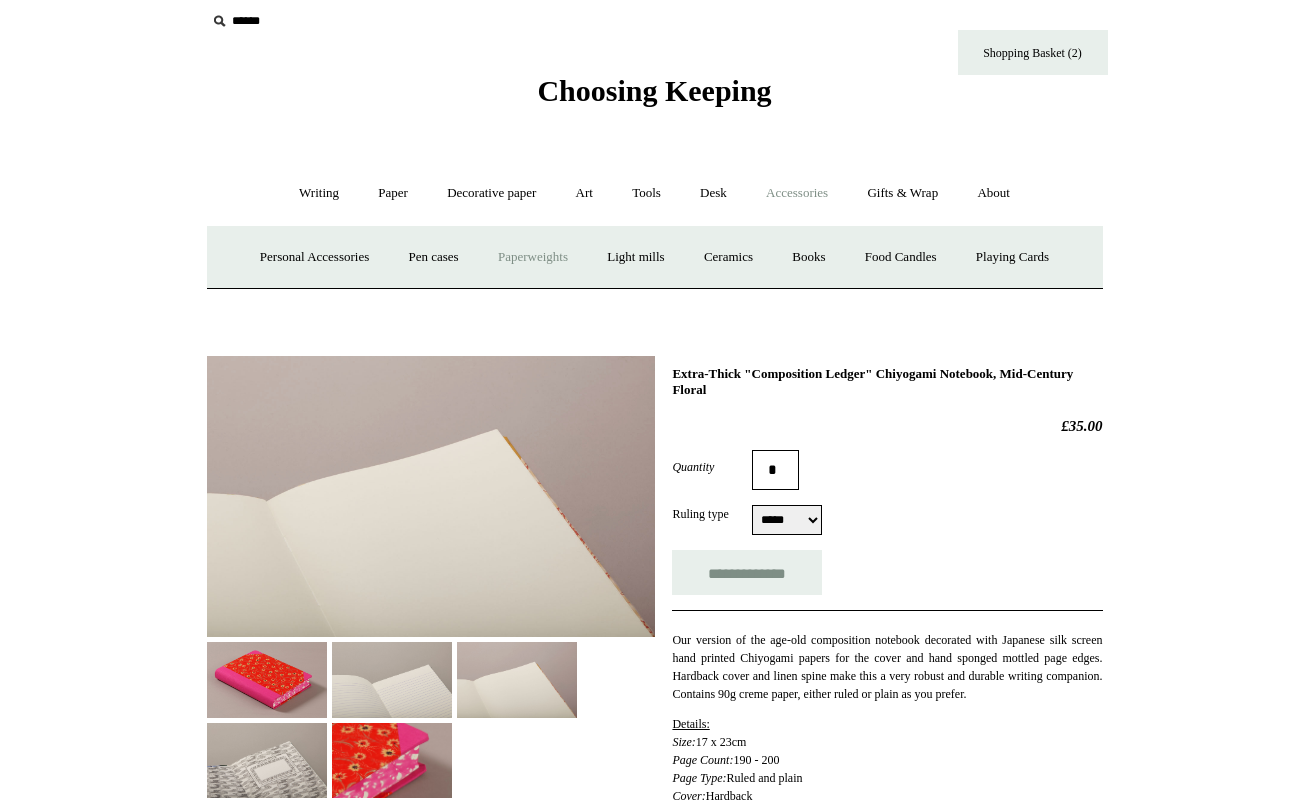 click on "Paperweights +" at bounding box center [533, 257] 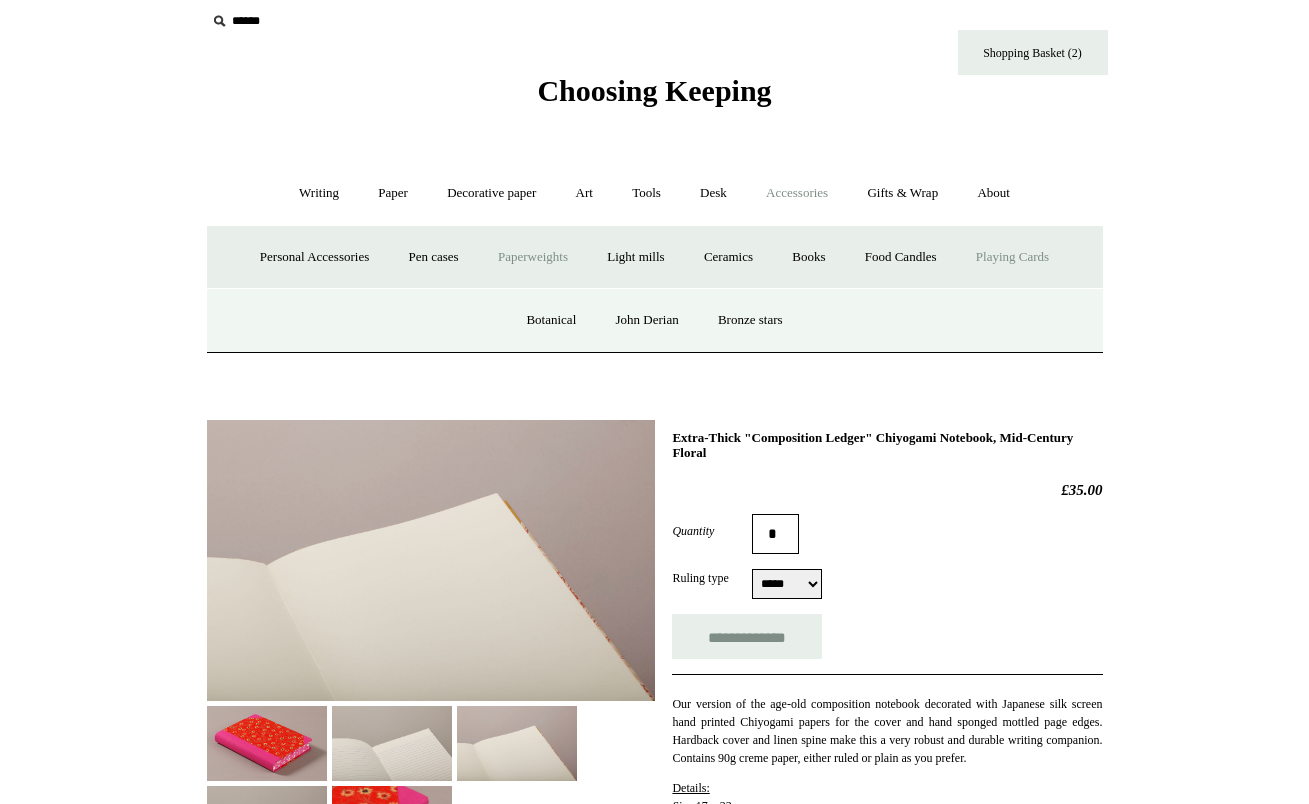 click on "Playing Cards" at bounding box center [1012, 257] 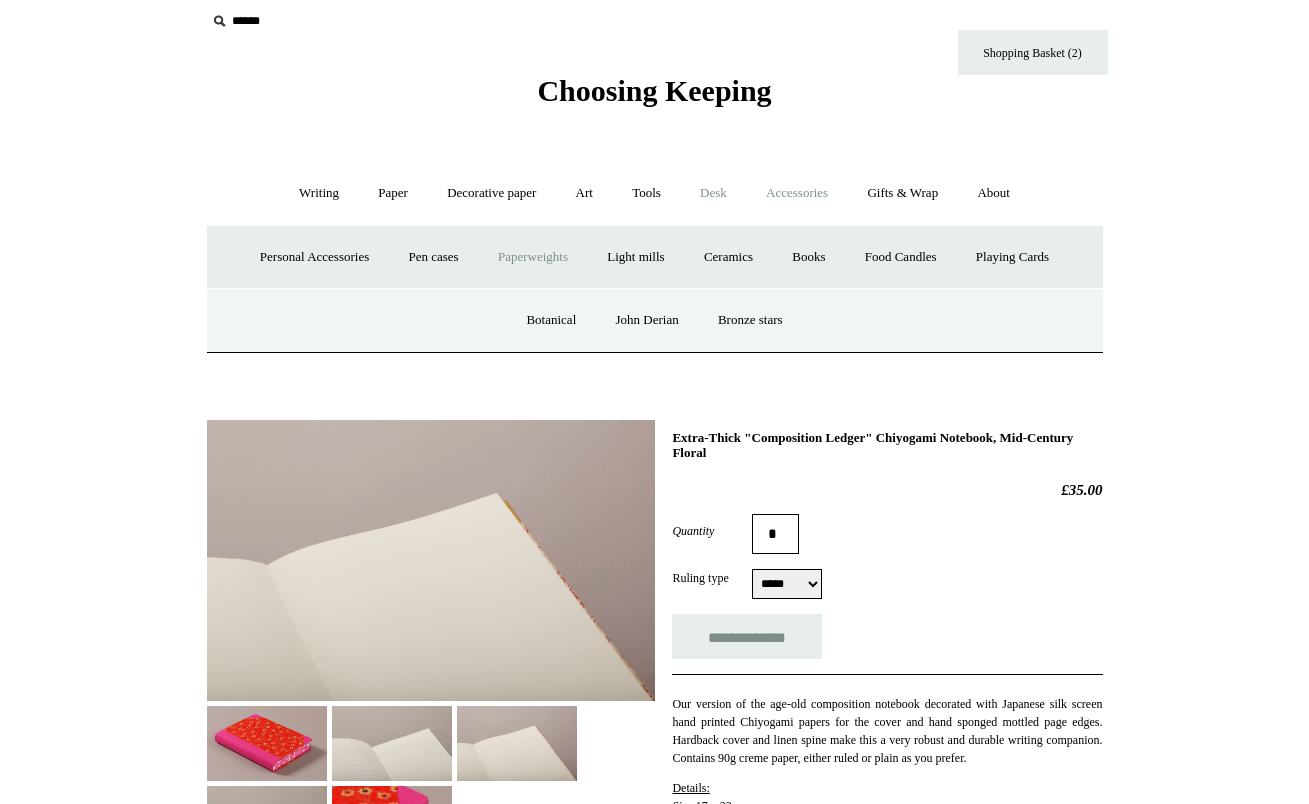 click on "Desk +" at bounding box center [713, 193] 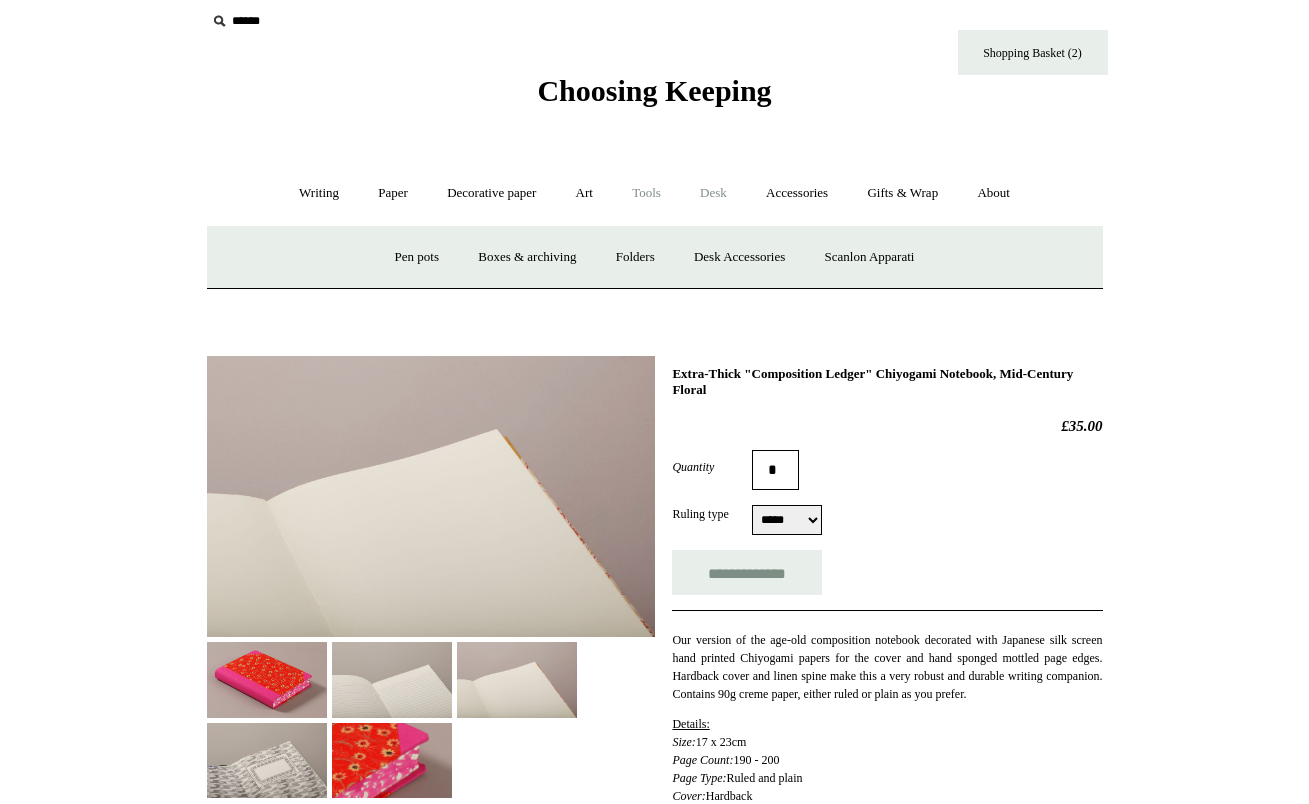 click on "Tools +" at bounding box center (646, 193) 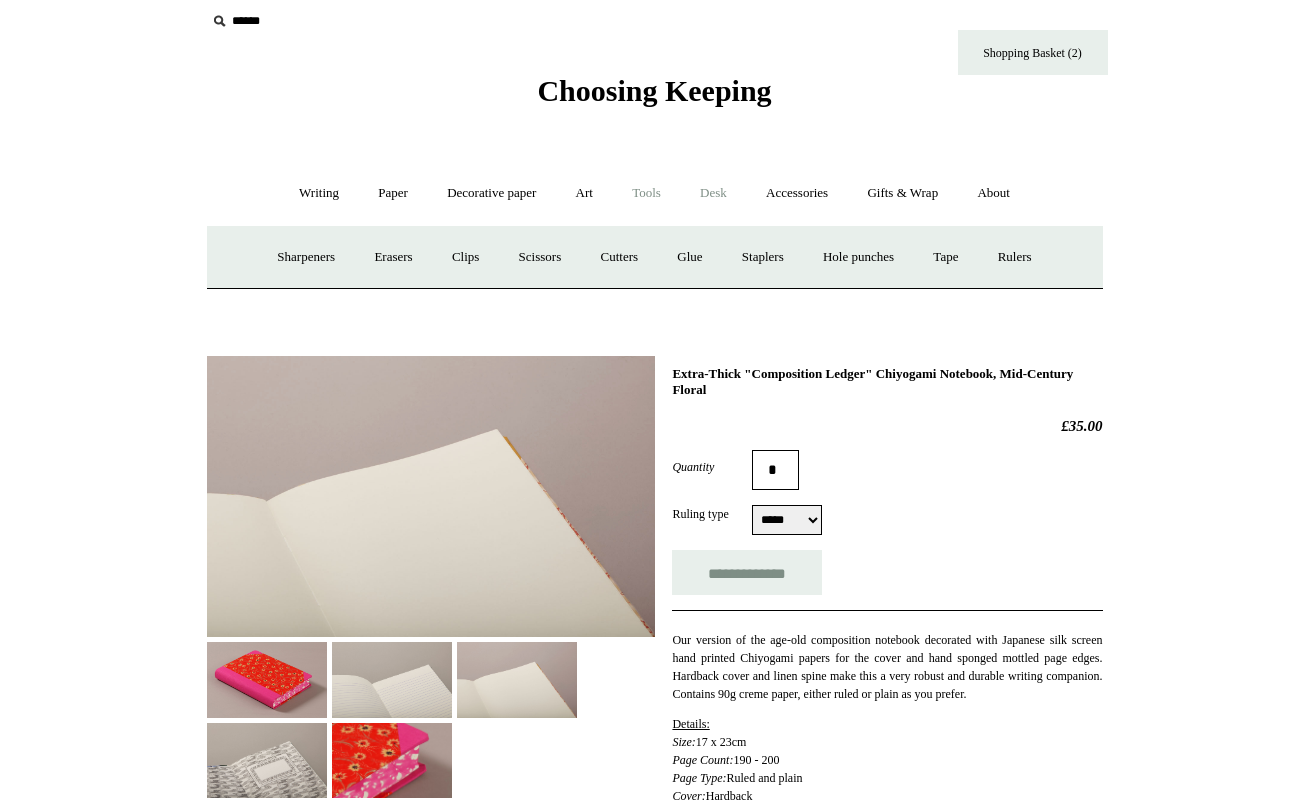 click on "Desk +" at bounding box center [713, 193] 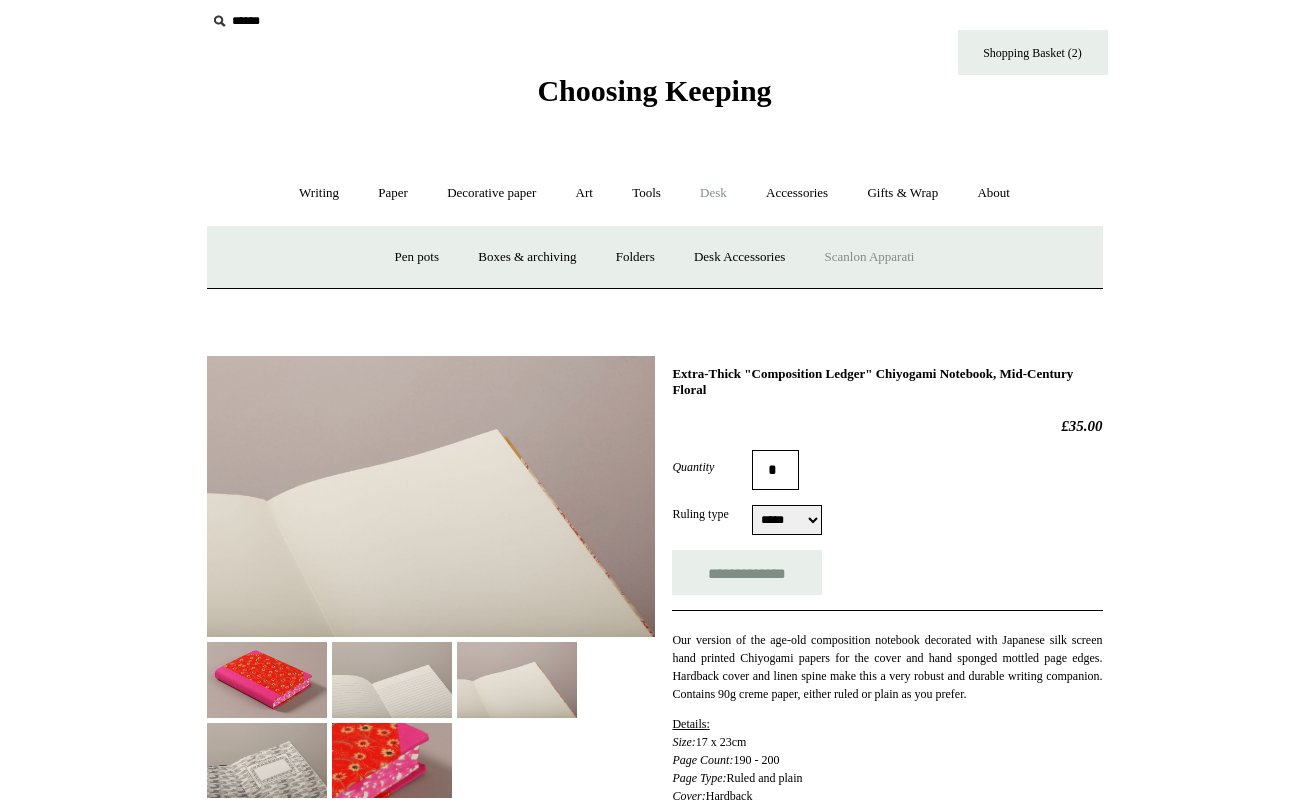 click on "Scanlon Apparati" at bounding box center (870, 257) 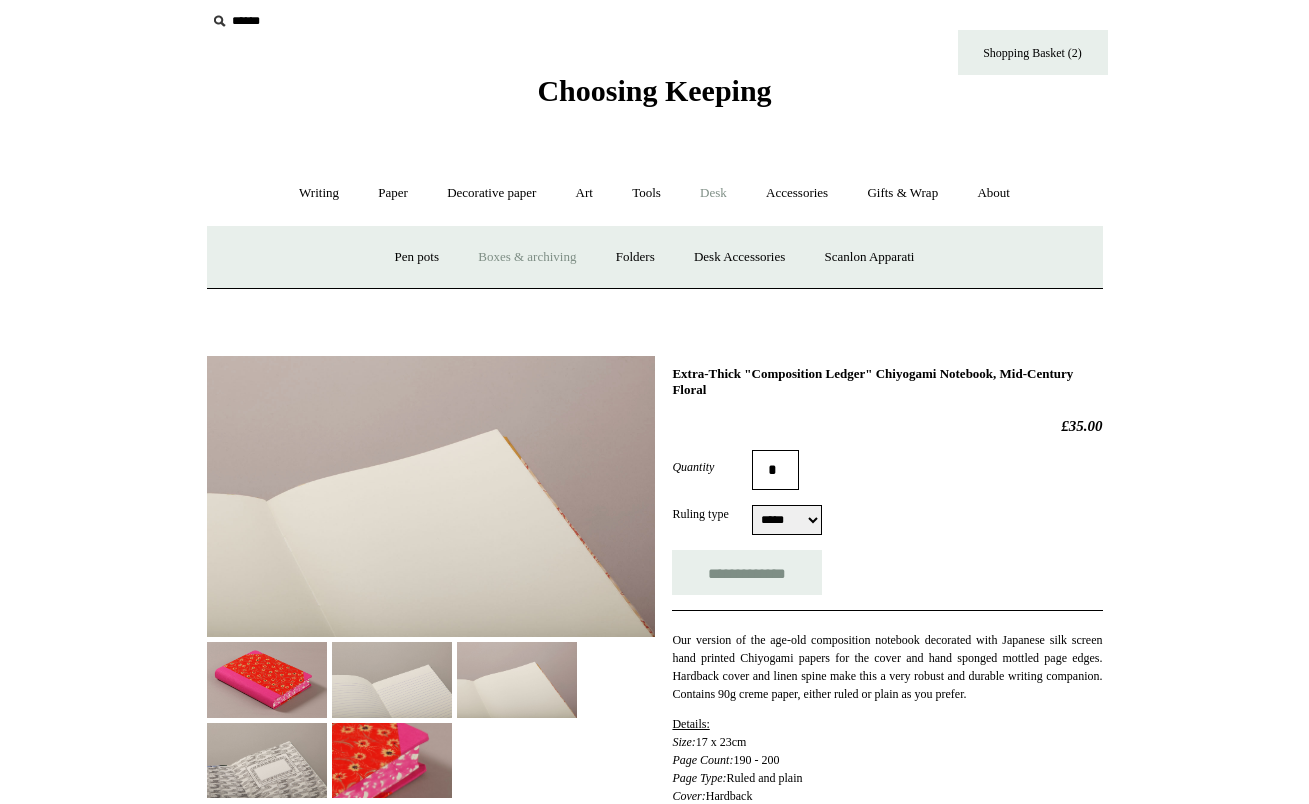 click on "Boxes & archiving" at bounding box center [527, 257] 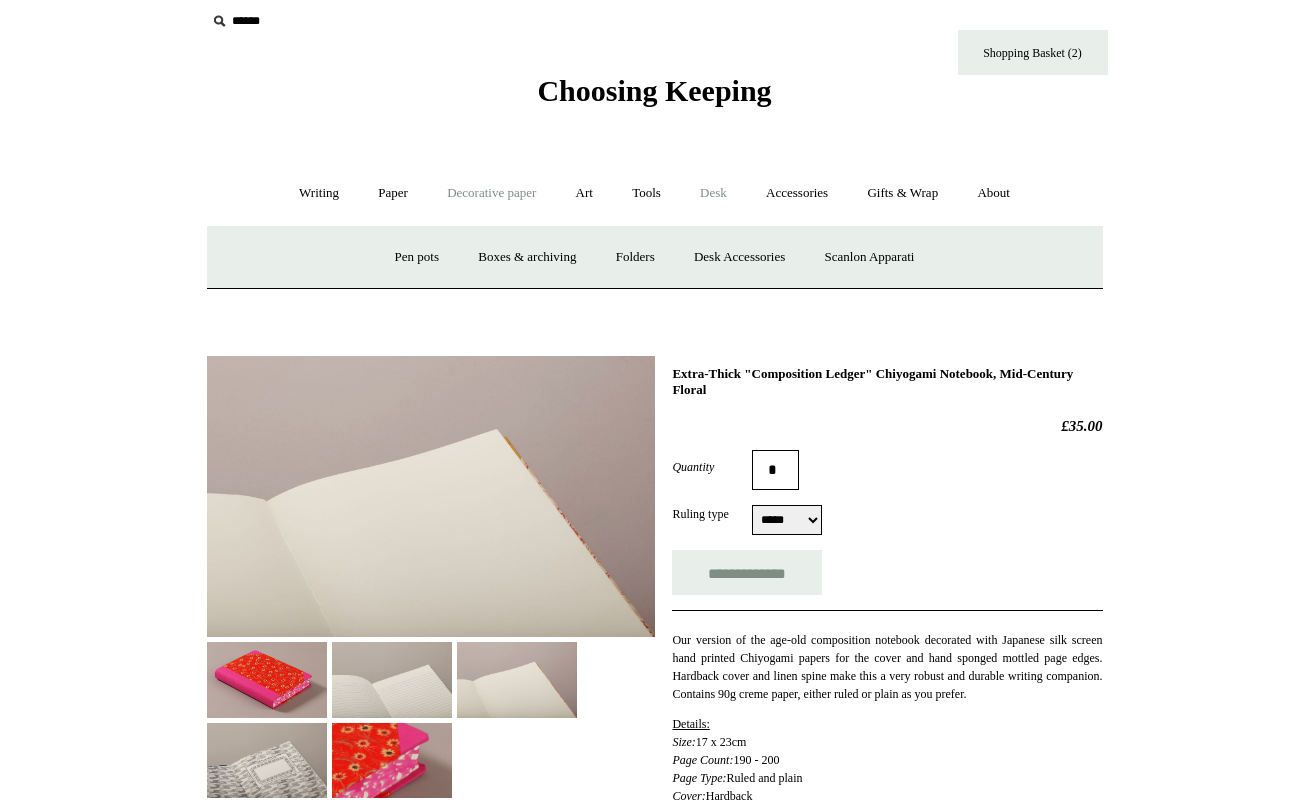 click on "Decorative paper +" at bounding box center [491, 193] 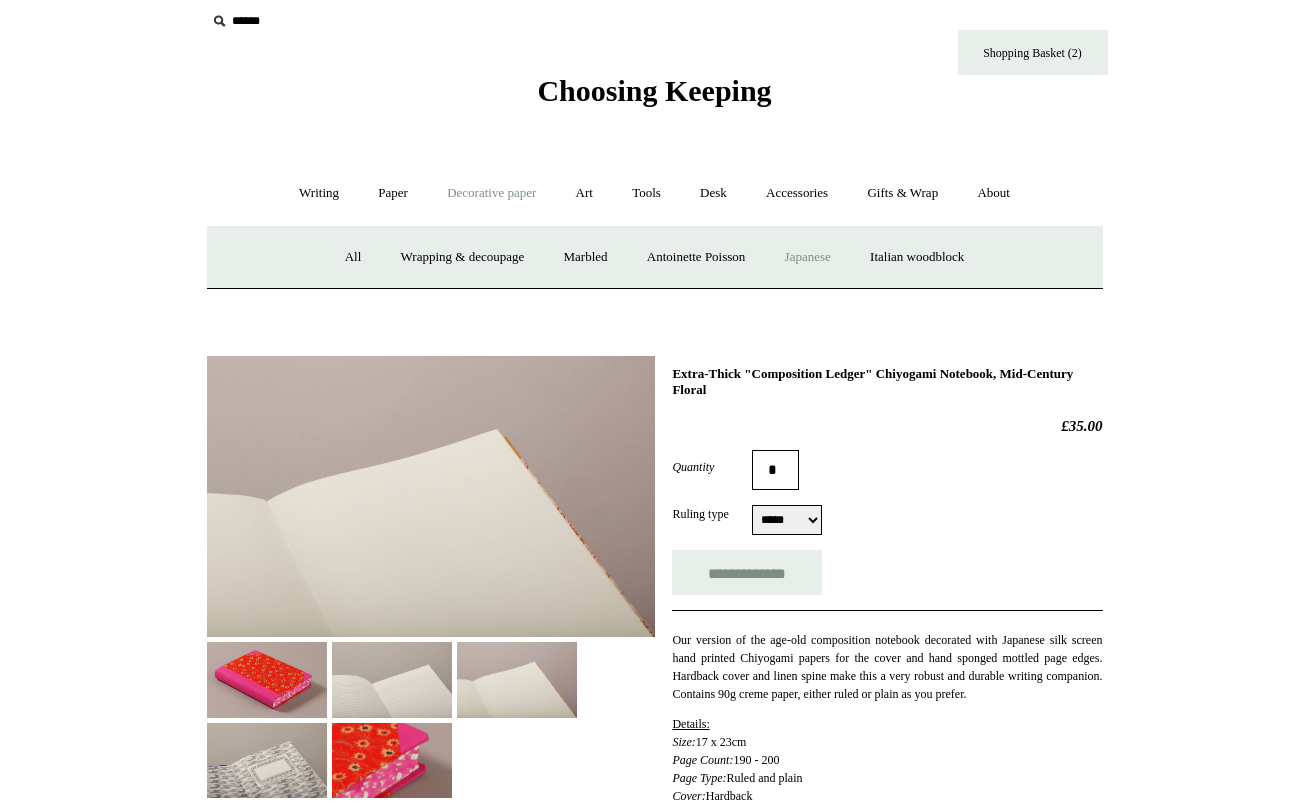 click on "Japanese" at bounding box center (808, 257) 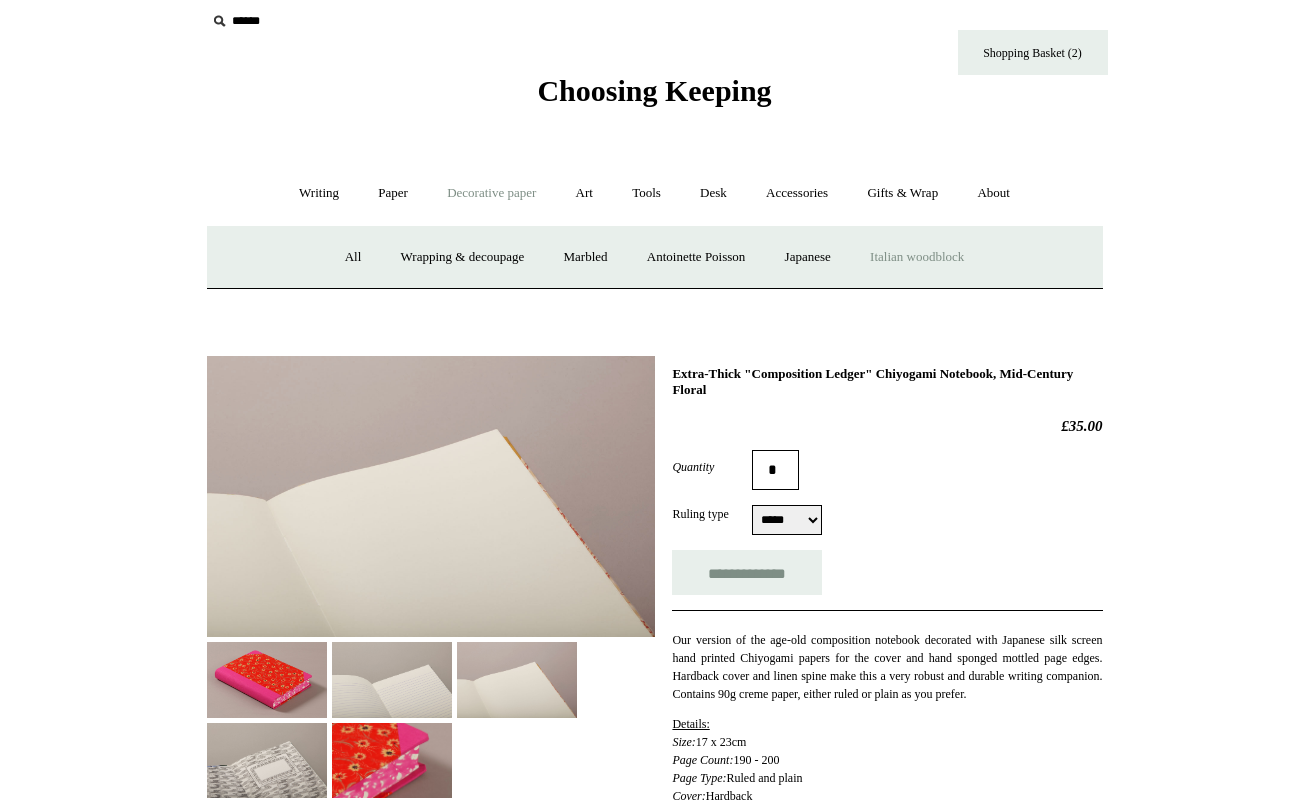 click on "Italian woodblock" at bounding box center (917, 257) 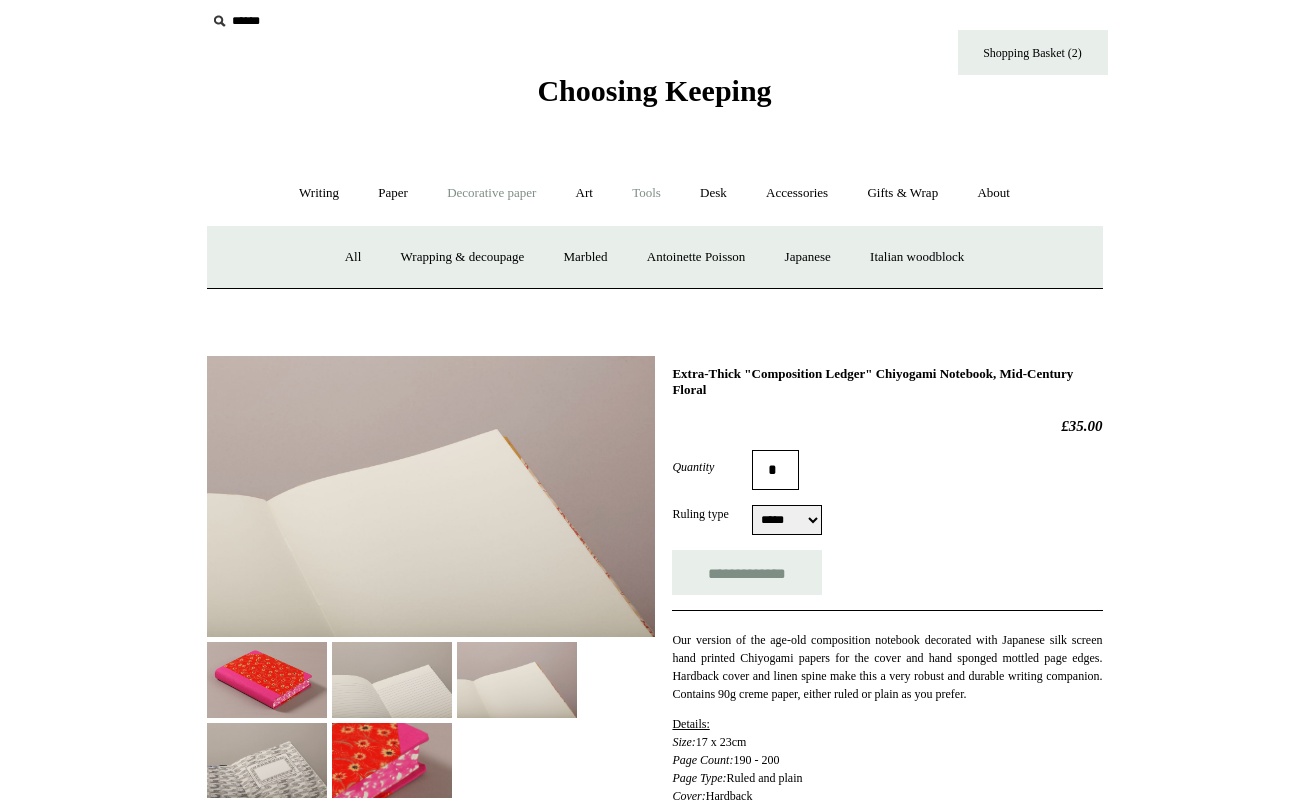 click on "Tools +" at bounding box center (646, 193) 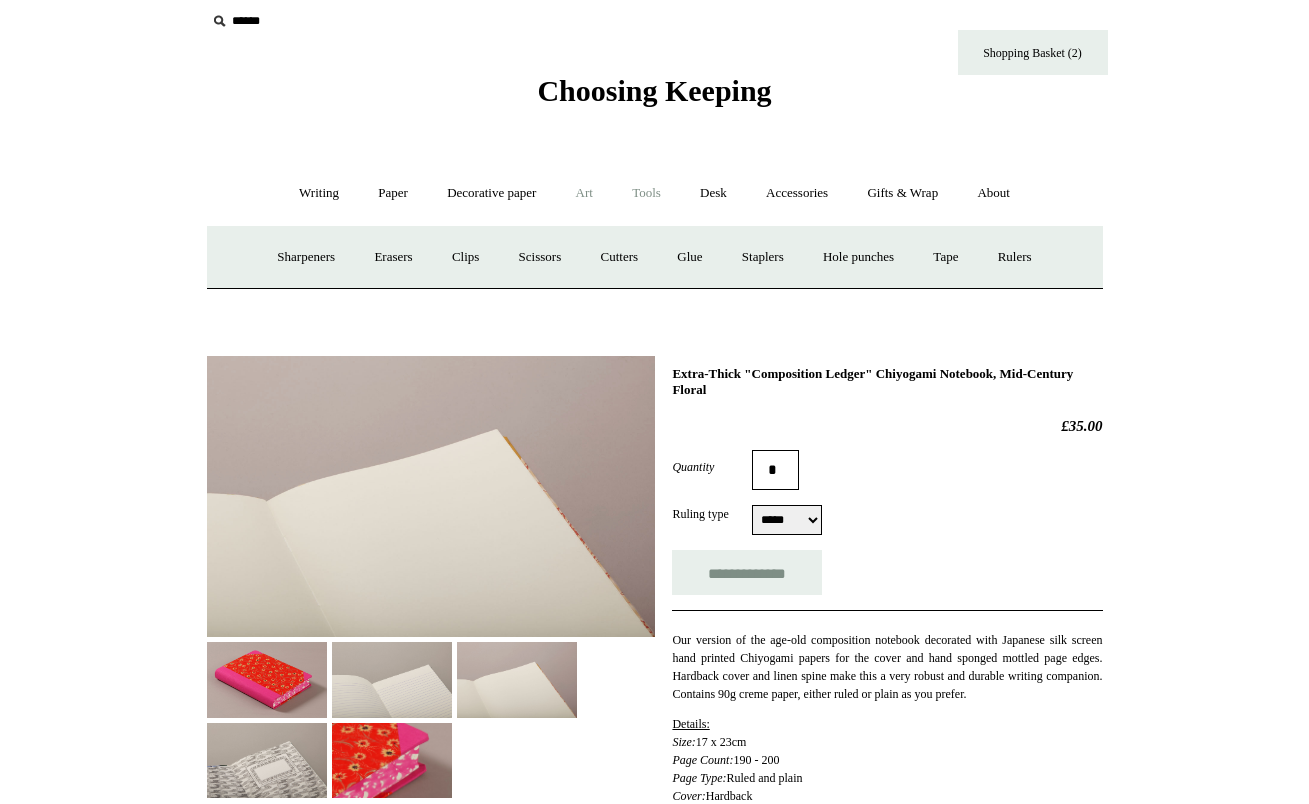 click on "Art +" at bounding box center [584, 193] 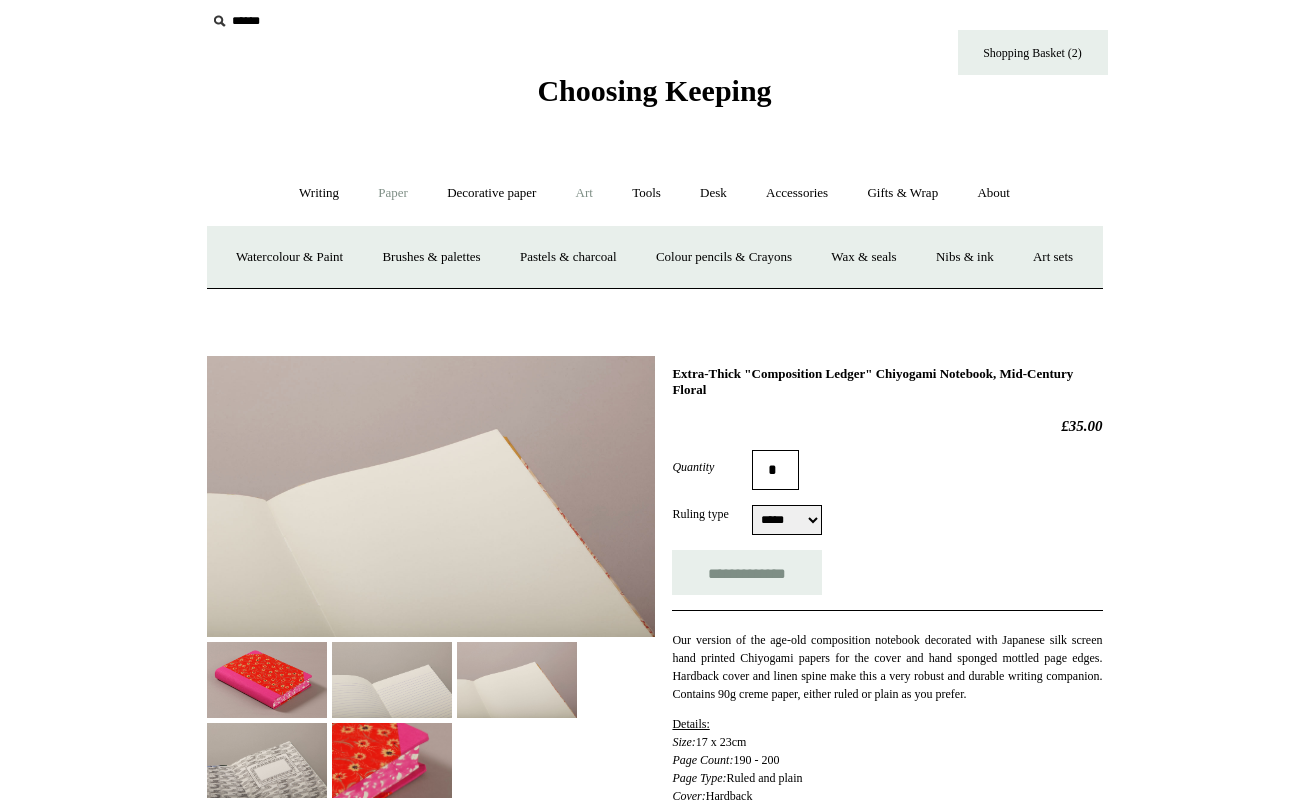 click on "Paper +" at bounding box center (393, 193) 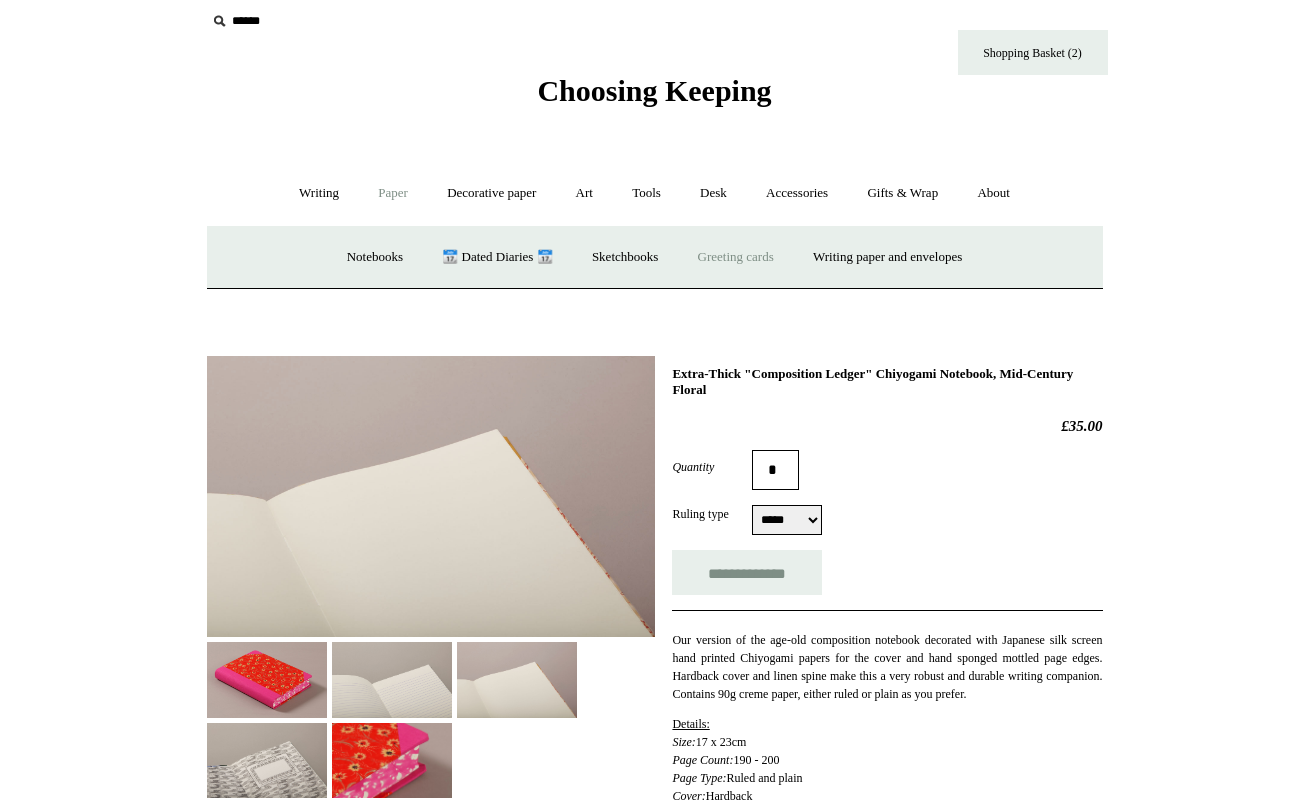 click on "Greeting cards +" at bounding box center [736, 257] 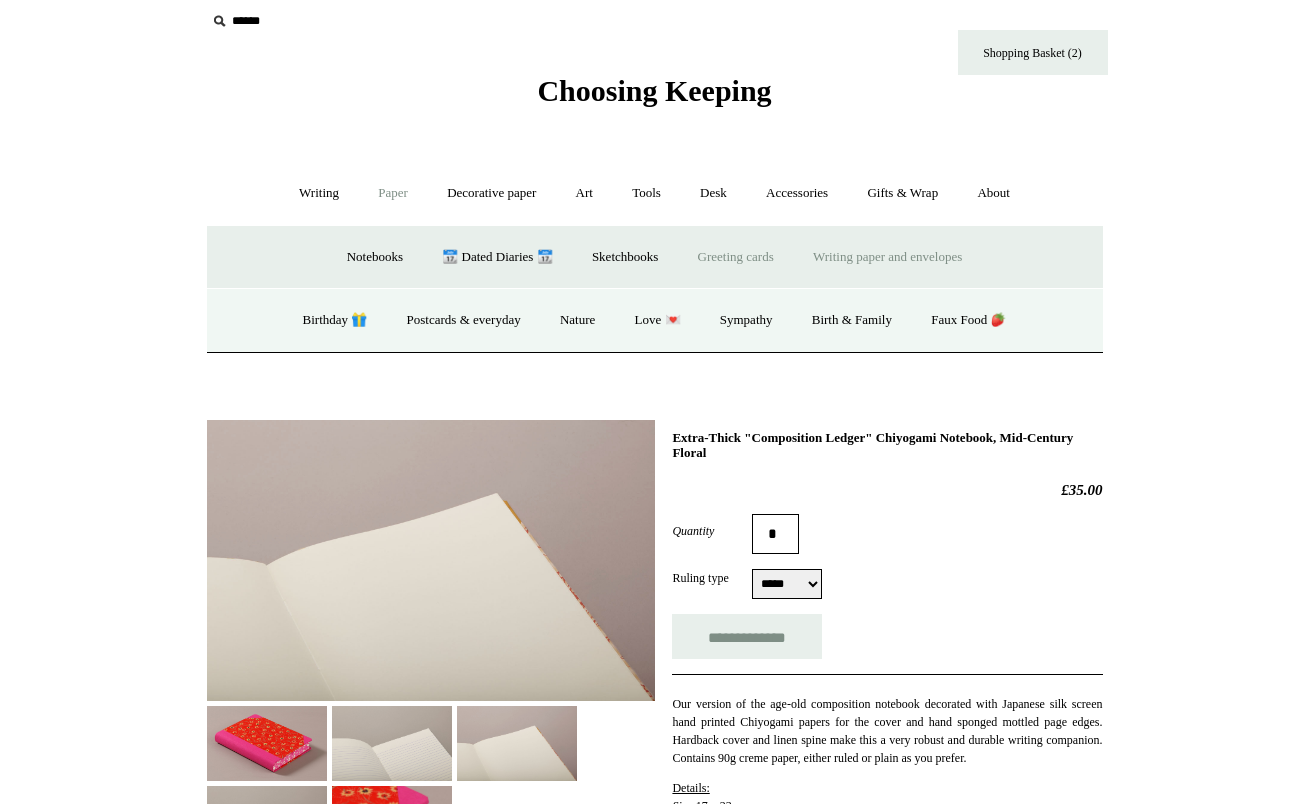 click on "Writing paper and envelopes +" at bounding box center (887, 257) 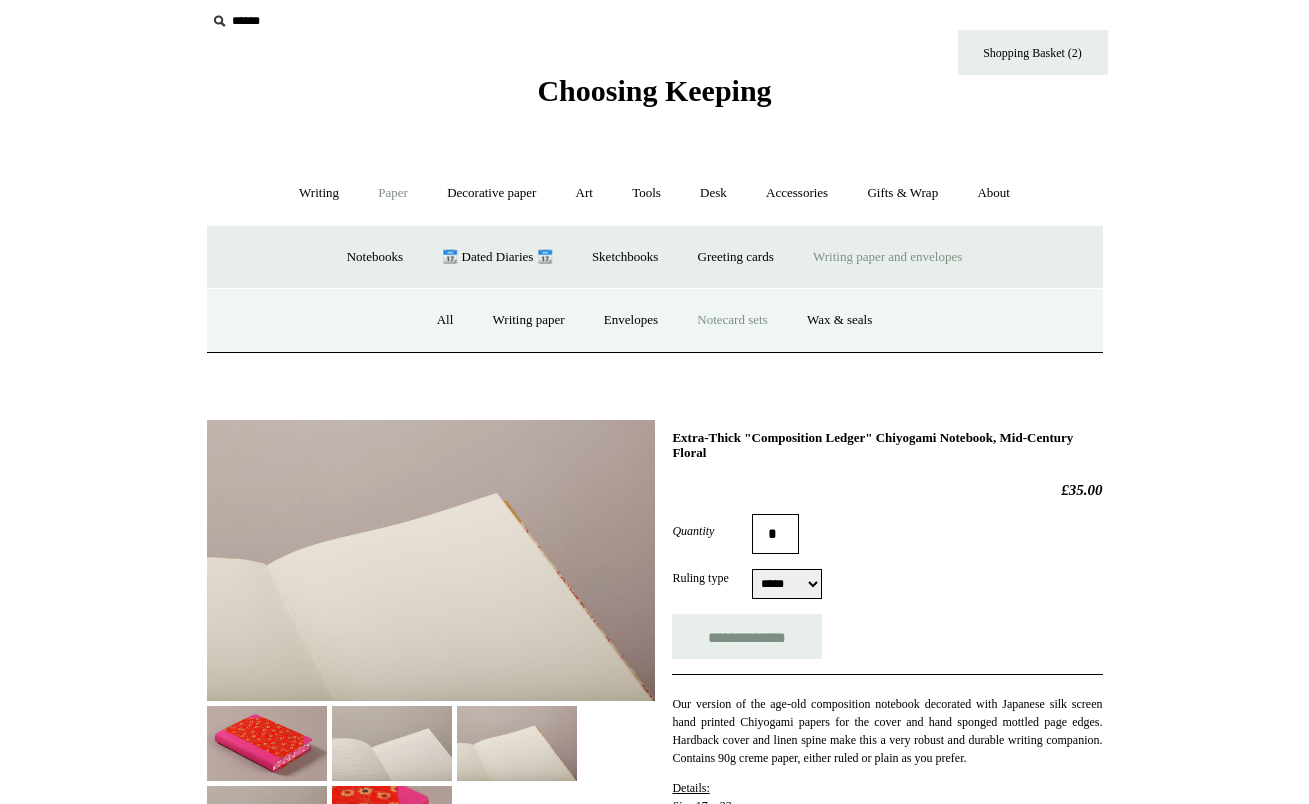 click on "Notecard sets" at bounding box center [732, 320] 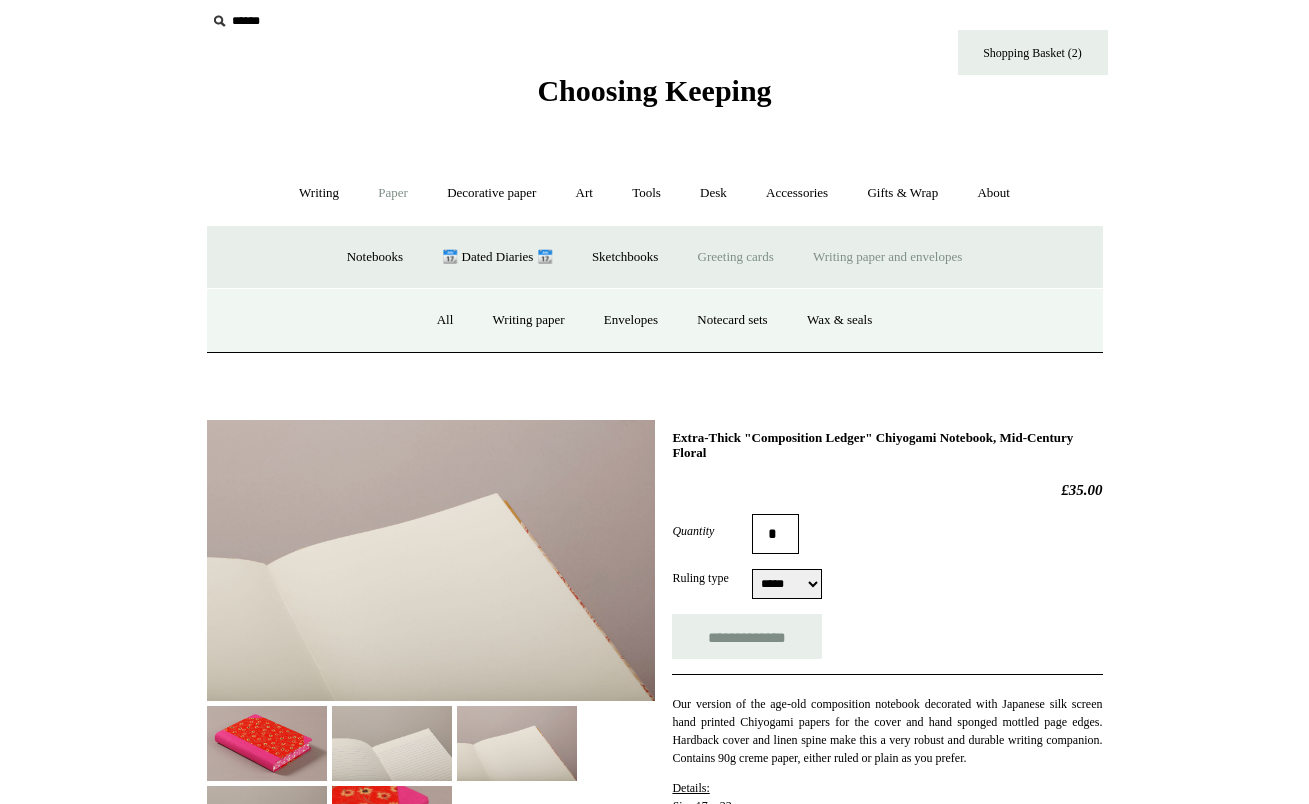 click on "Greeting cards +" at bounding box center (736, 257) 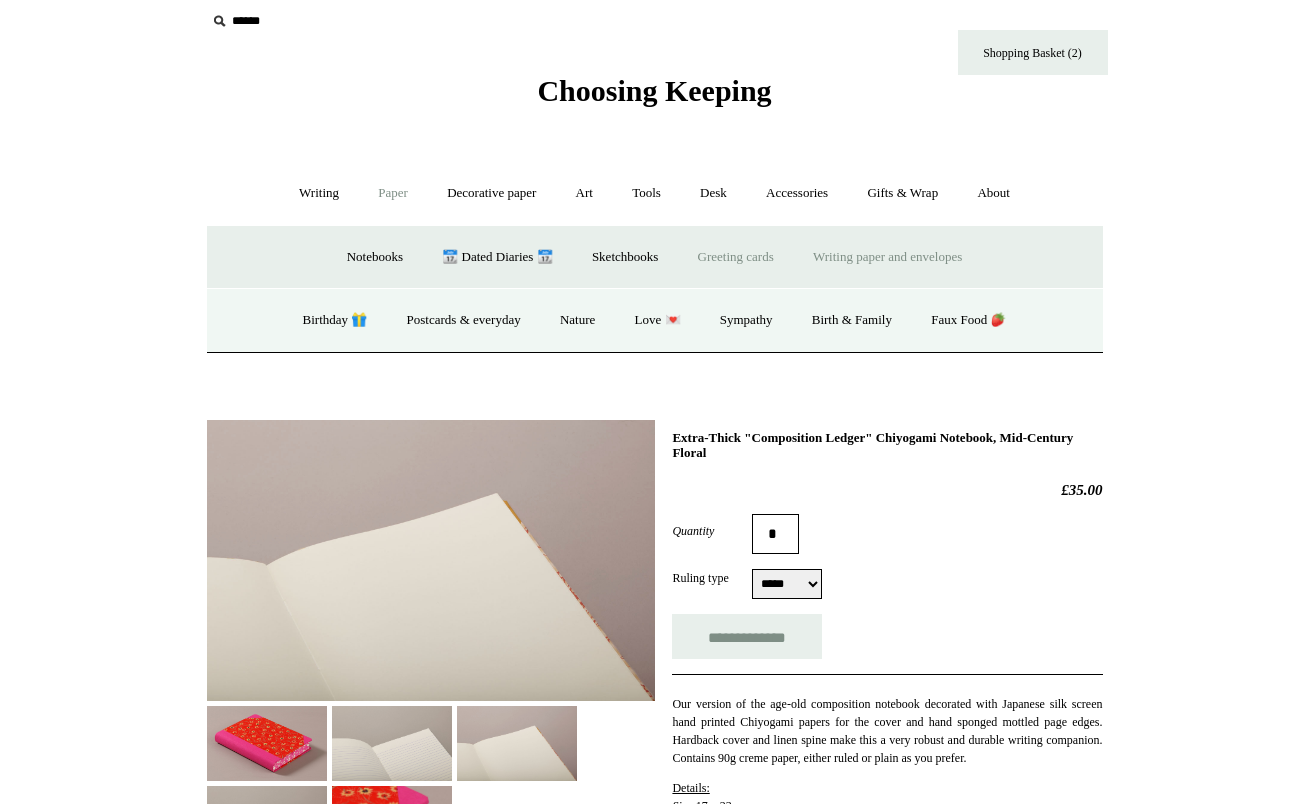 click on "Writing paper and envelopes +" at bounding box center [887, 257] 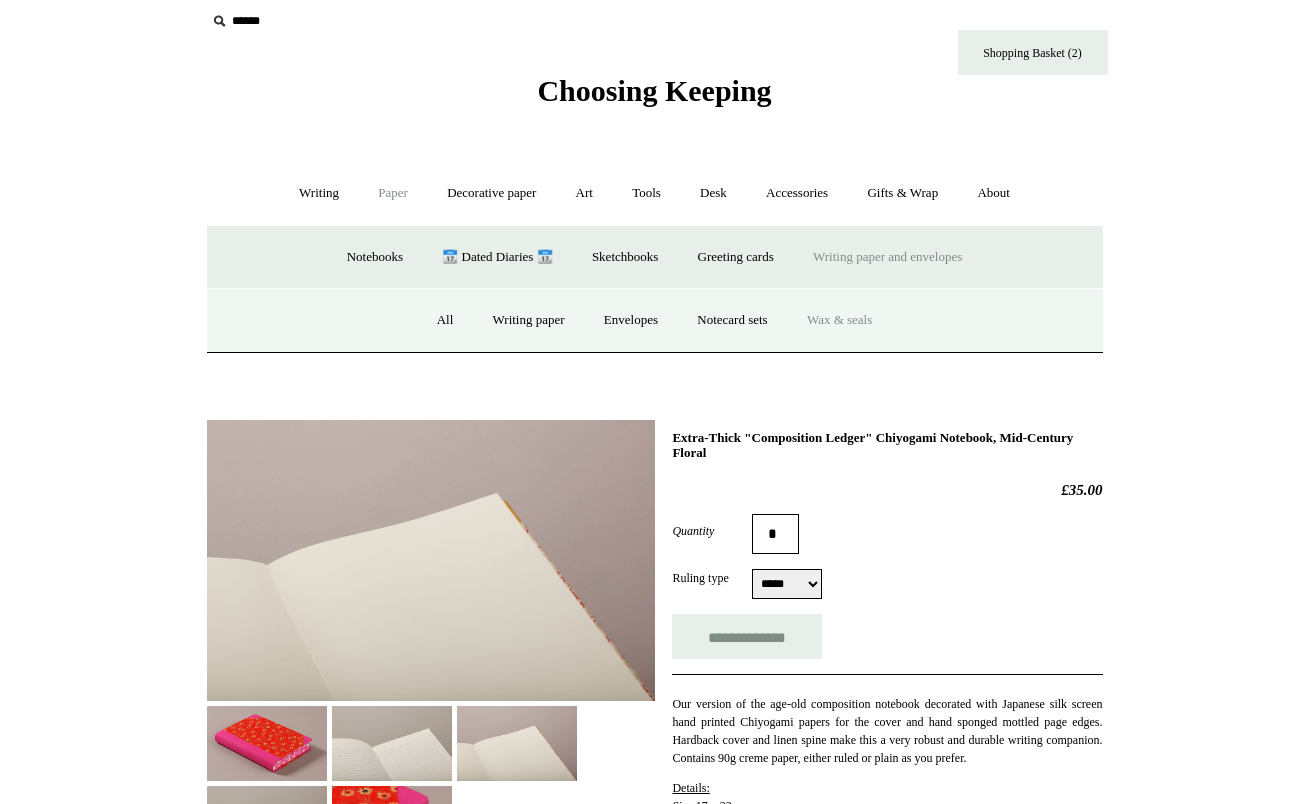 click on "Wax & seals" at bounding box center [839, 320] 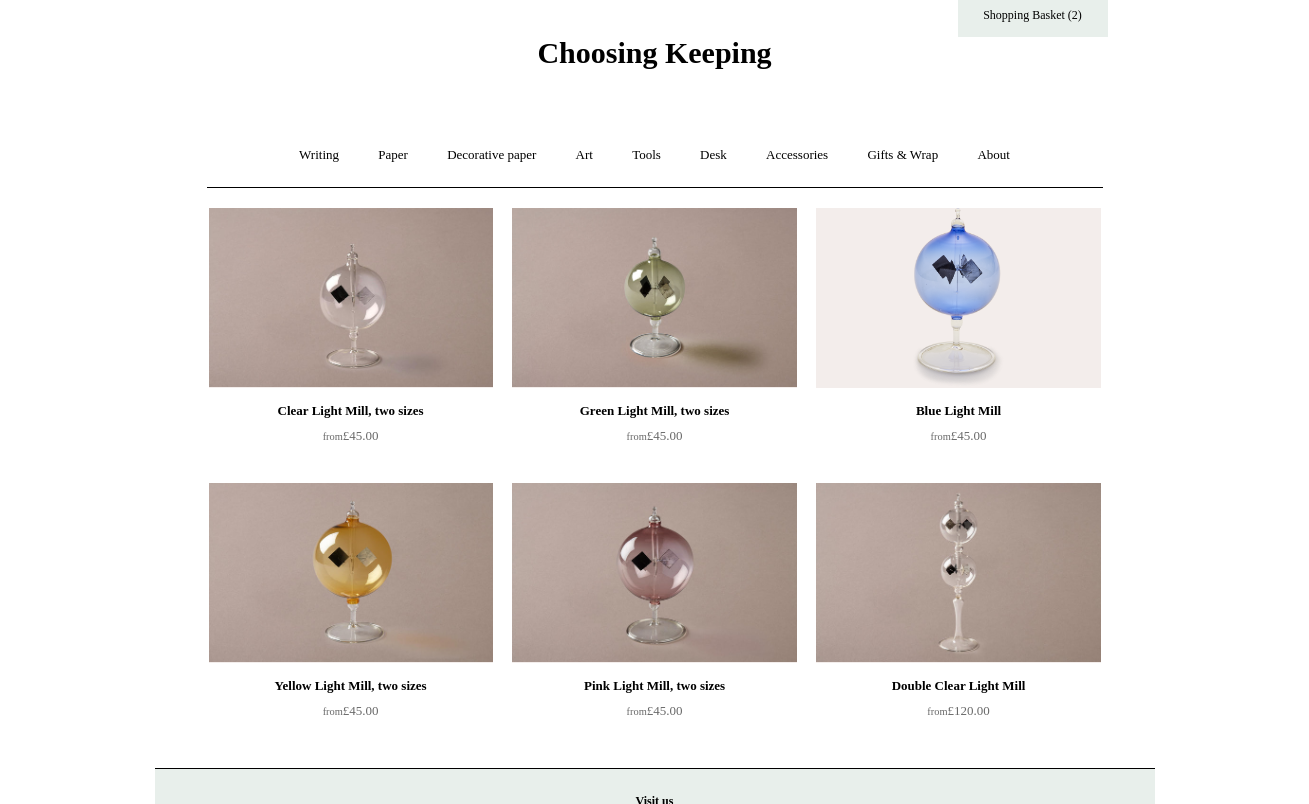 scroll, scrollTop: 71, scrollLeft: 0, axis: vertical 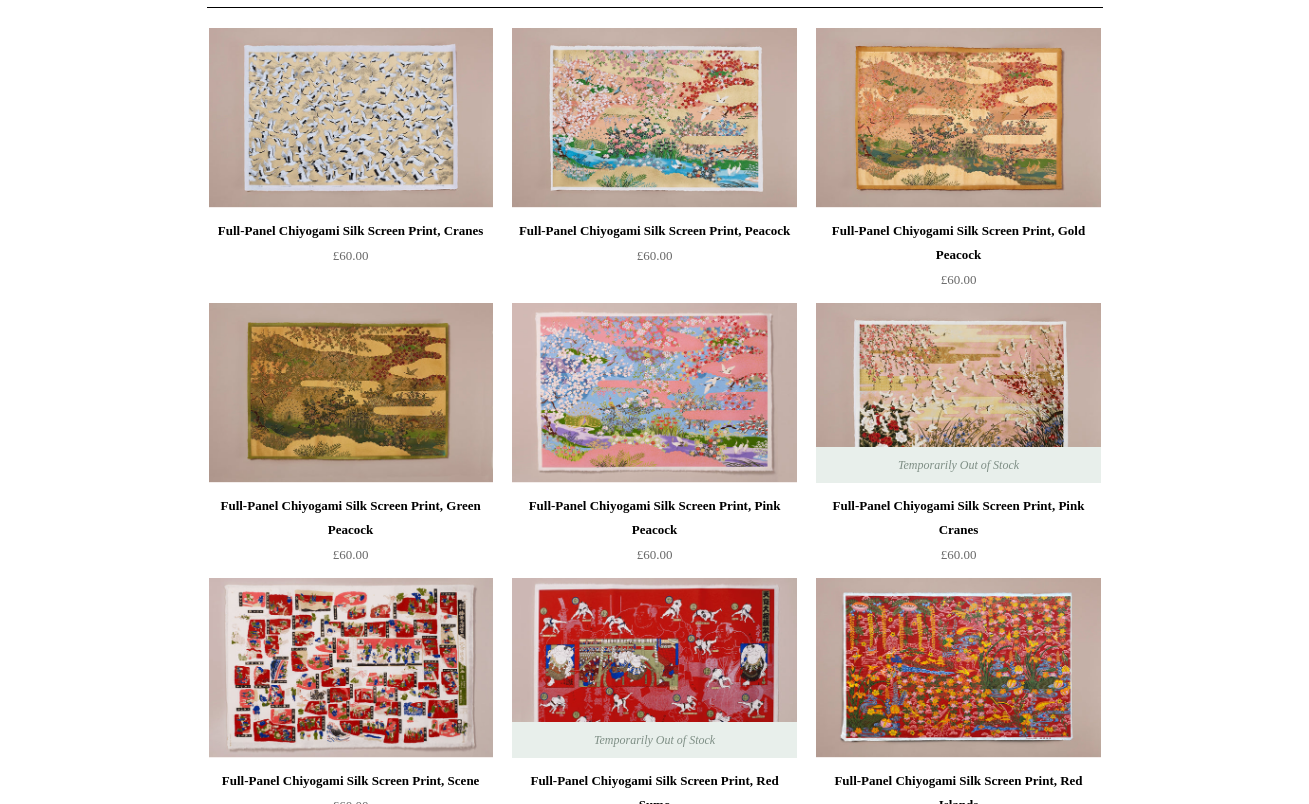 click on "Full-Panel Chiyogami Silk Screen Print, Pink Peacock" at bounding box center [654, 518] 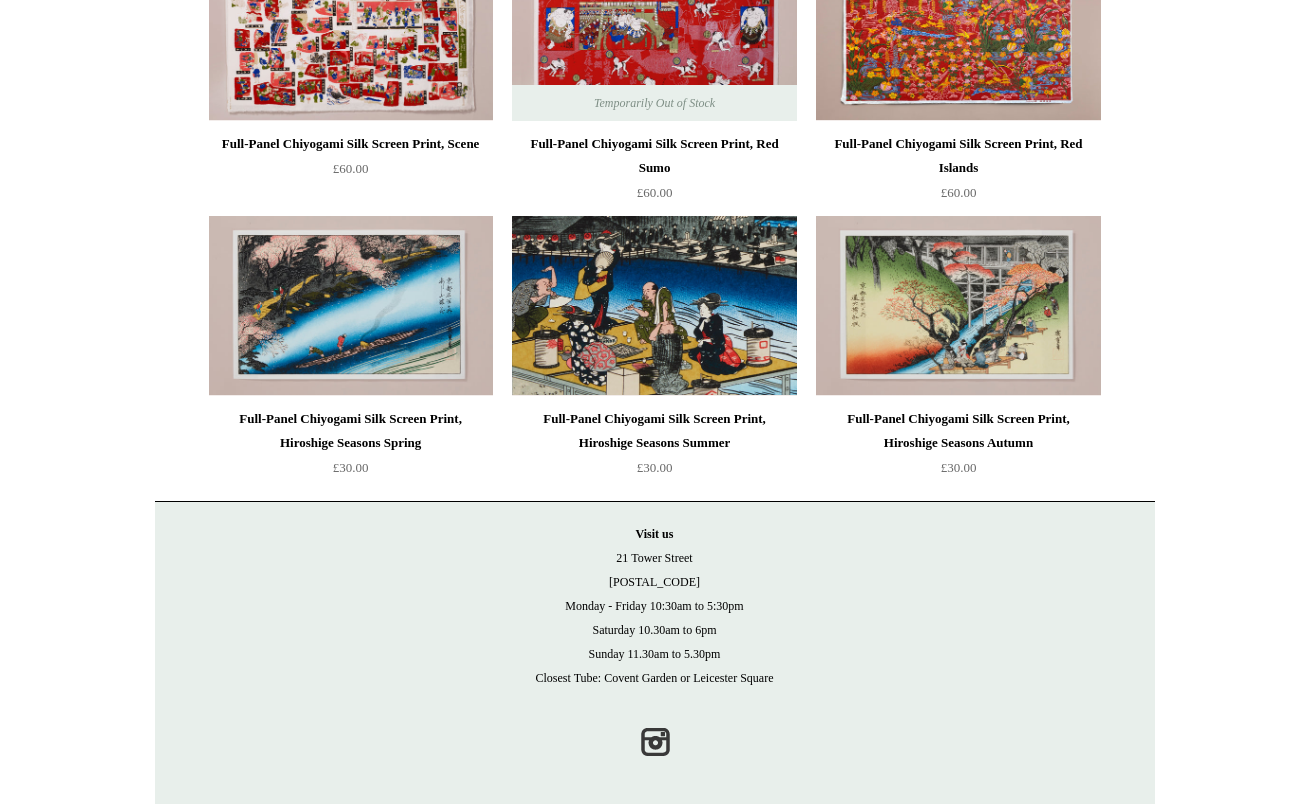 scroll, scrollTop: 801, scrollLeft: 0, axis: vertical 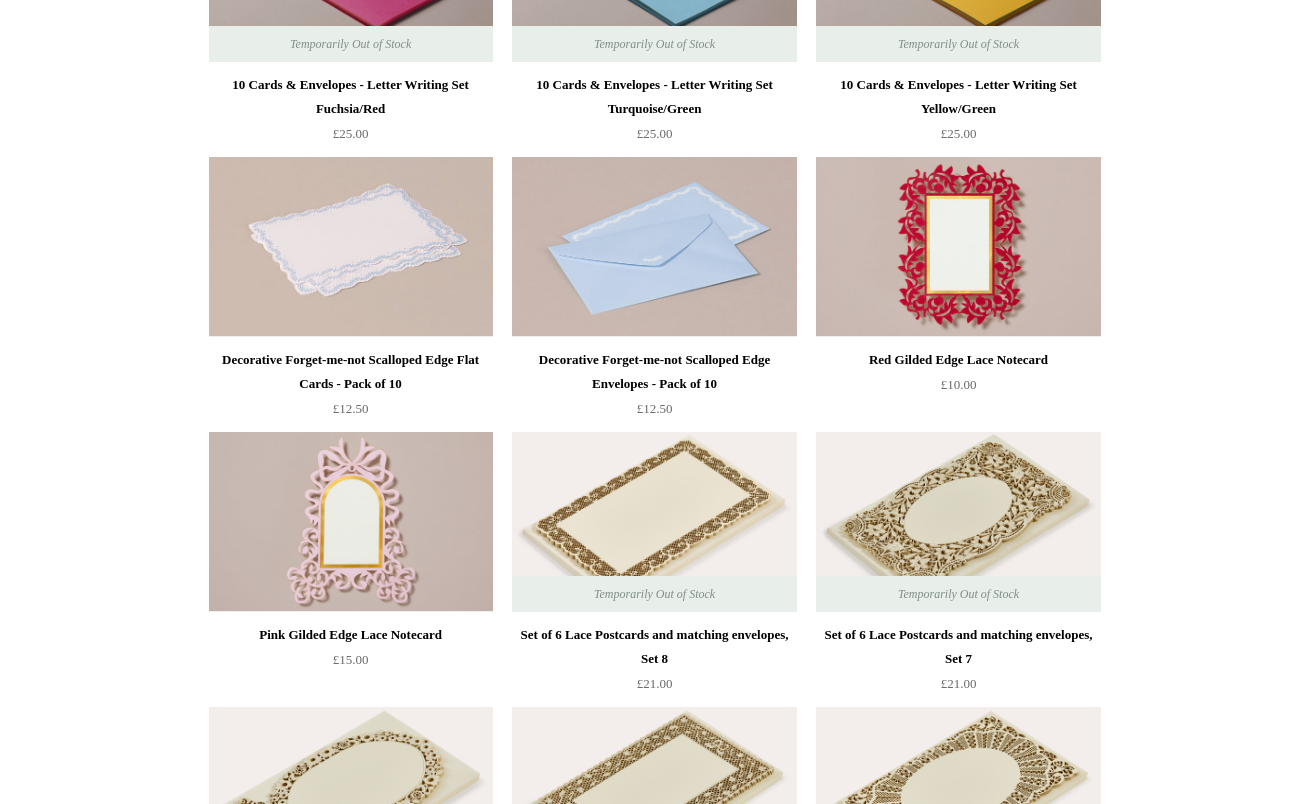 click on "Decorative Forget-me-not Scalloped Edge Flat Cards - Pack of 10" at bounding box center [351, 372] 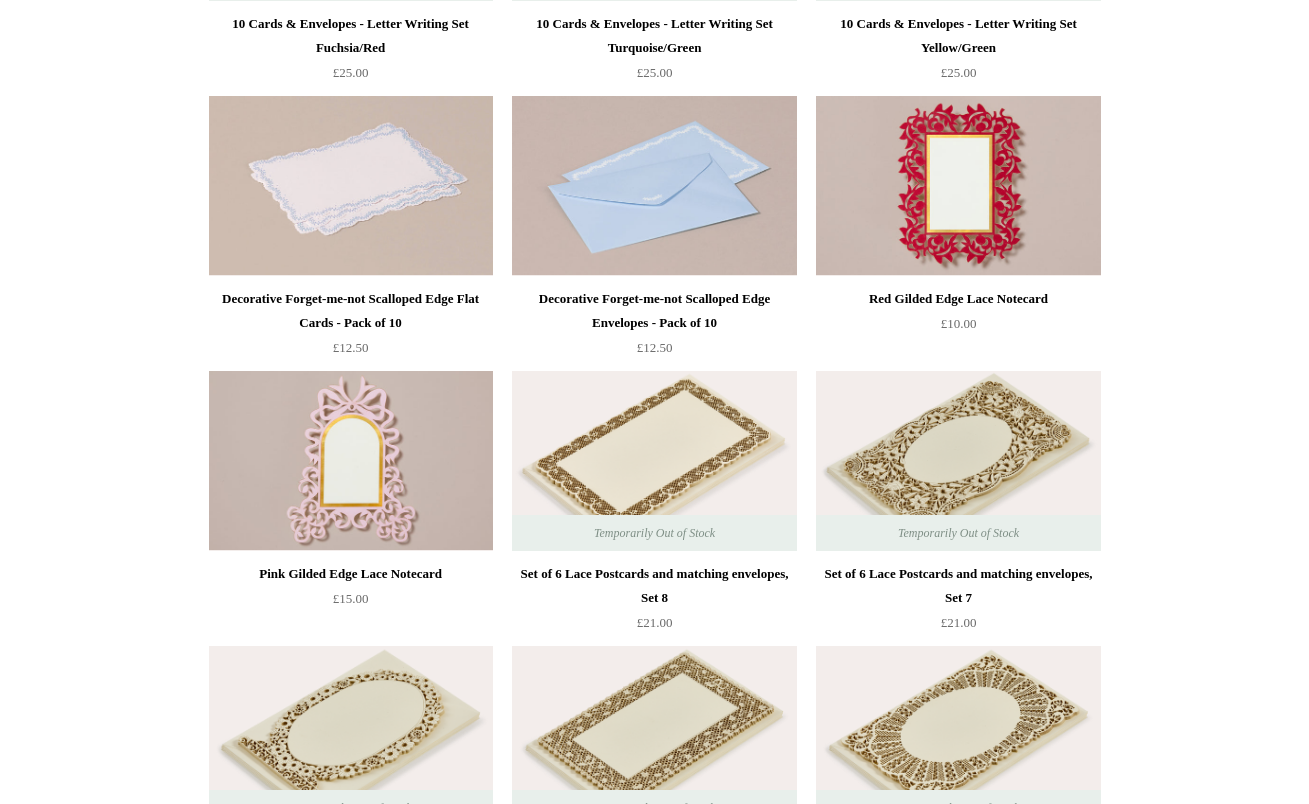 scroll, scrollTop: 1631, scrollLeft: 0, axis: vertical 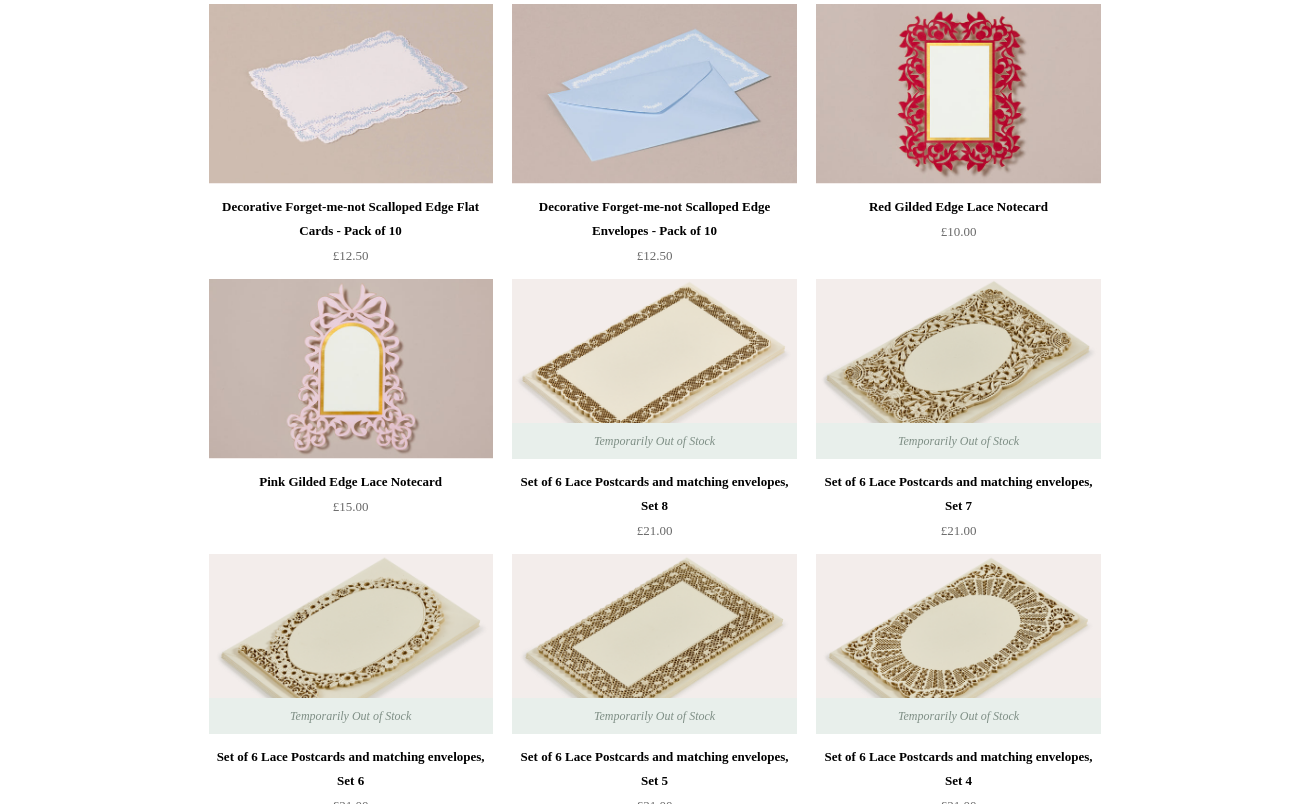 click on "Decorative Forget-me-not Scalloped Edge Envelopes - Pack of 10" at bounding box center (654, 219) 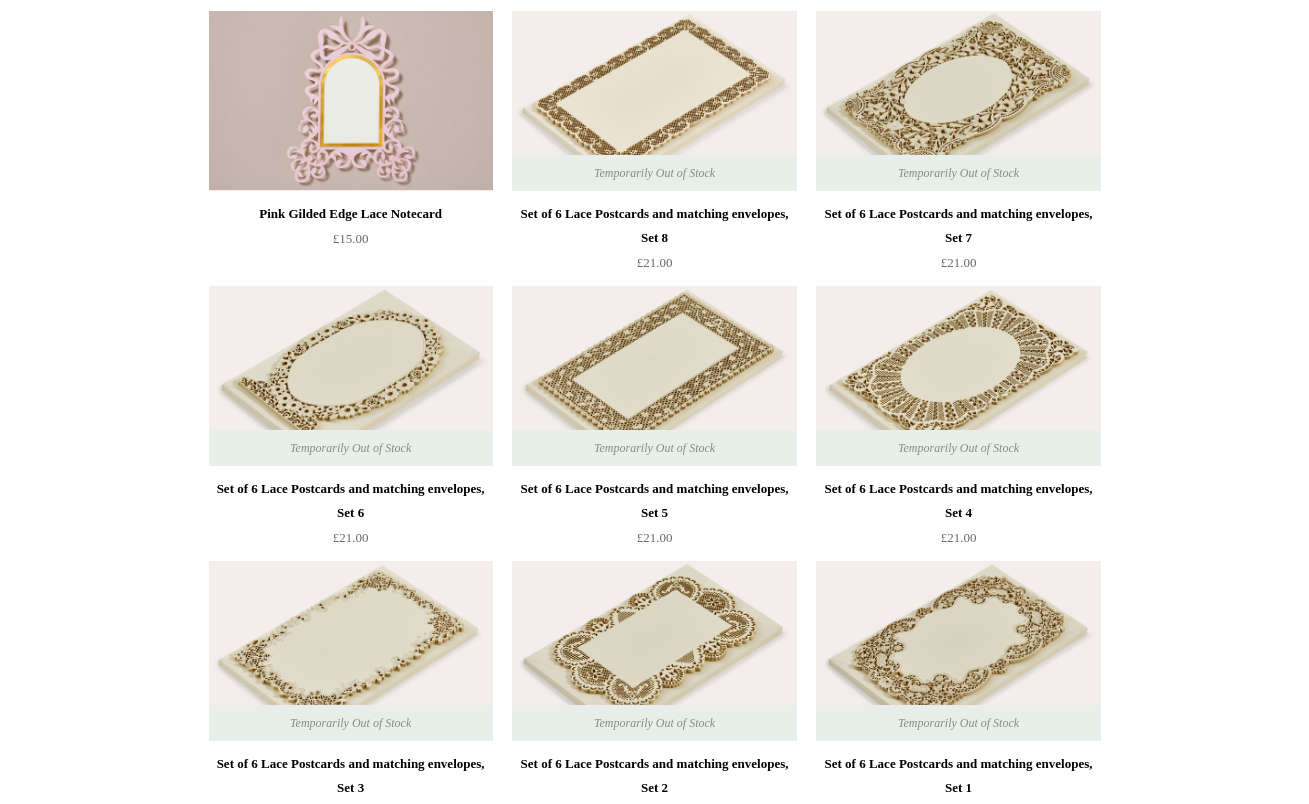scroll, scrollTop: 2253, scrollLeft: 0, axis: vertical 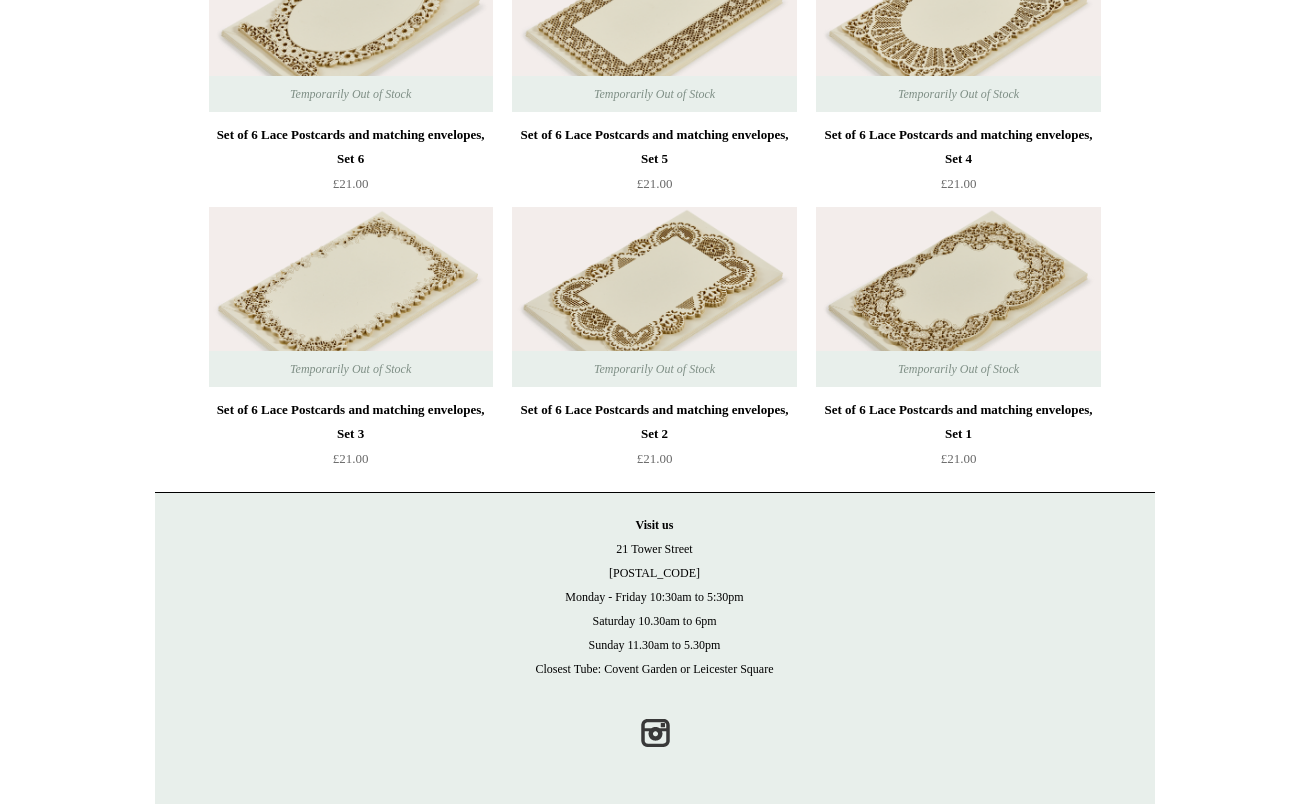 click on "Temporarily Out of Stock
Set of 6 Lace Postcards and matching envelopes, Set 3
£21.00" at bounding box center (351, 334) 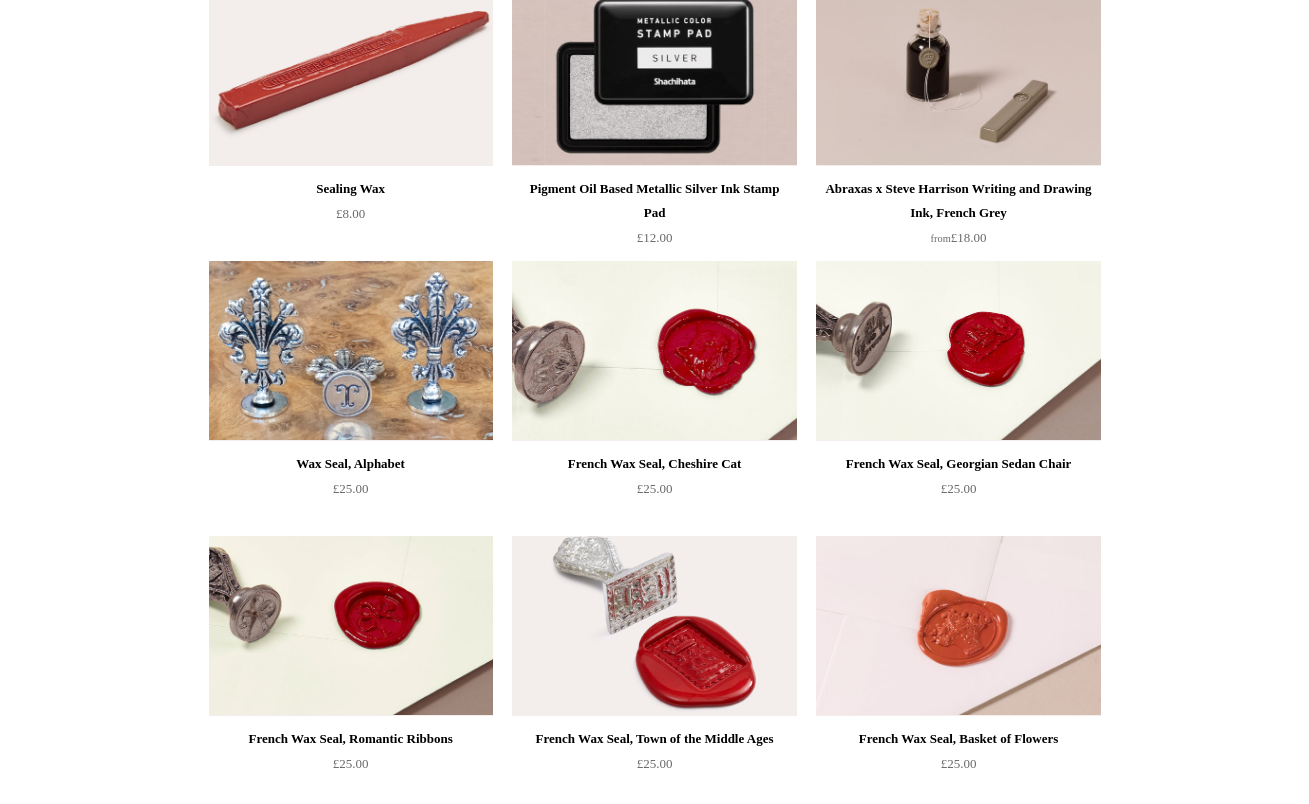 scroll, scrollTop: 336, scrollLeft: 0, axis: vertical 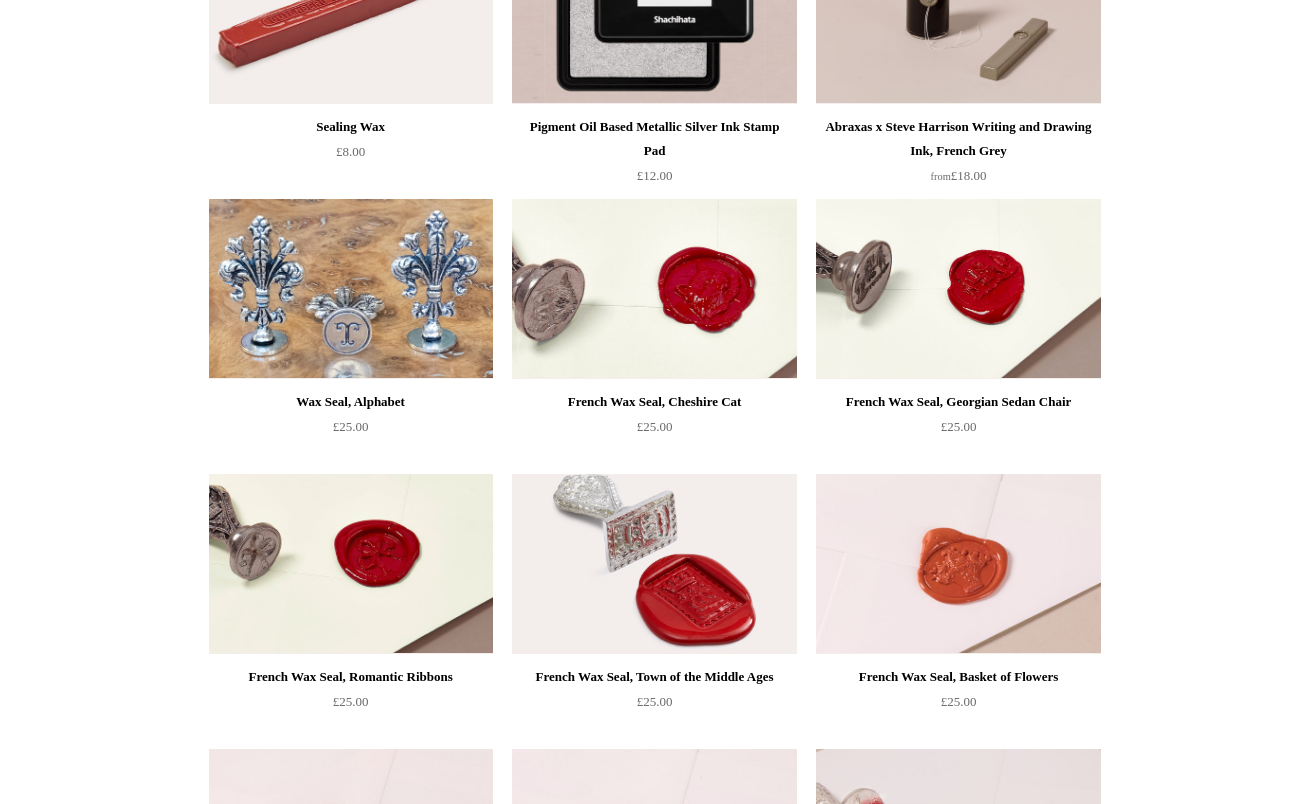 click on "French Wax Seal, Cheshire Cat" at bounding box center (654, 402) 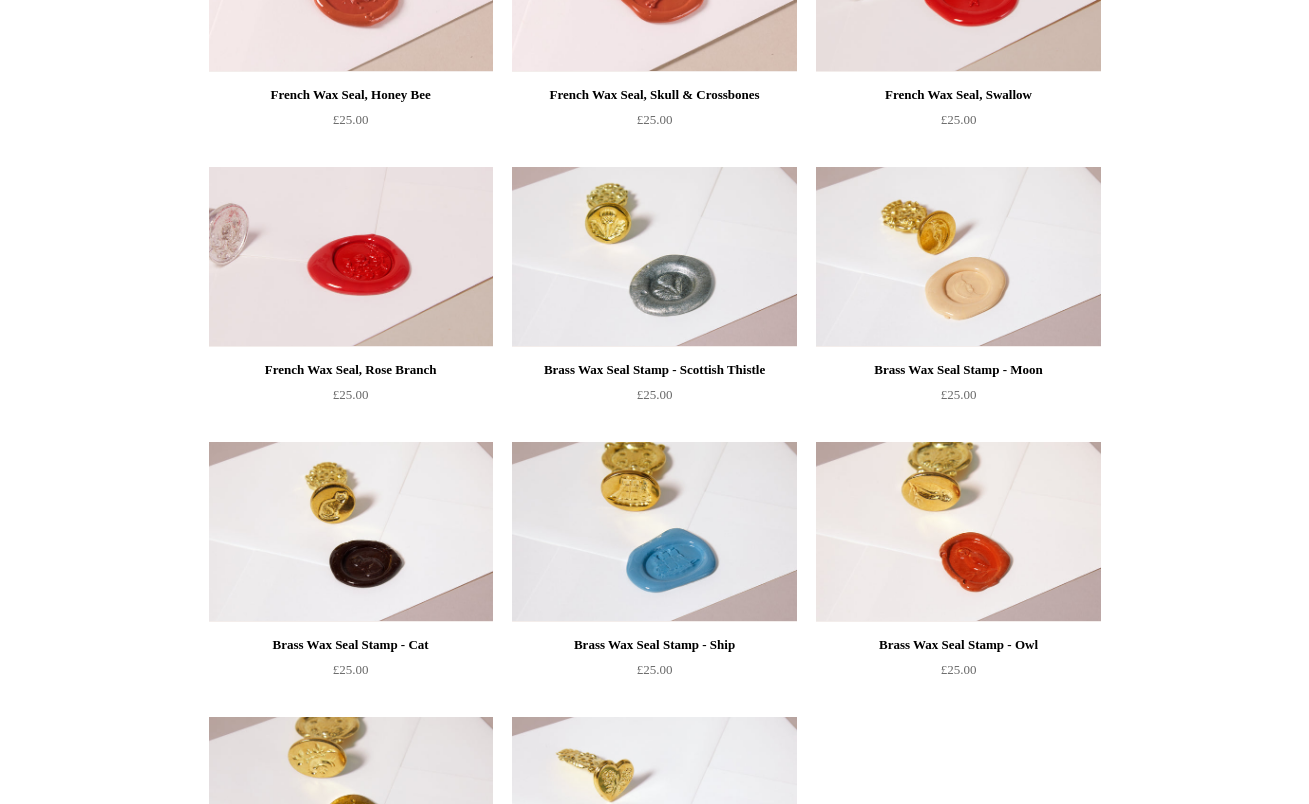 scroll, scrollTop: 1265, scrollLeft: 0, axis: vertical 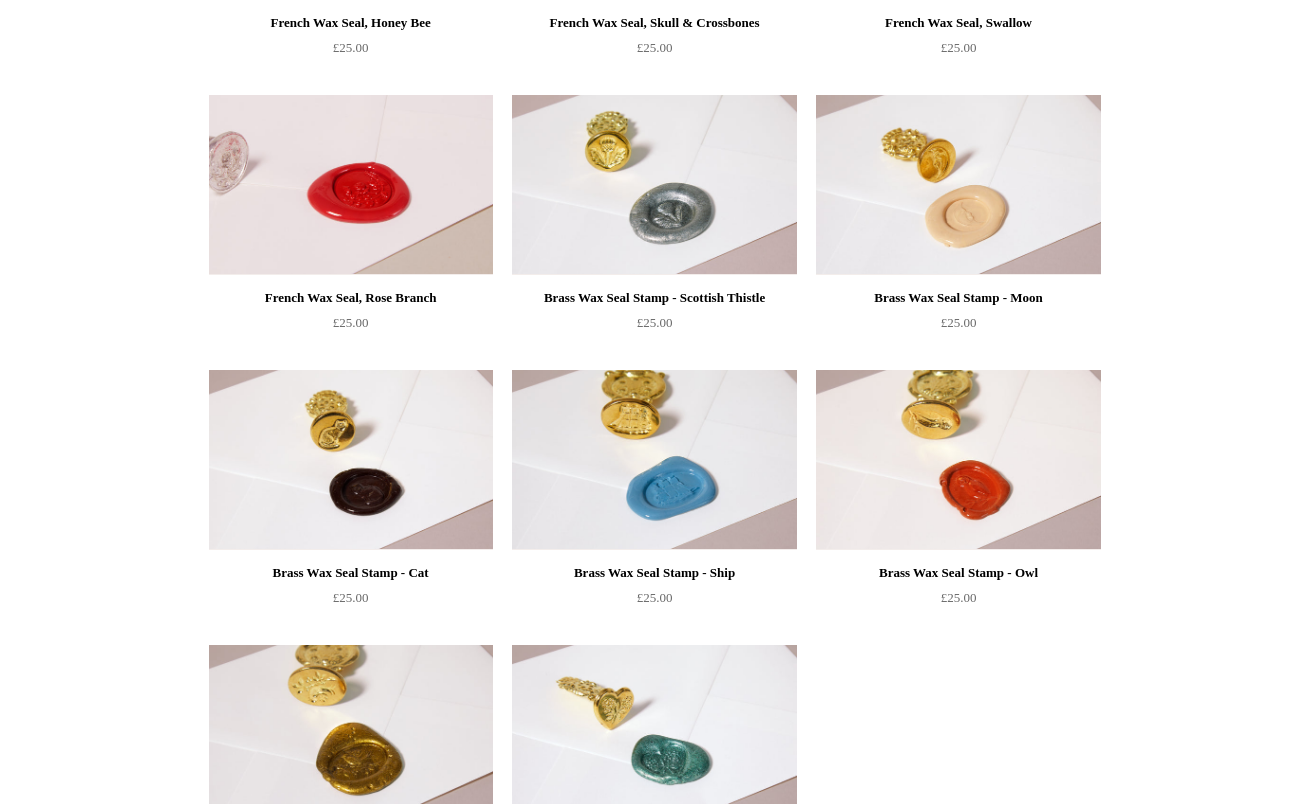 click on "Brass Wax Seal Stamp - Moon" at bounding box center (958, 298) 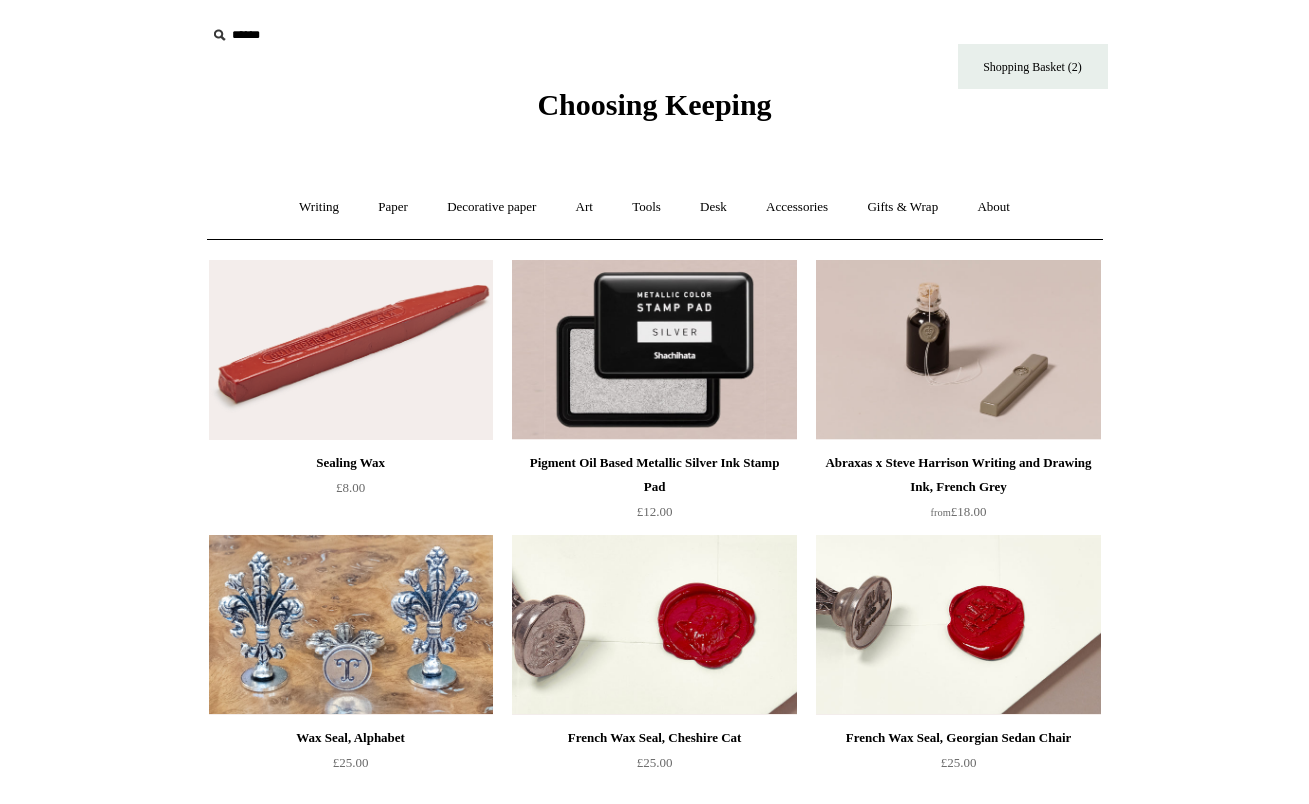 scroll, scrollTop: 1, scrollLeft: 0, axis: vertical 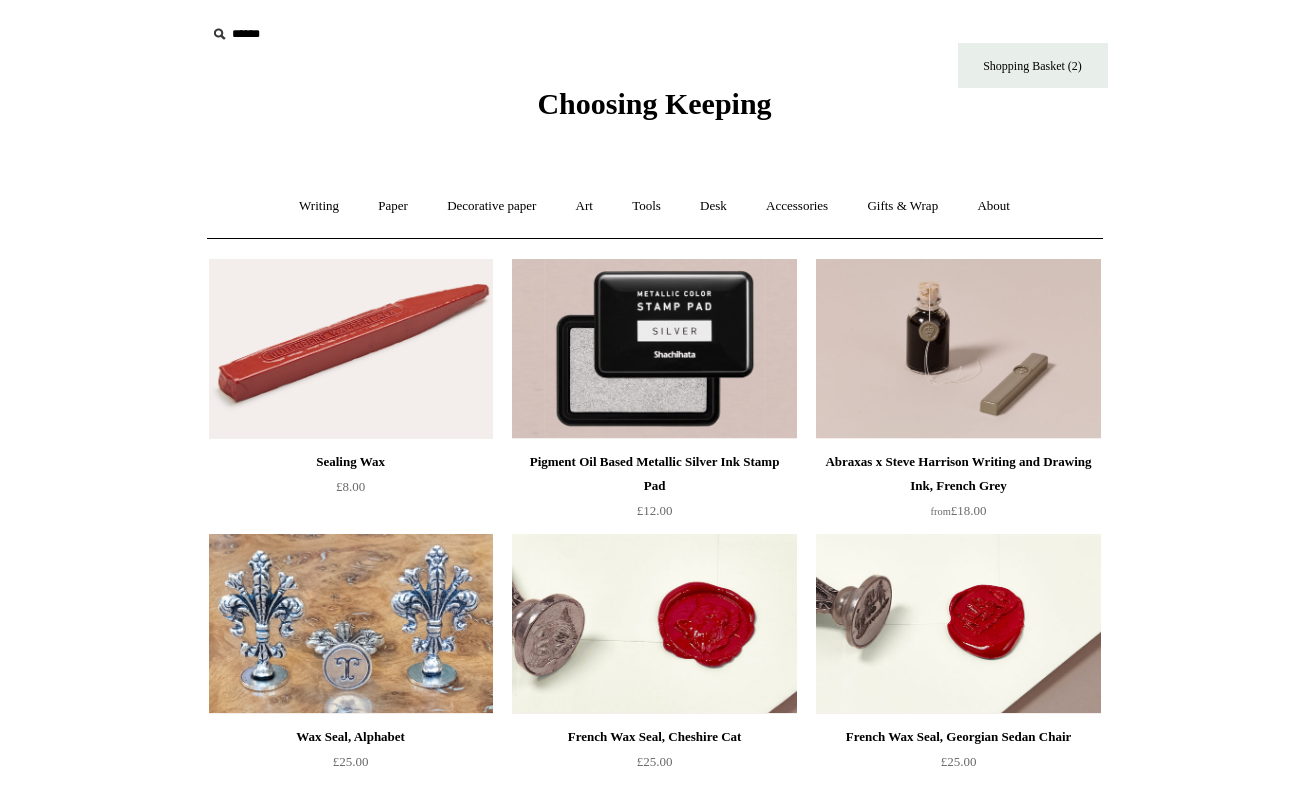 click on "Sealing Wax" at bounding box center [351, 462] 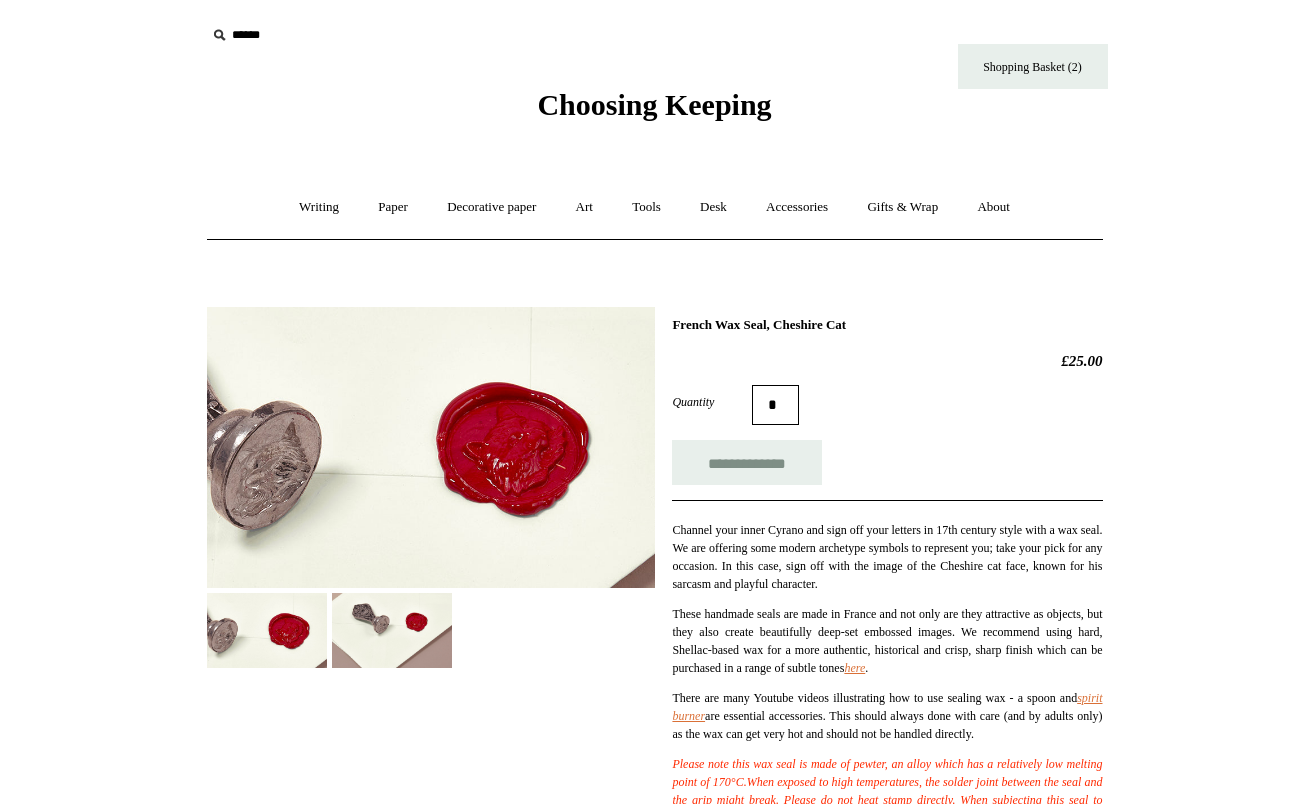 scroll, scrollTop: 0, scrollLeft: 0, axis: both 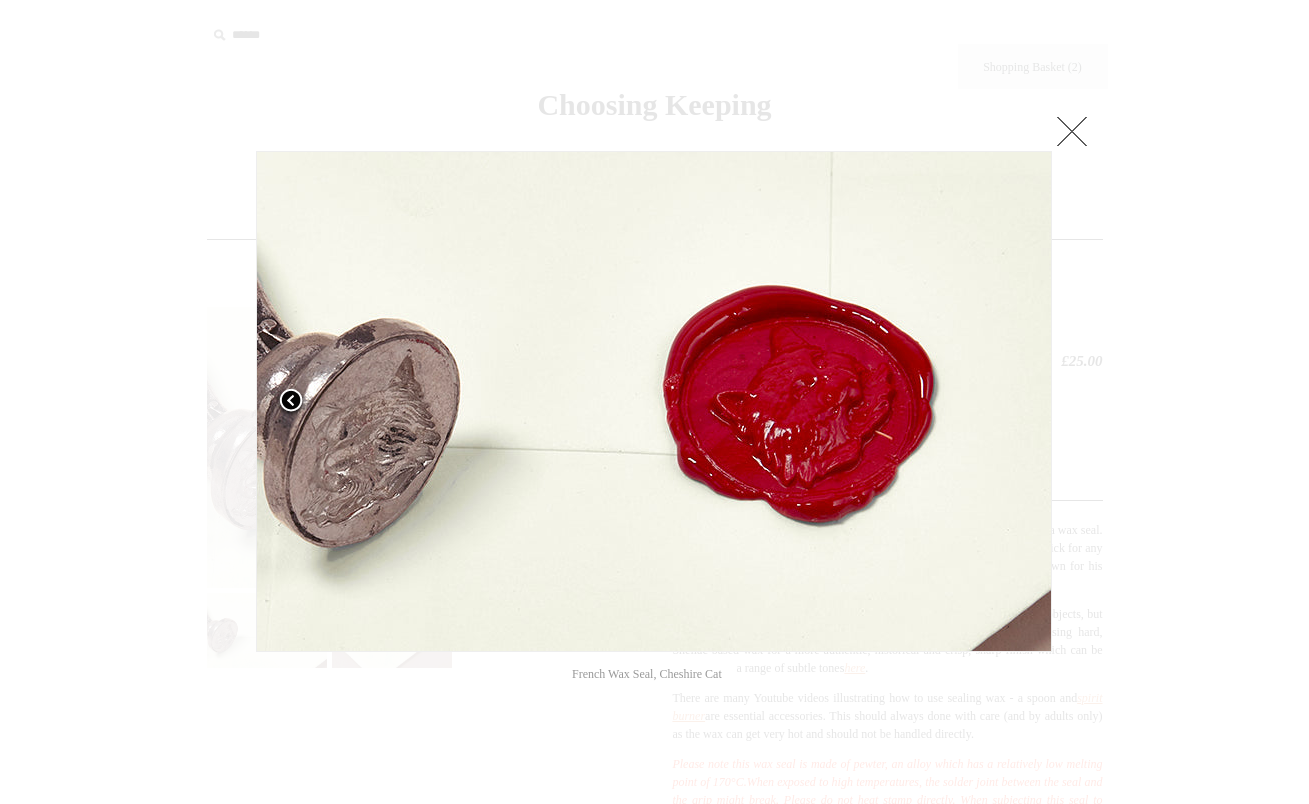 click at bounding box center [395, 401] 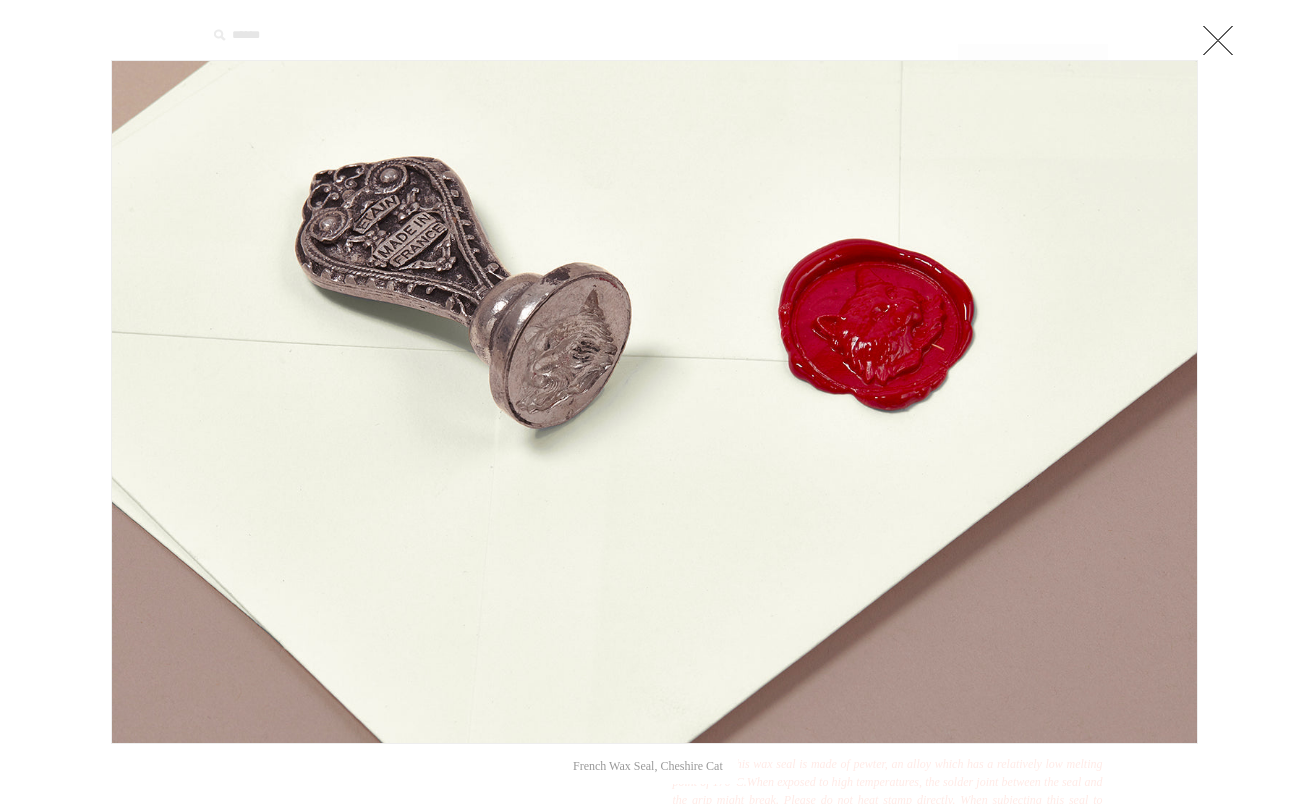 click at bounding box center (654, 402) 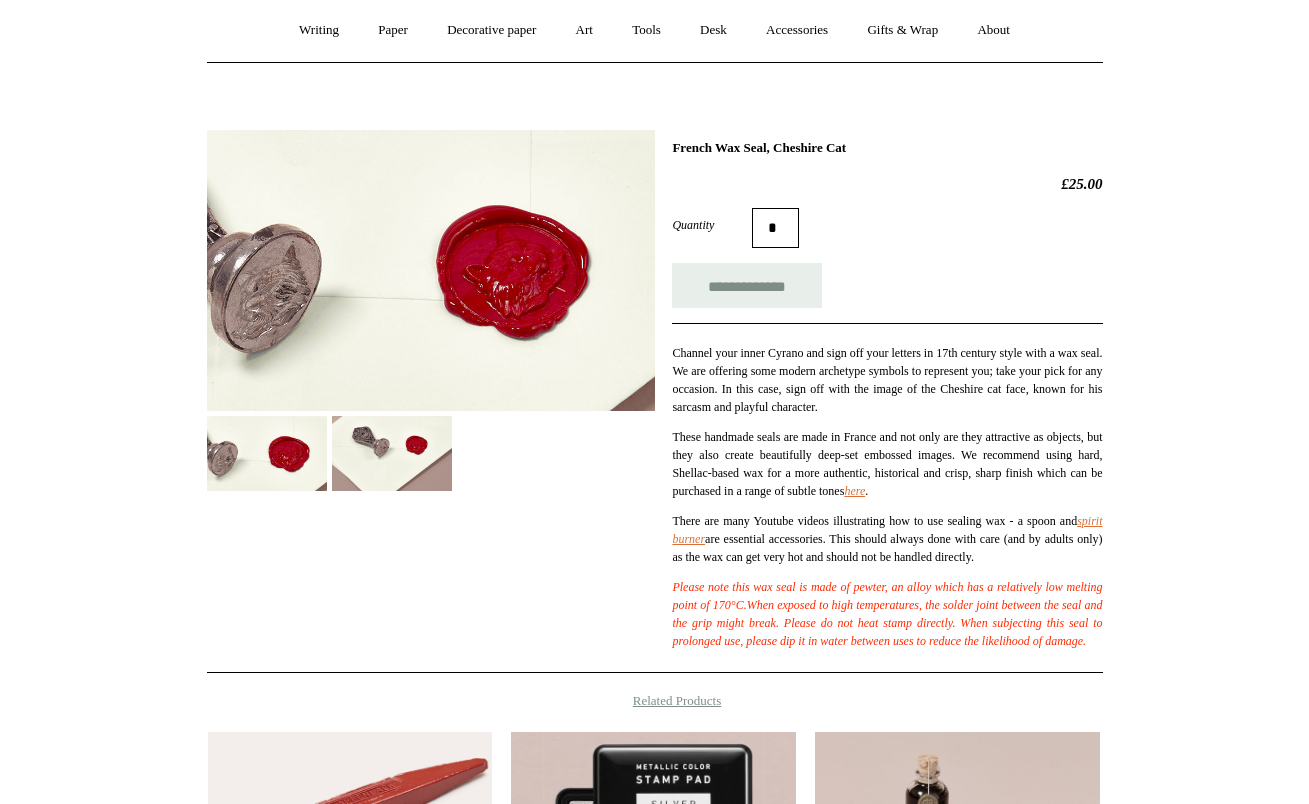 scroll, scrollTop: 234, scrollLeft: 0, axis: vertical 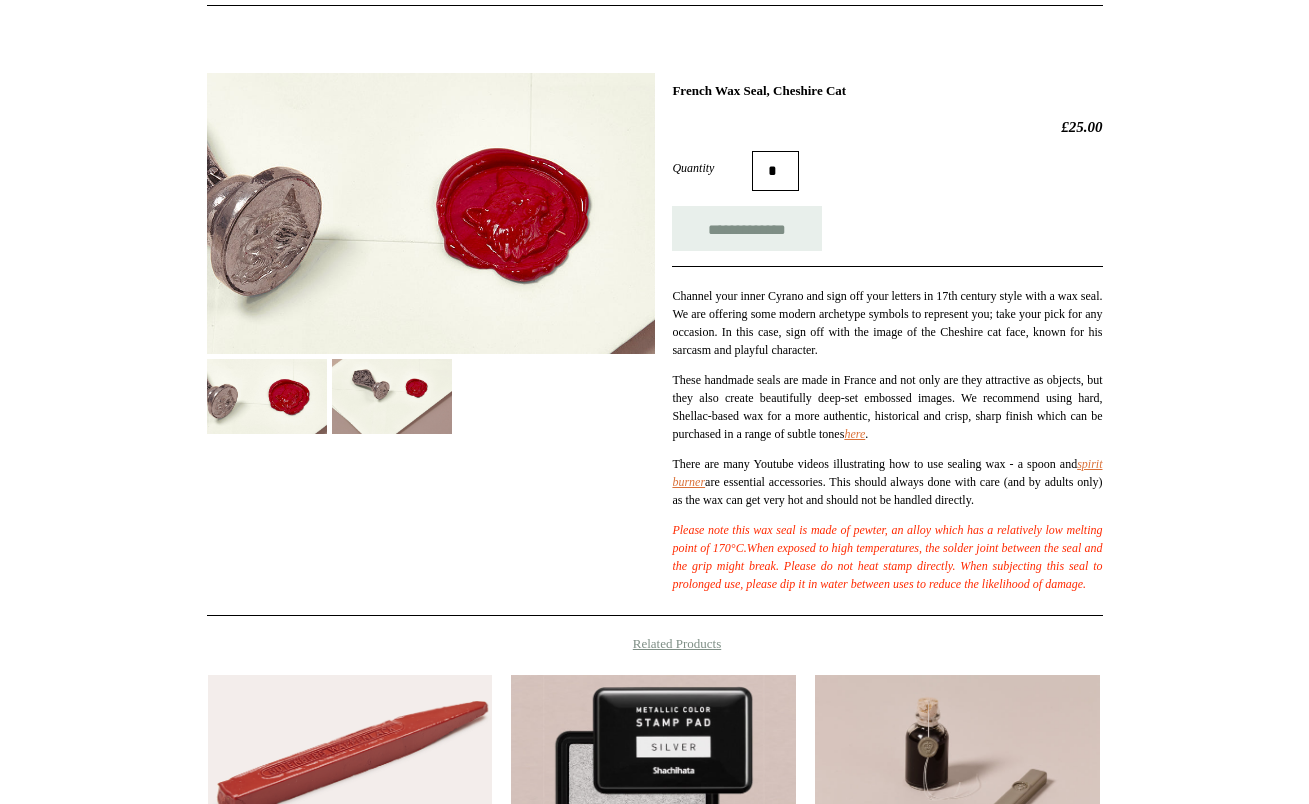 click on "There are many Youtube videos illustrating how to use sealing wax - a spoon and  spirit burner  are essential accessories. This should always done with care (and by adults only) as the wax can get very hot and should not be handled directly." at bounding box center (887, 482) 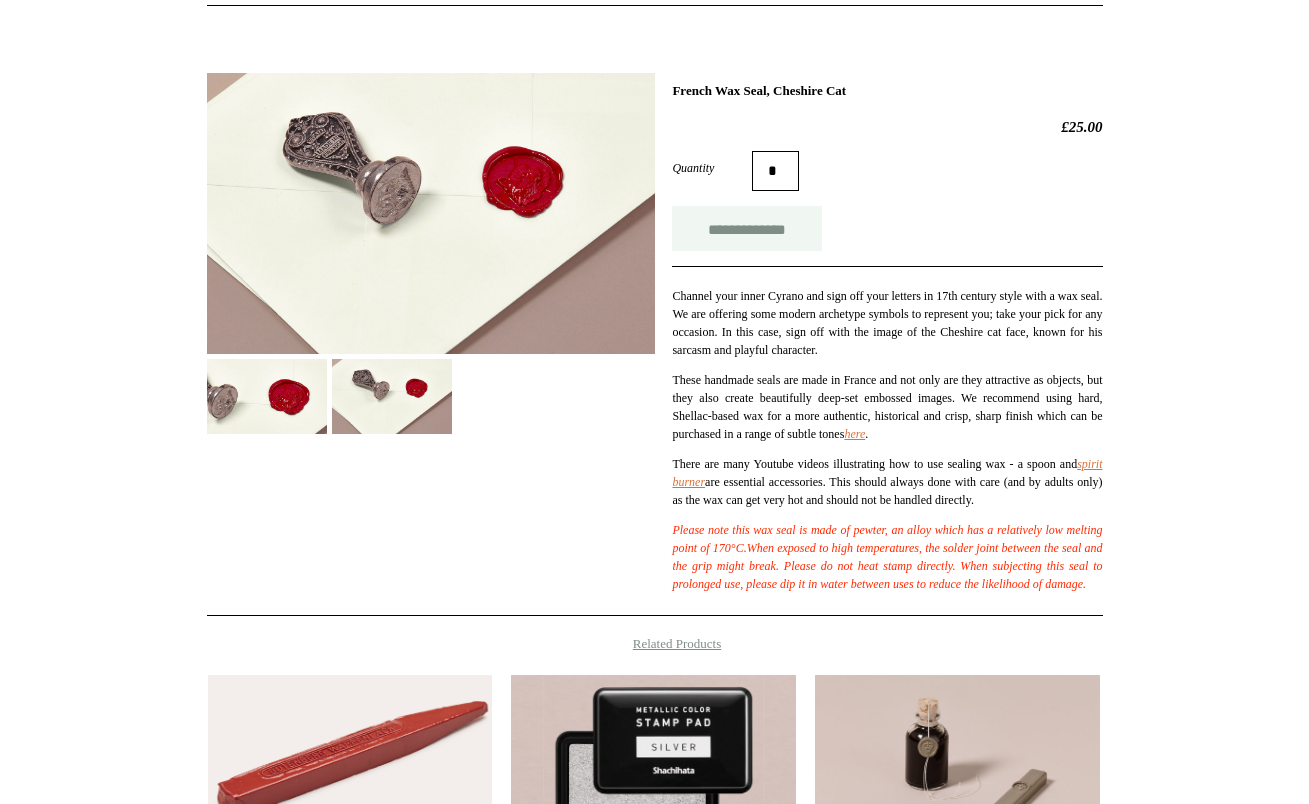 click on "**********" at bounding box center [747, 228] 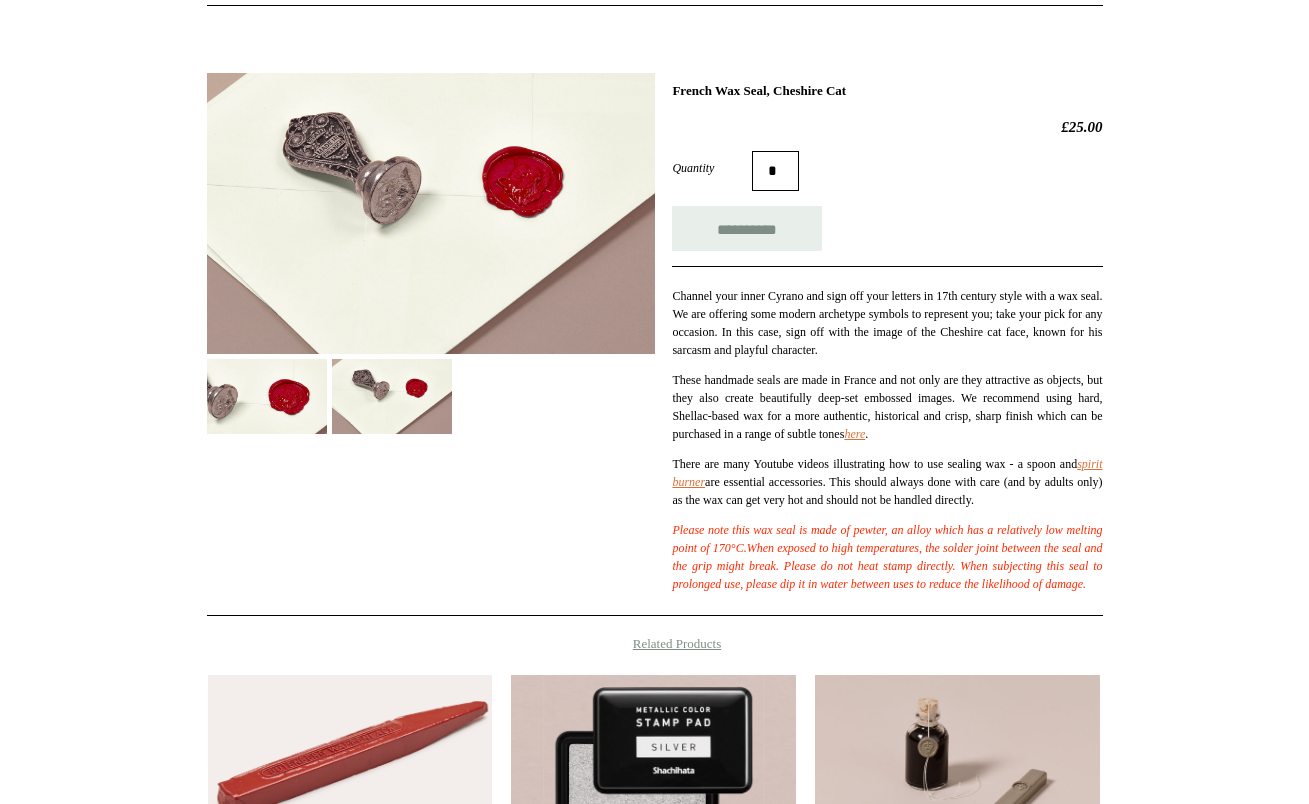 click on "Channel your inner Cyrano and sign off your letters in 17th century style with a wax seal. We are offering some modern archetype symbols to represent you; take your pick for any occasion. In this case, sign off with the image of the Cheshire cat face, known for his sarcasm and playful character." at bounding box center (887, 323) 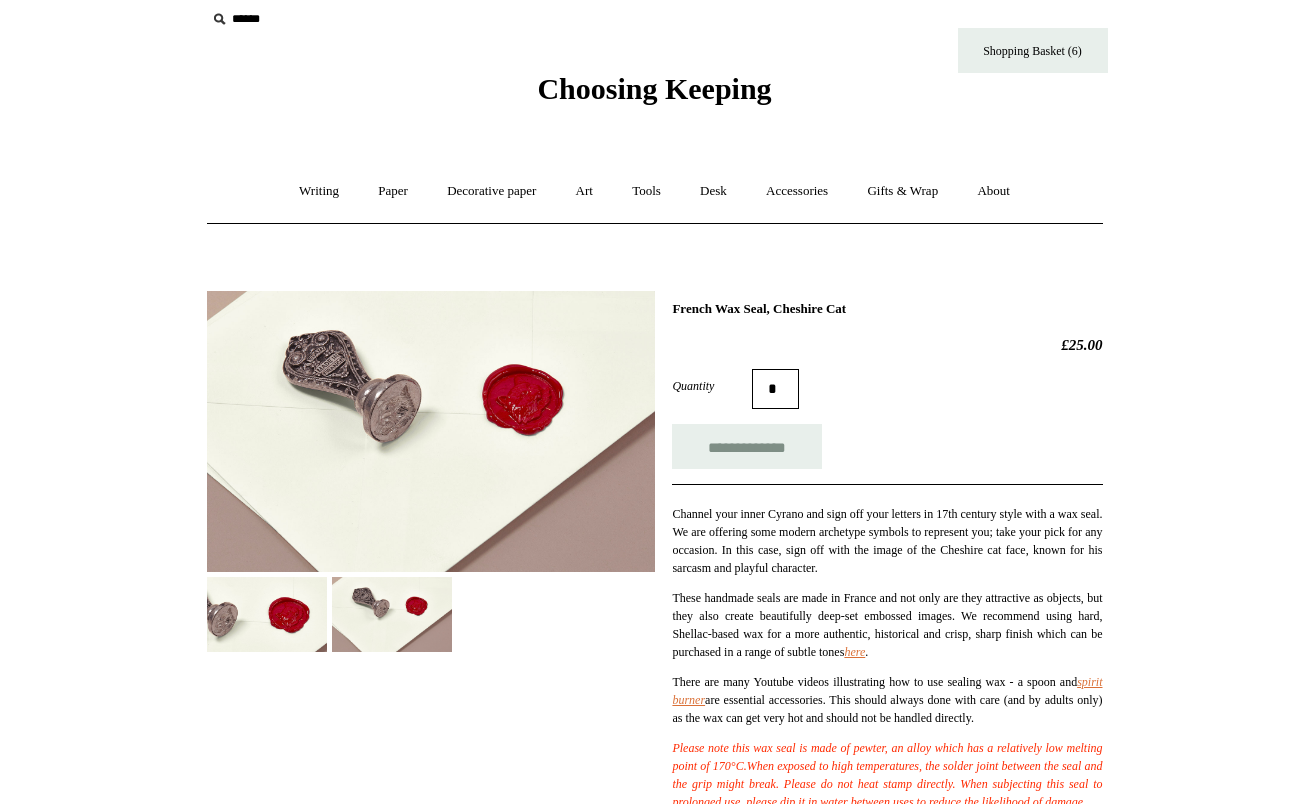 scroll, scrollTop: 0, scrollLeft: 0, axis: both 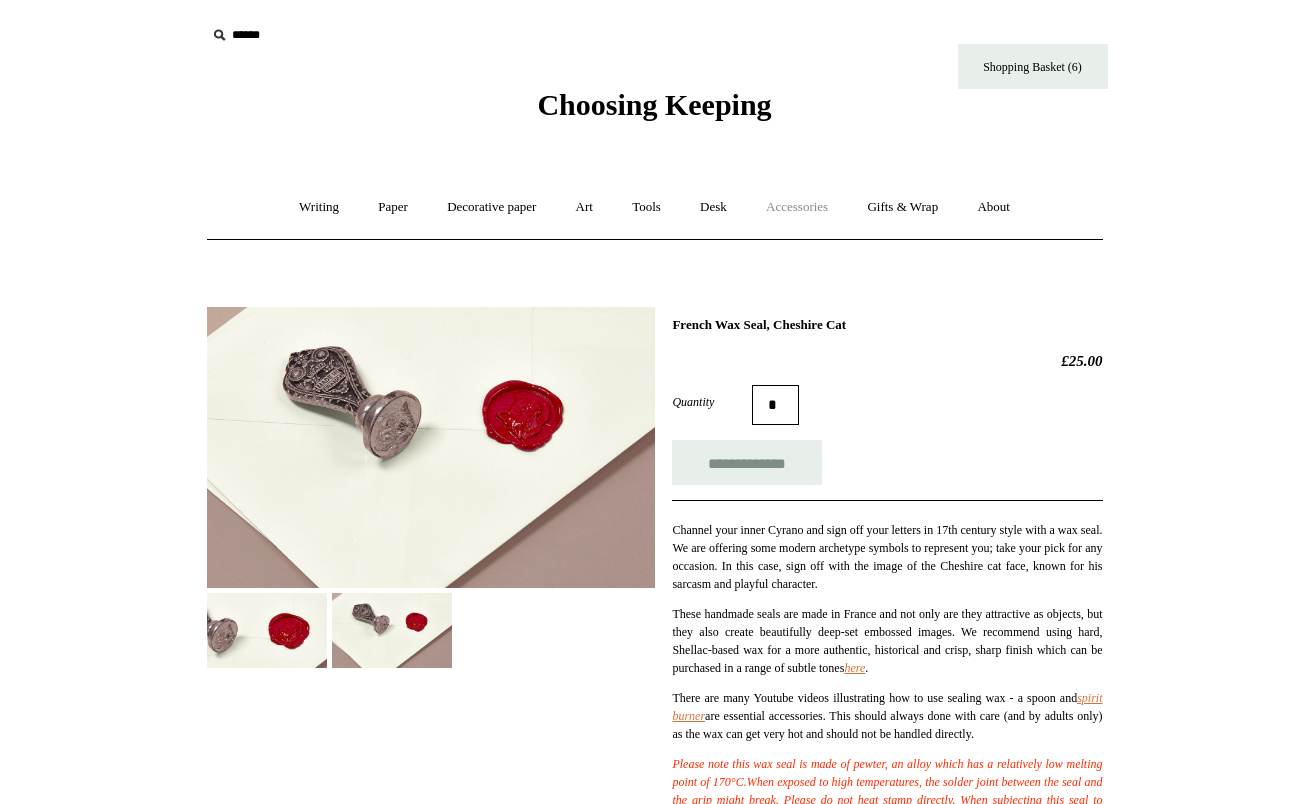 click on "Accessories +" at bounding box center (797, 207) 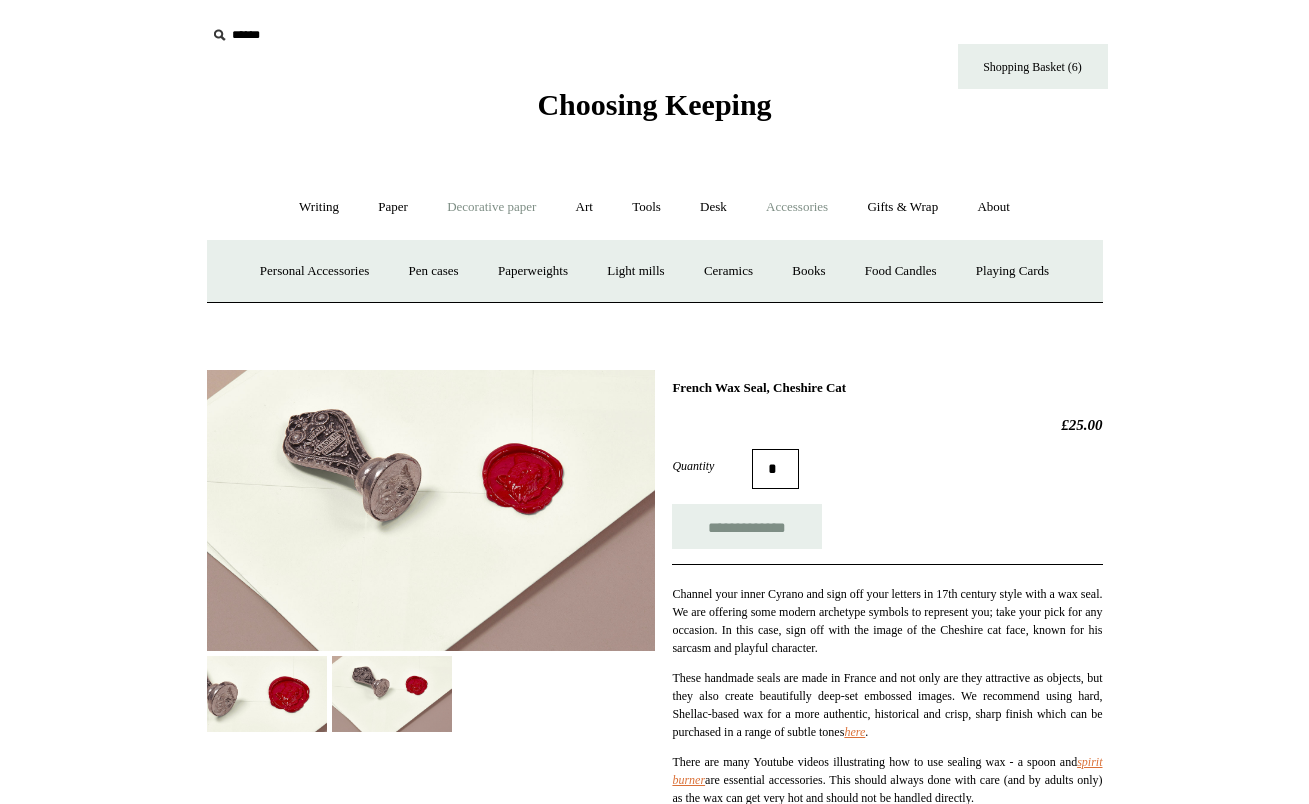 click on "Decorative paper +" at bounding box center (491, 207) 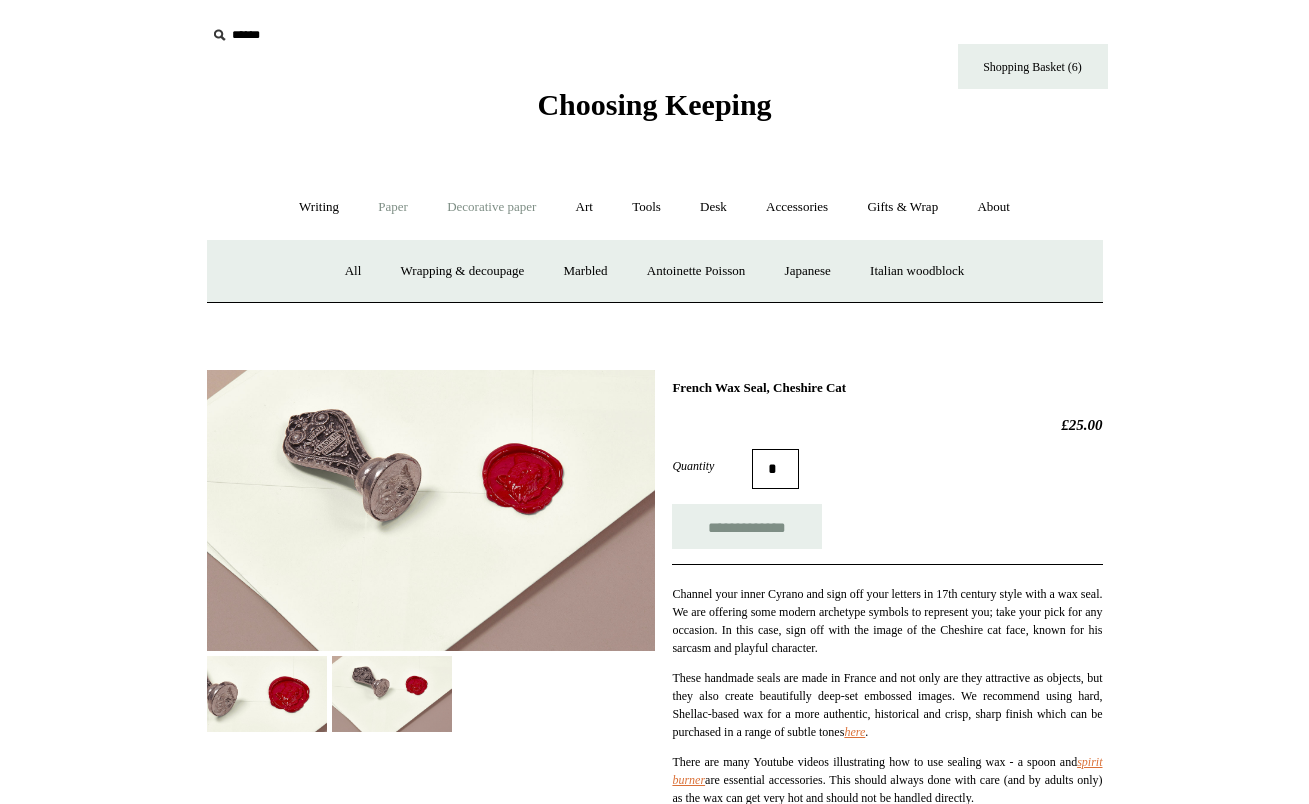 click on "Paper +" at bounding box center [393, 207] 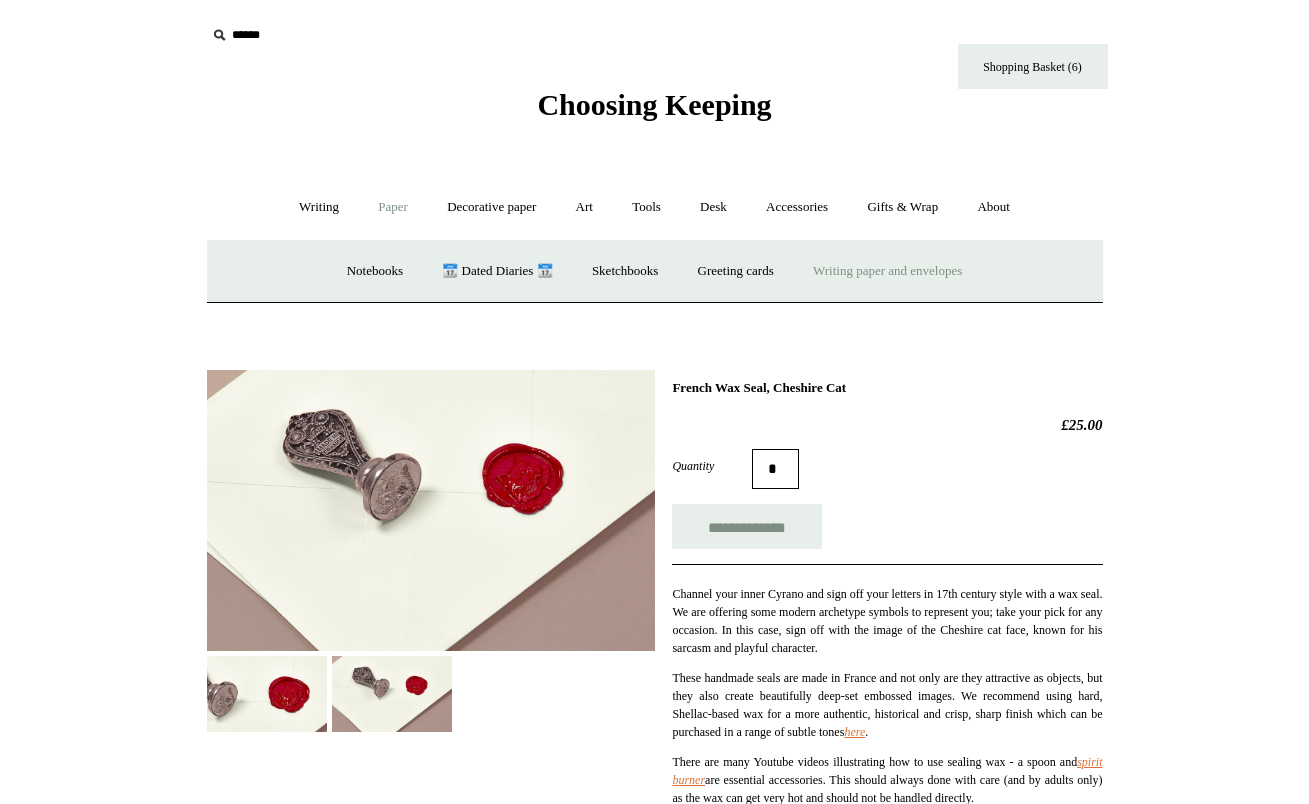 click on "Writing paper and envelopes +" at bounding box center [887, 271] 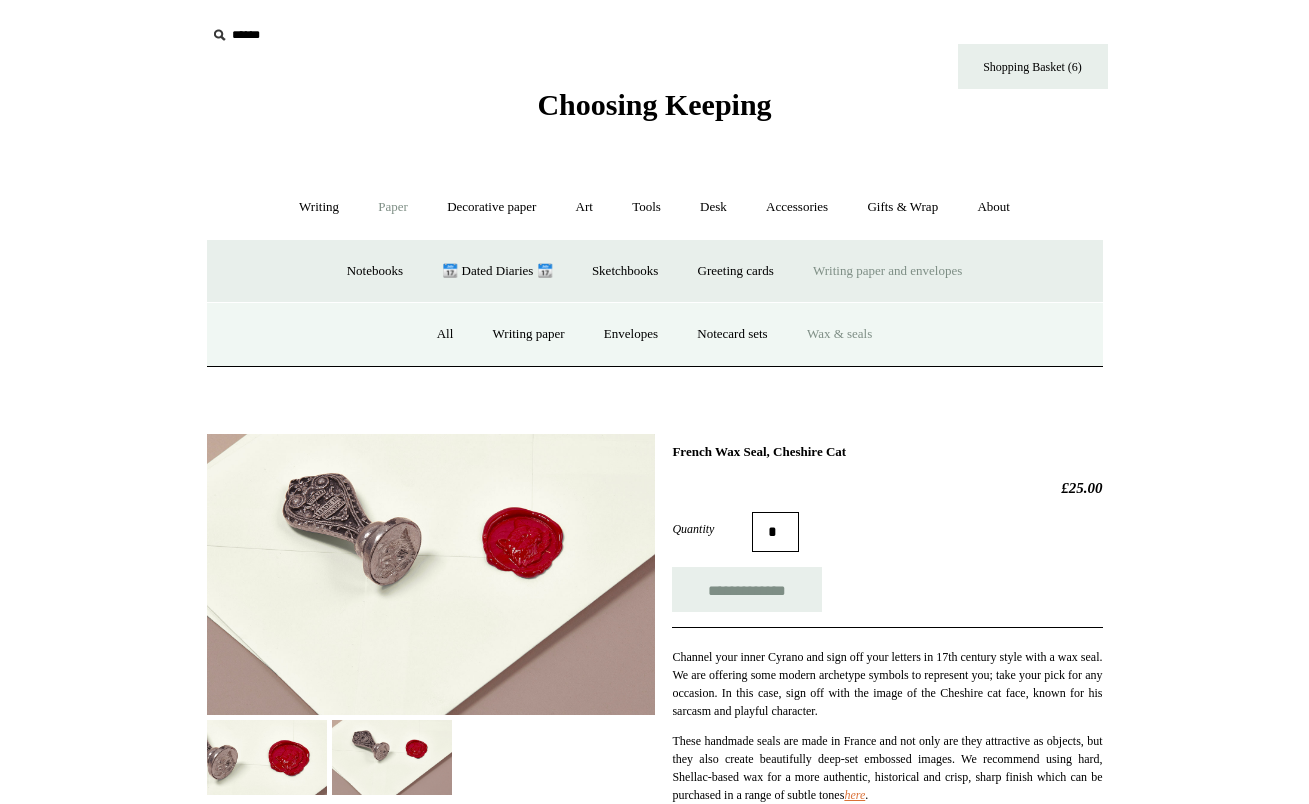 click on "Wax & seals" at bounding box center [839, 334] 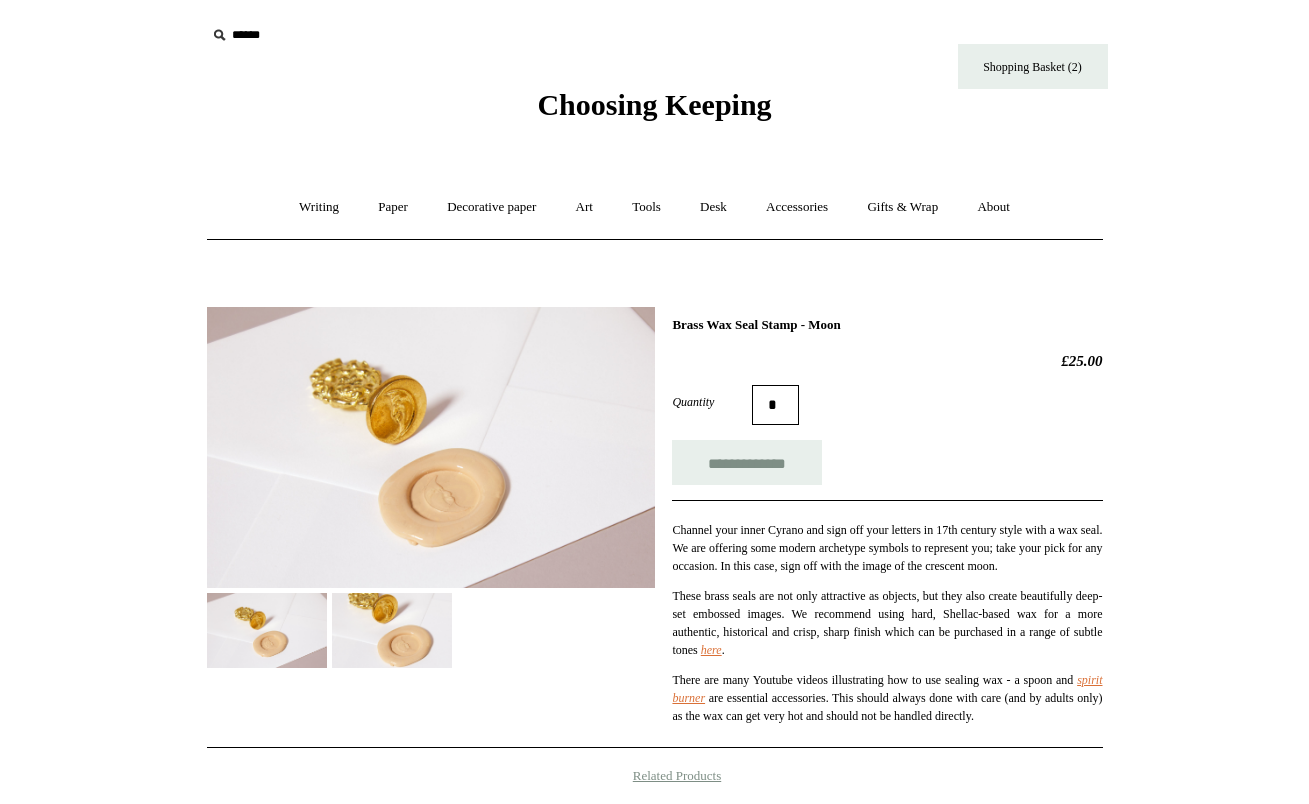 scroll, scrollTop: 0, scrollLeft: 0, axis: both 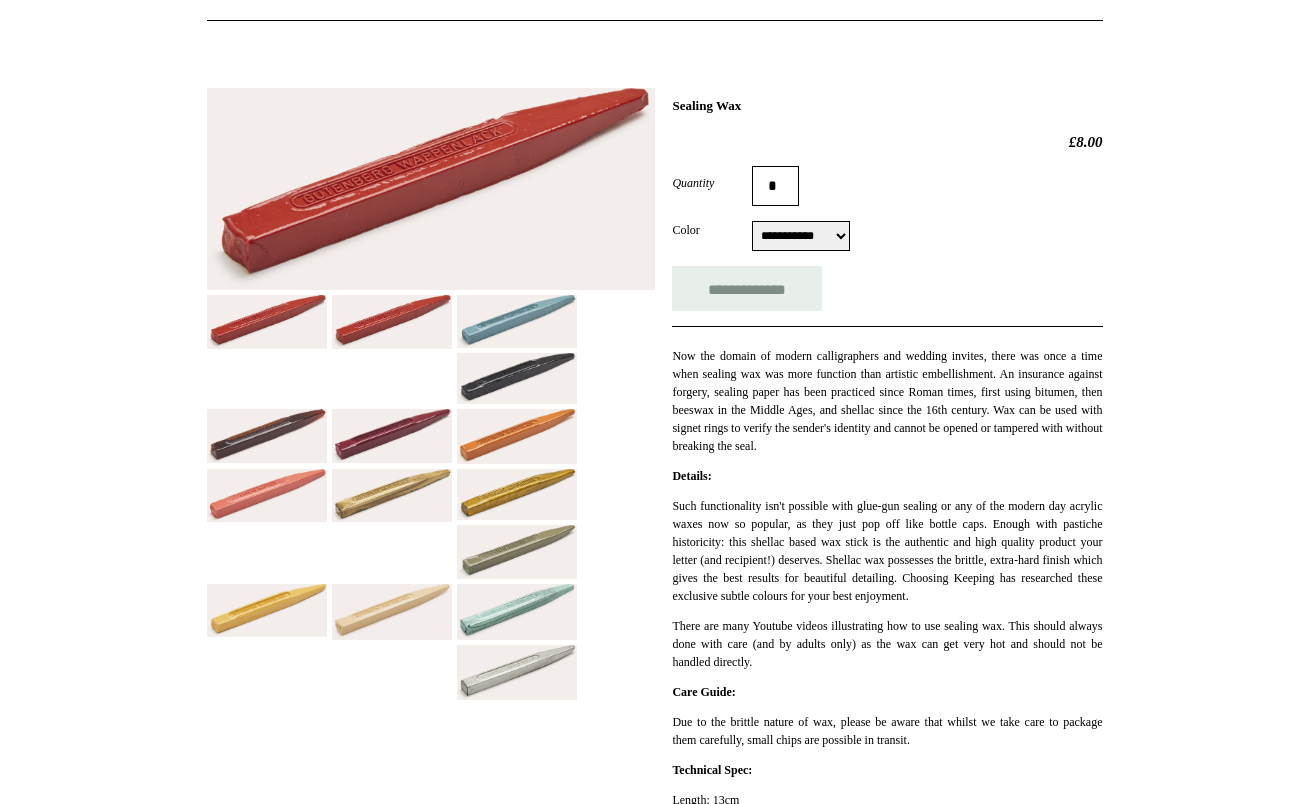 click at bounding box center (517, 612) 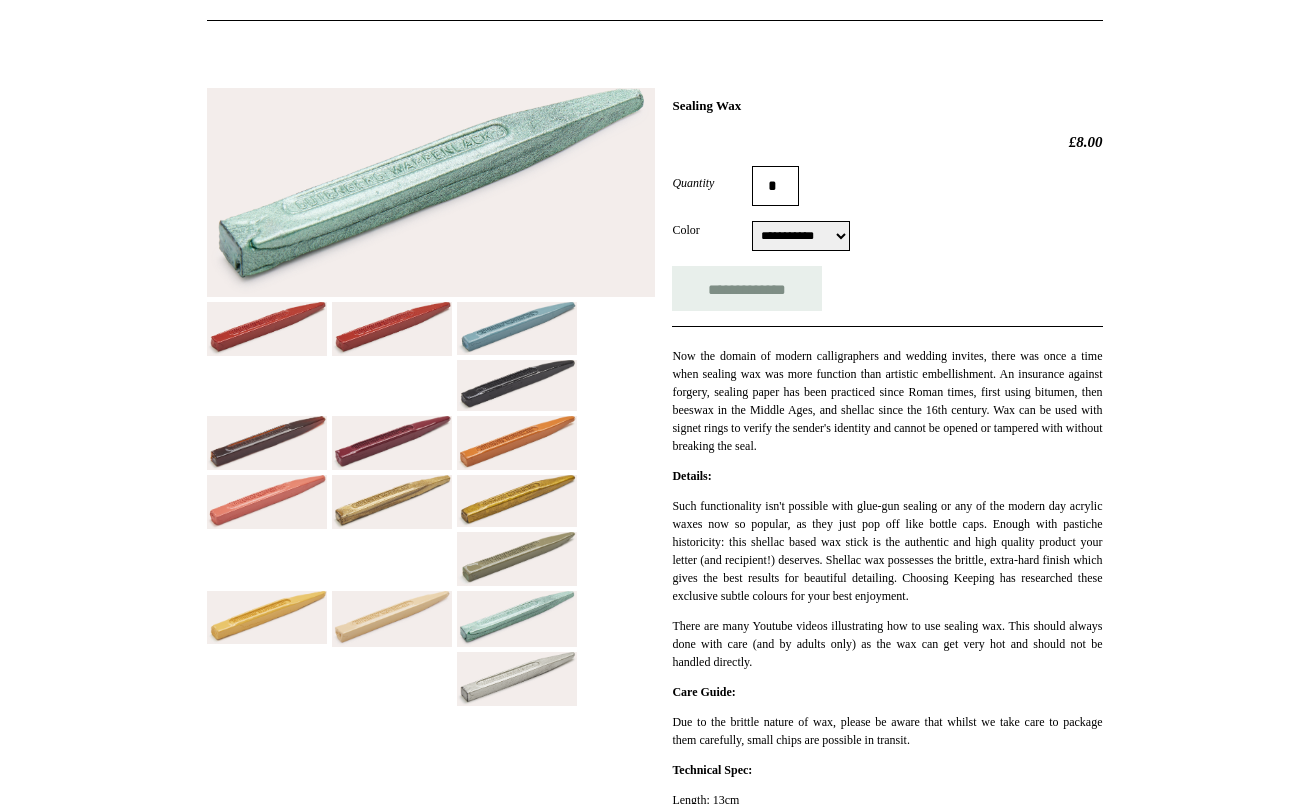 click at bounding box center [517, 619] 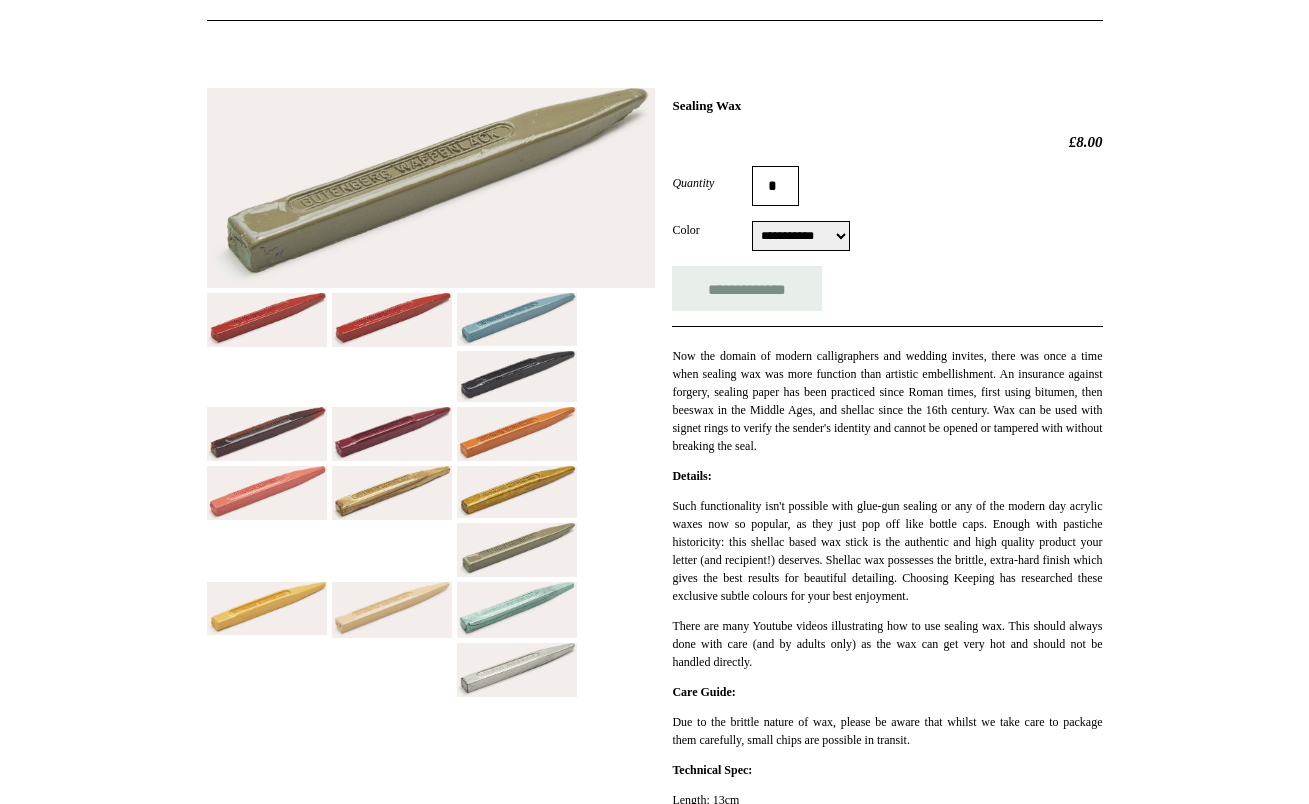 click at bounding box center (517, 610) 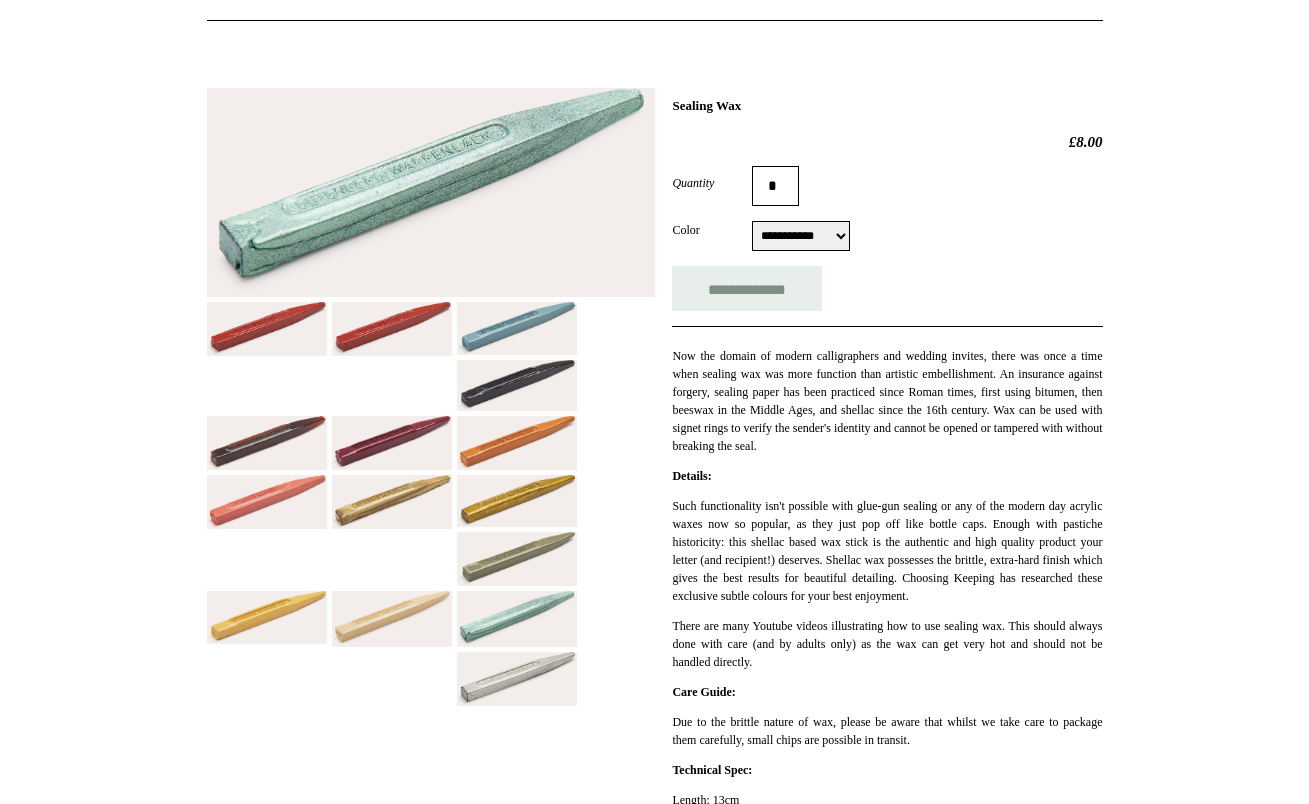 click at bounding box center [517, 679] 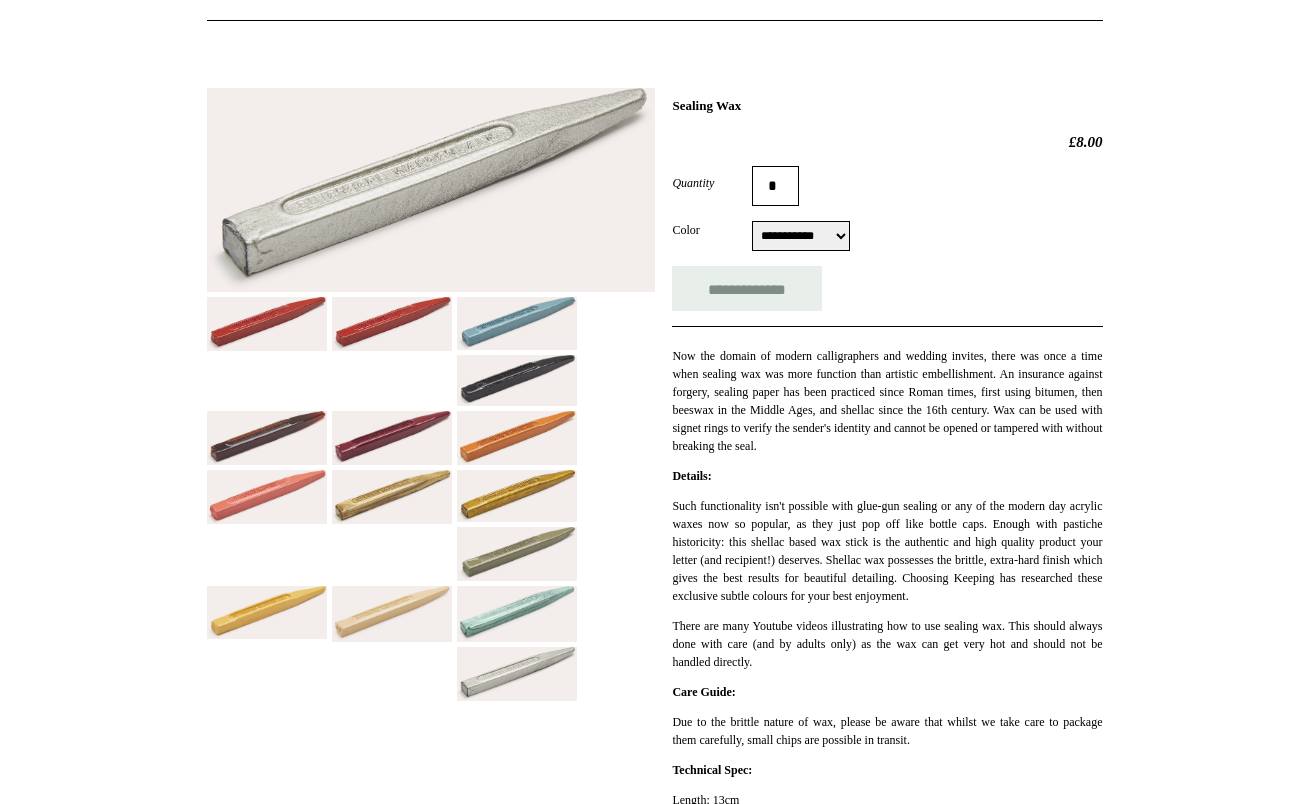 click at bounding box center (517, 323) 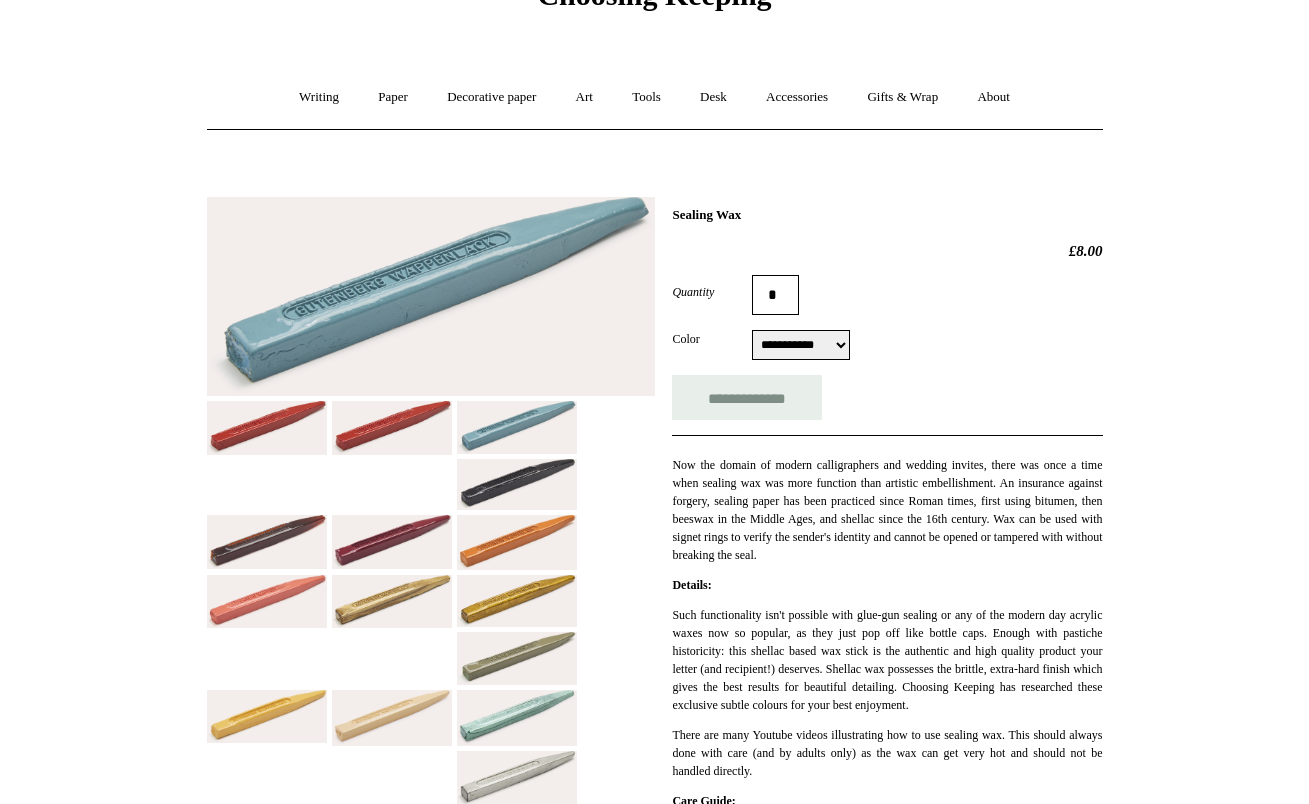 scroll, scrollTop: 77, scrollLeft: 0, axis: vertical 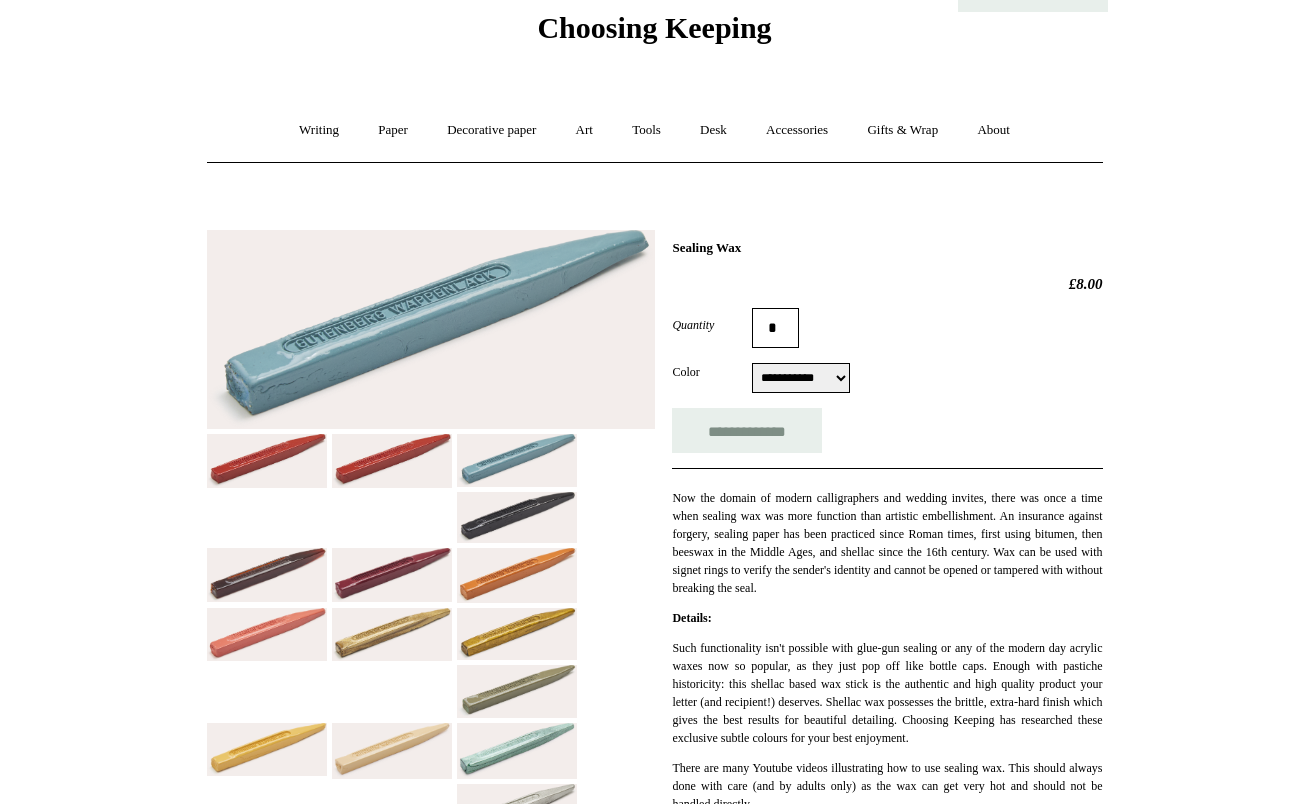 select on "**********" 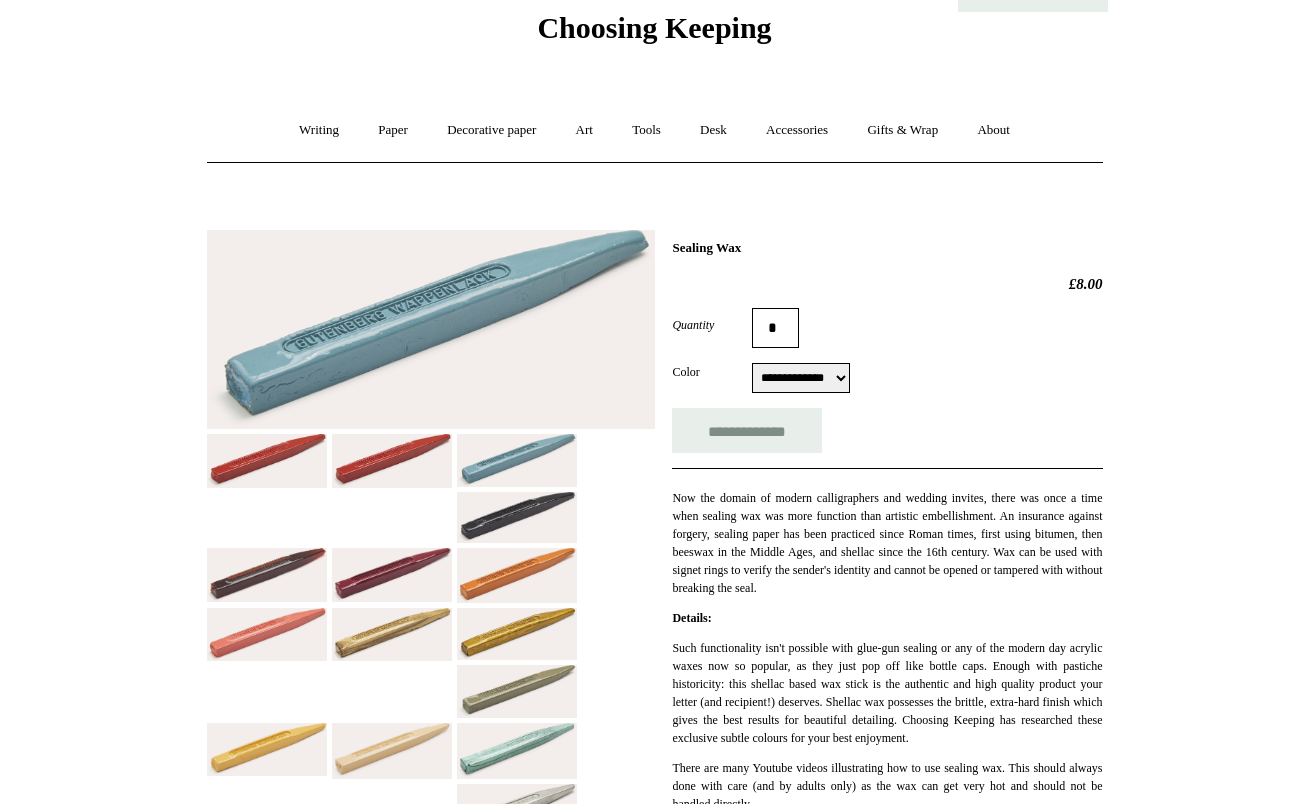 drag, startPoint x: 732, startPoint y: 603, endPoint x: 734, endPoint y: 585, distance: 18.110771 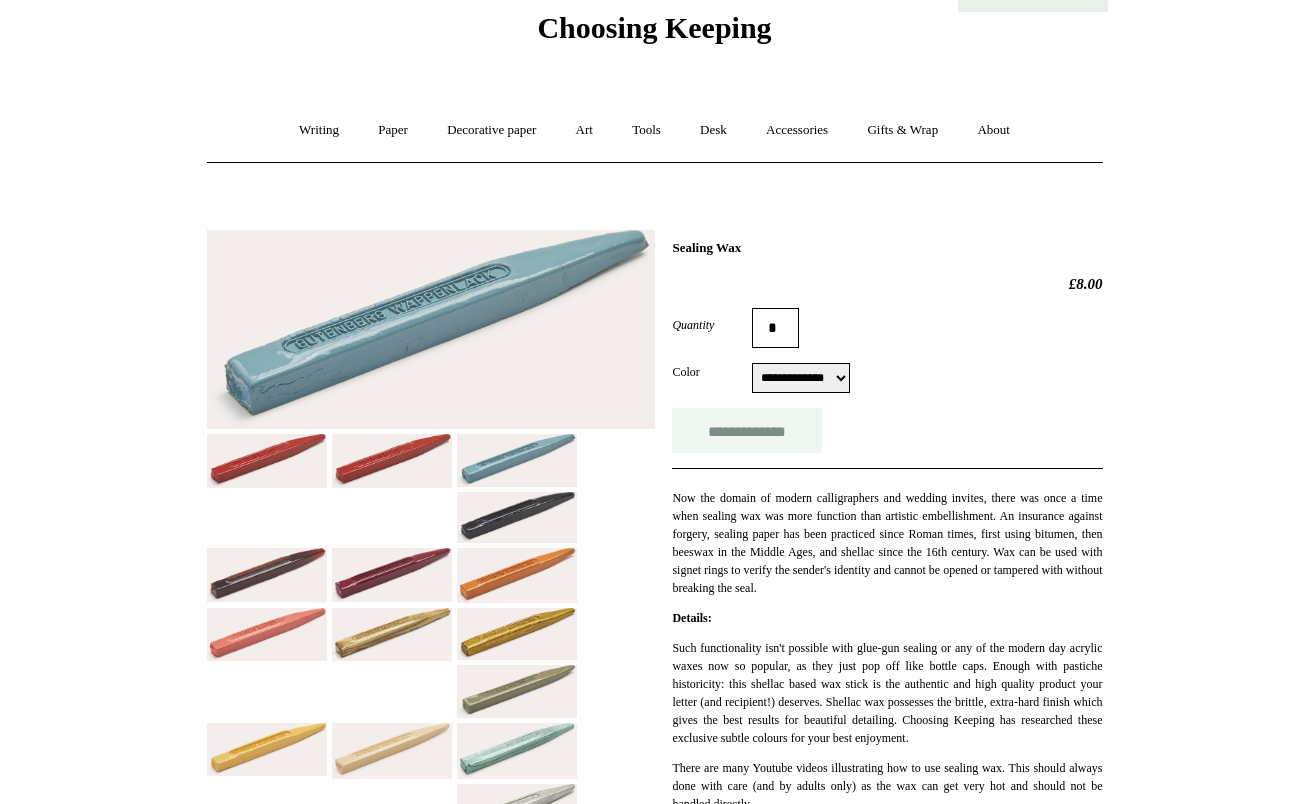 click on "**********" at bounding box center (747, 430) 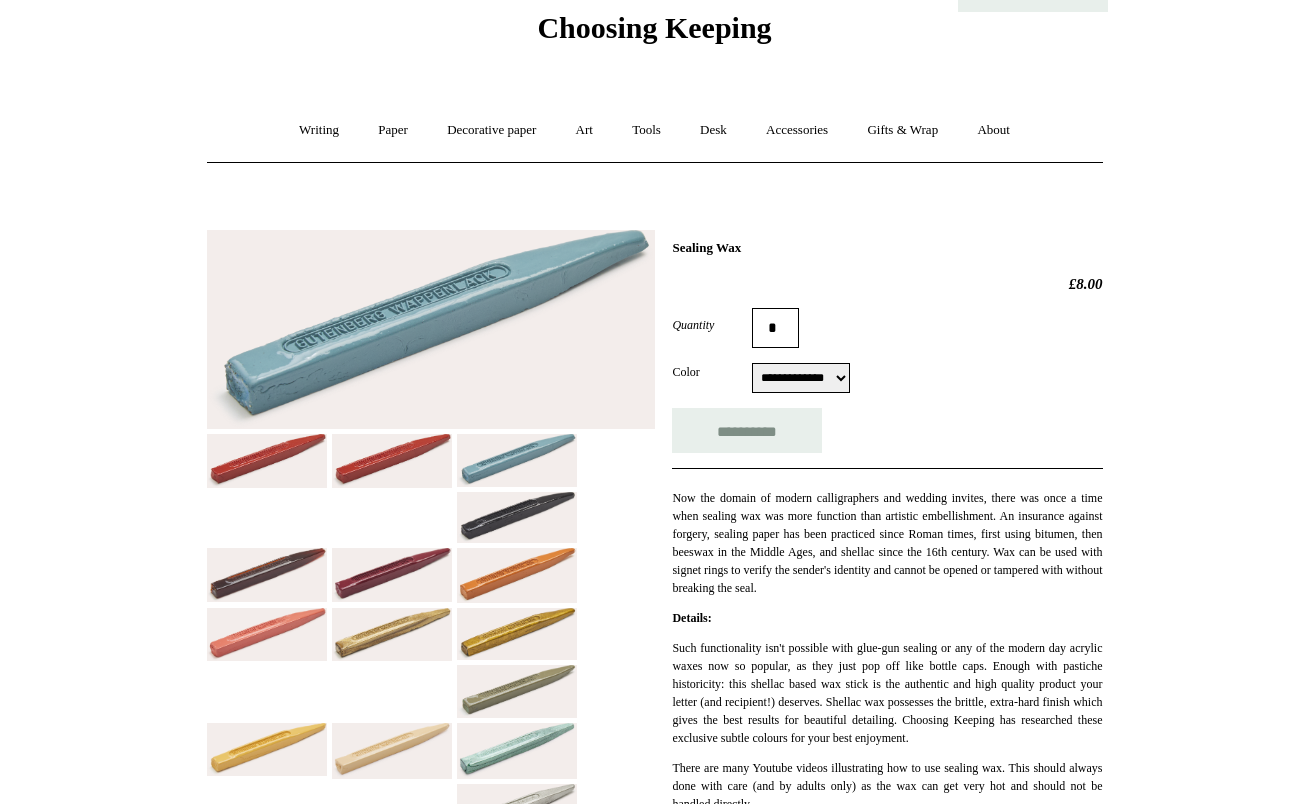 click on "Now the domain of modern calligraphers and wedding invites, there was once a time when sealing wax was more function than artistic embellishment. An insurance against forgery, sealing paper has been practiced since Roman times, first using bitumen, then beeswax in the Middle Ages, and shellac since the 16th century. Wax can be used with signet rings to verify the sender's identity and cannot be opened or tampered with without breaking the seal." at bounding box center [887, 532] 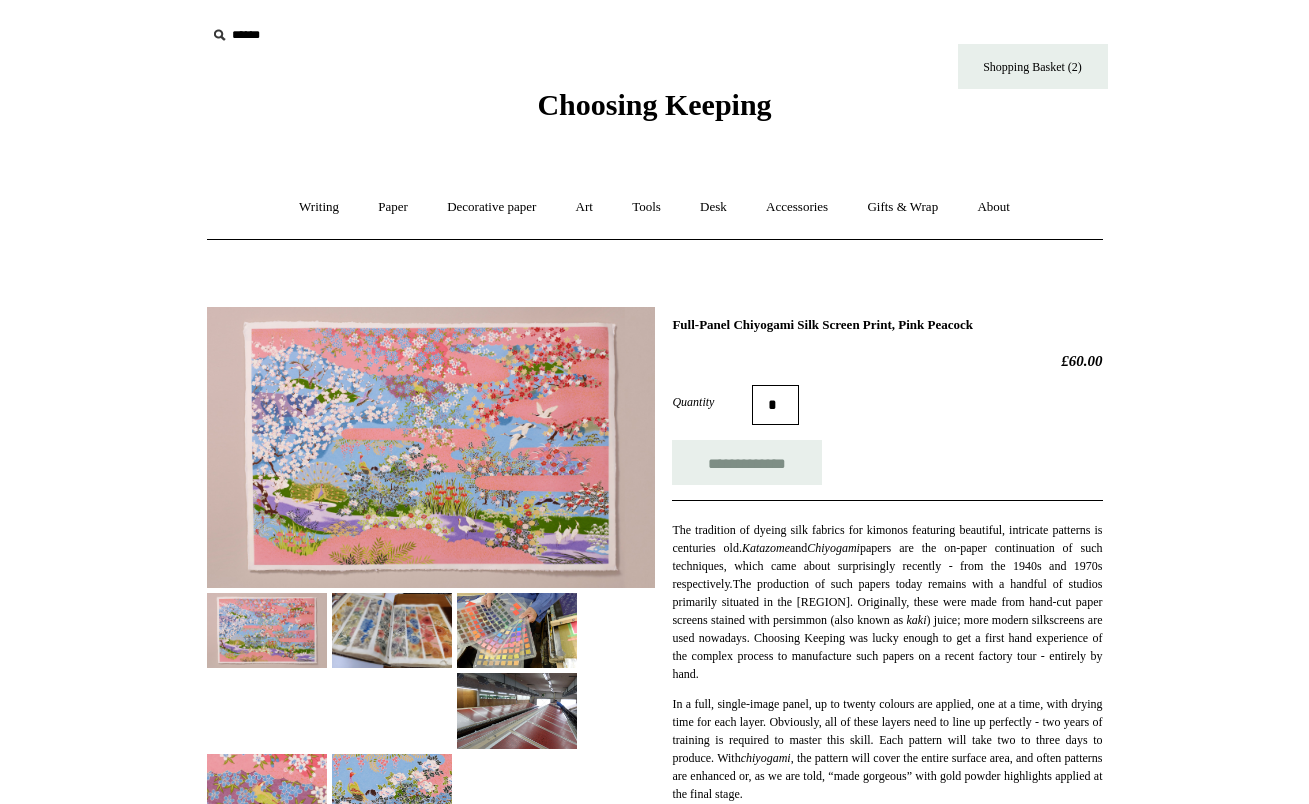 scroll, scrollTop: 0, scrollLeft: 0, axis: both 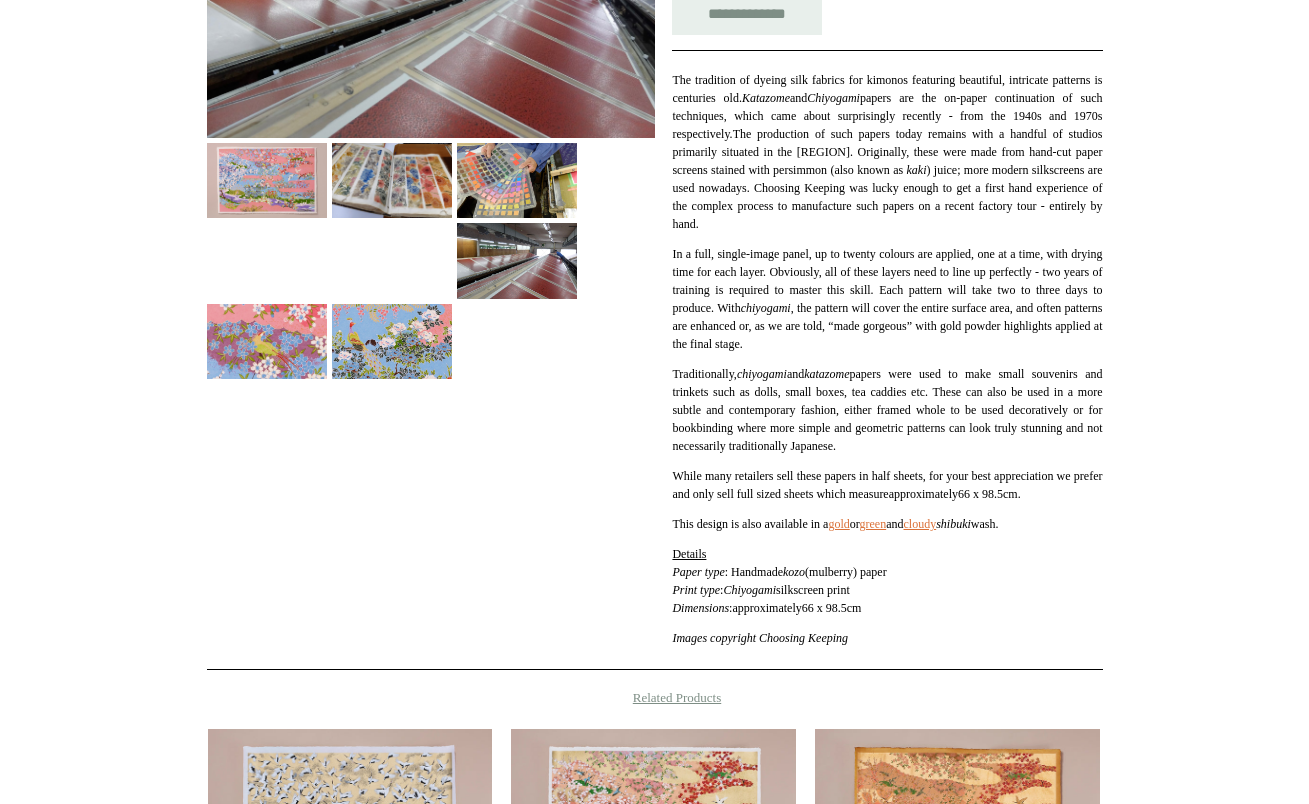 click on "While many retailers sell these papers in half sheets, for your best appreciation we prefer and only sell full sized sheets which measure  approximately  66 x 98.5cm." at bounding box center [887, 485] 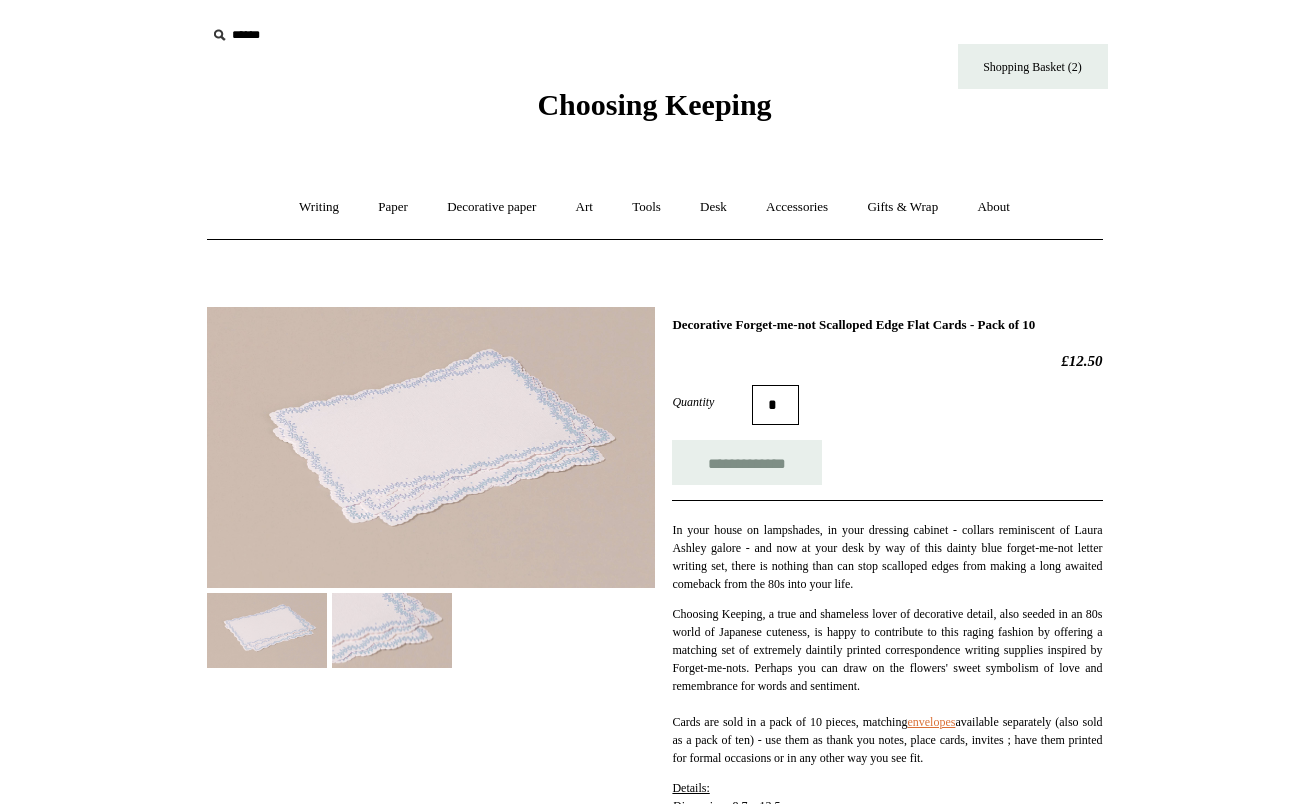 scroll, scrollTop: 0, scrollLeft: 0, axis: both 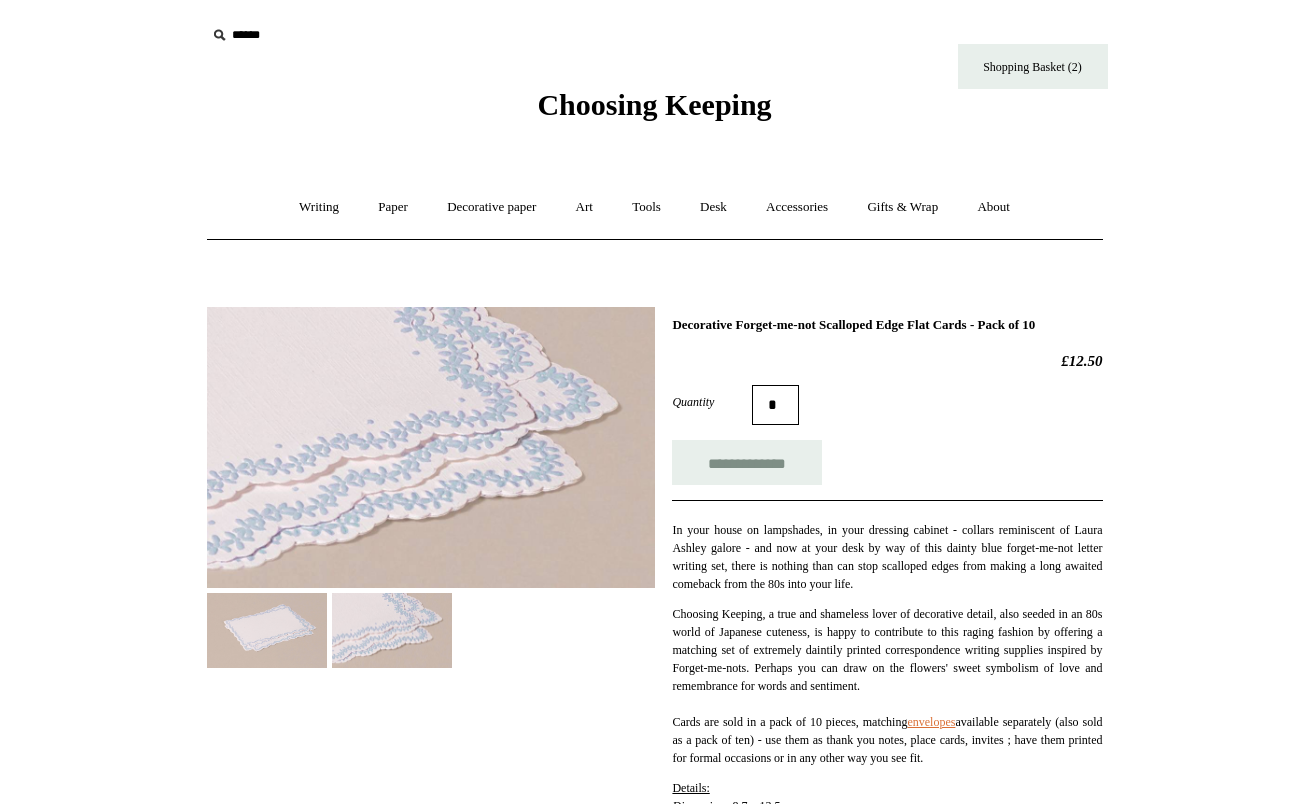 click at bounding box center [267, 630] 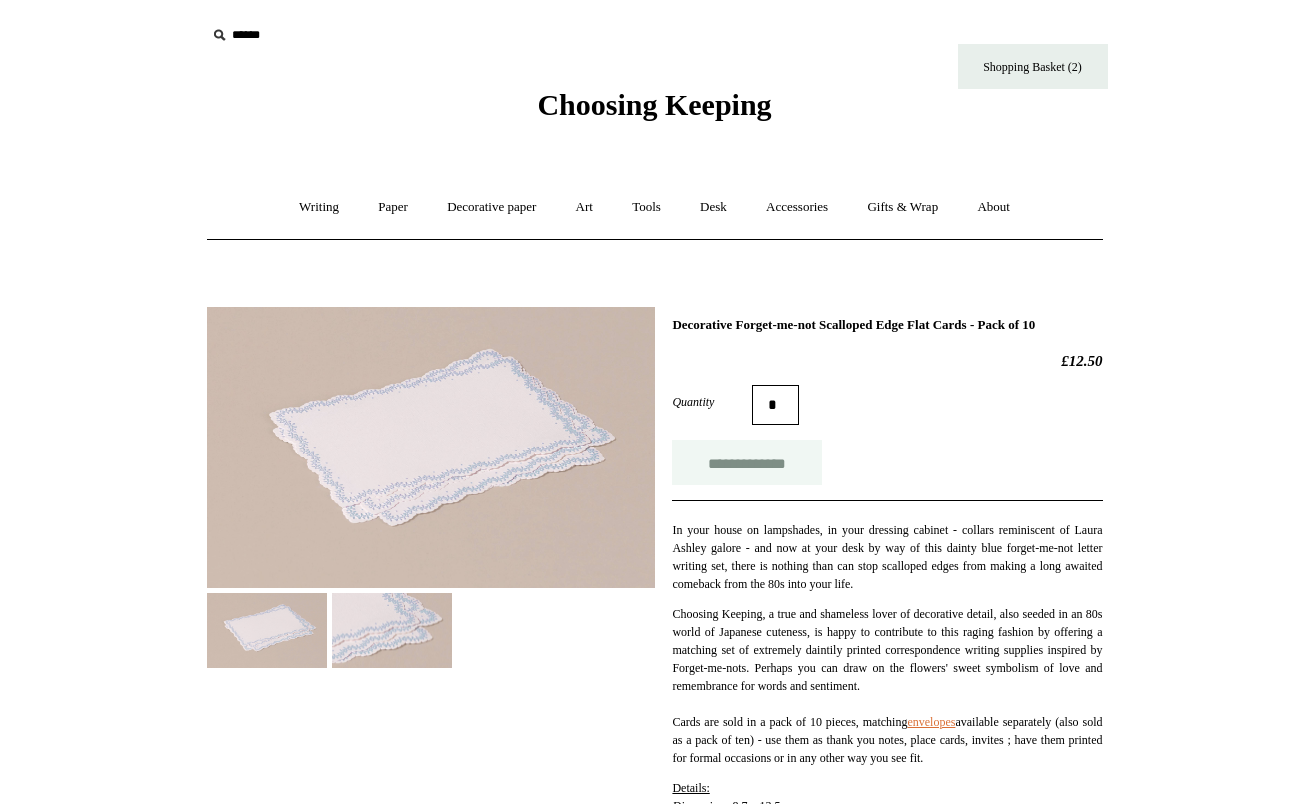 click on "**********" at bounding box center (747, 462) 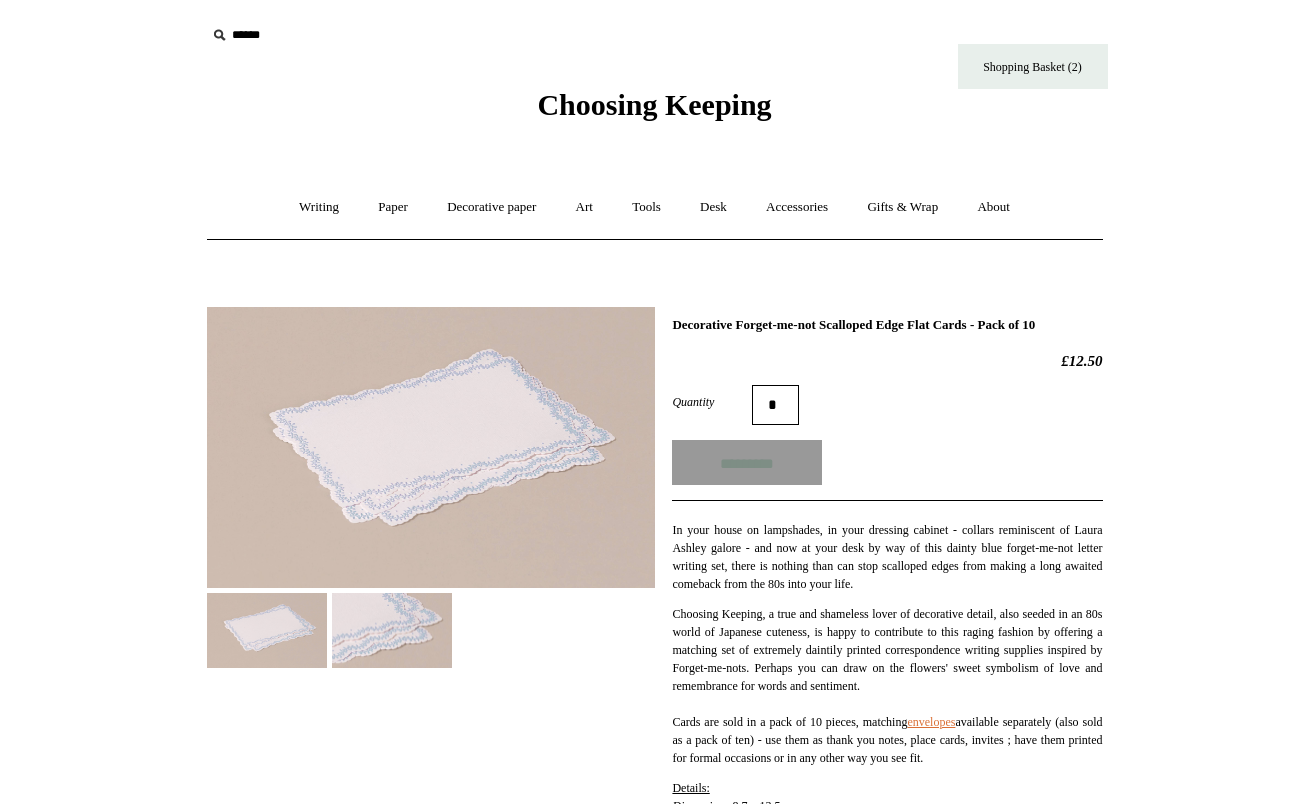 type on "**********" 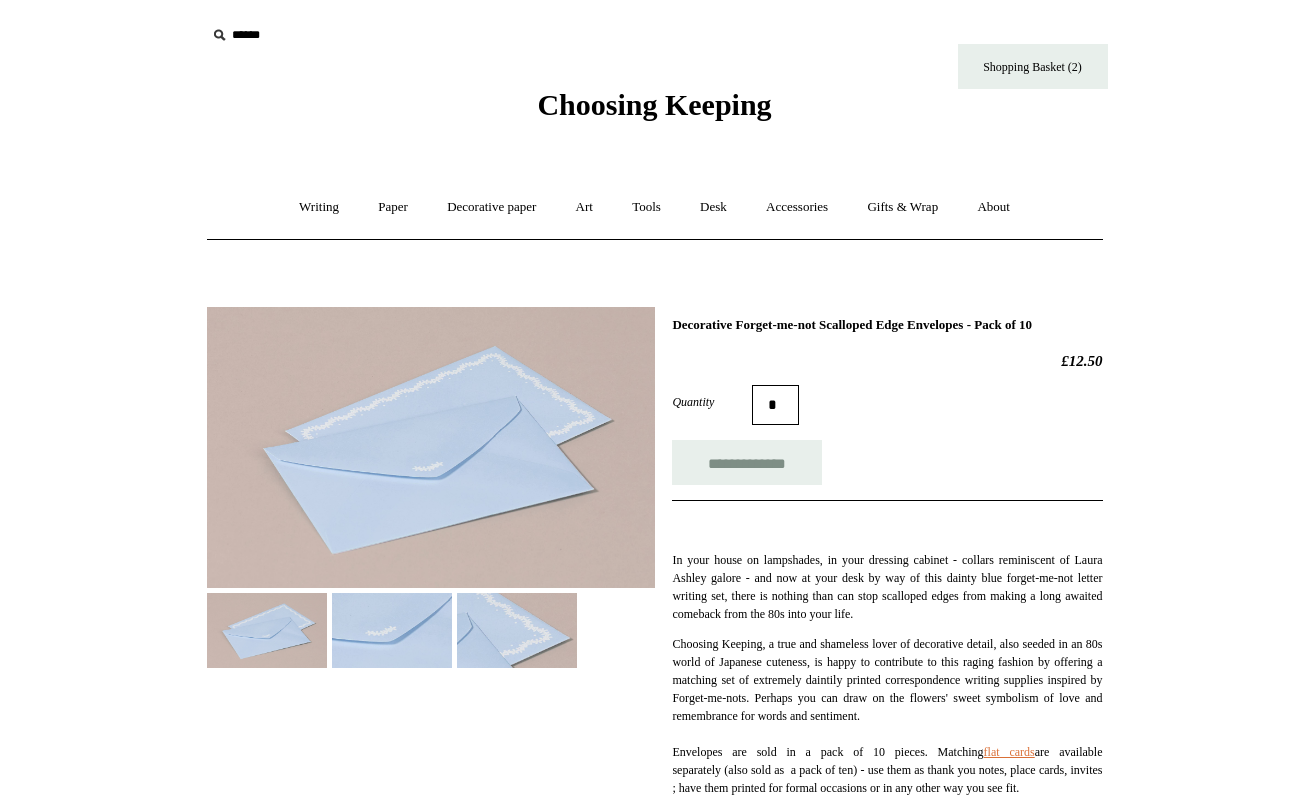 scroll, scrollTop: 0, scrollLeft: 0, axis: both 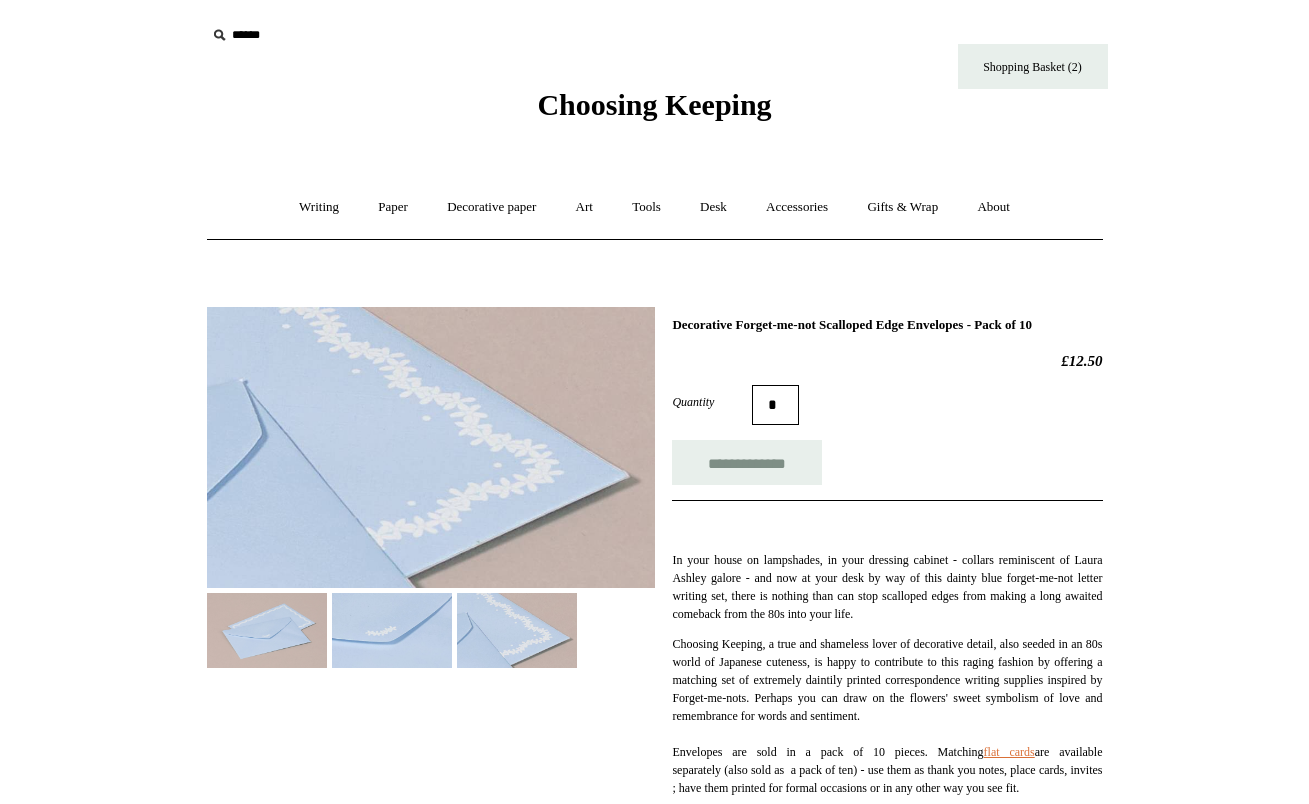 click at bounding box center [392, 630] 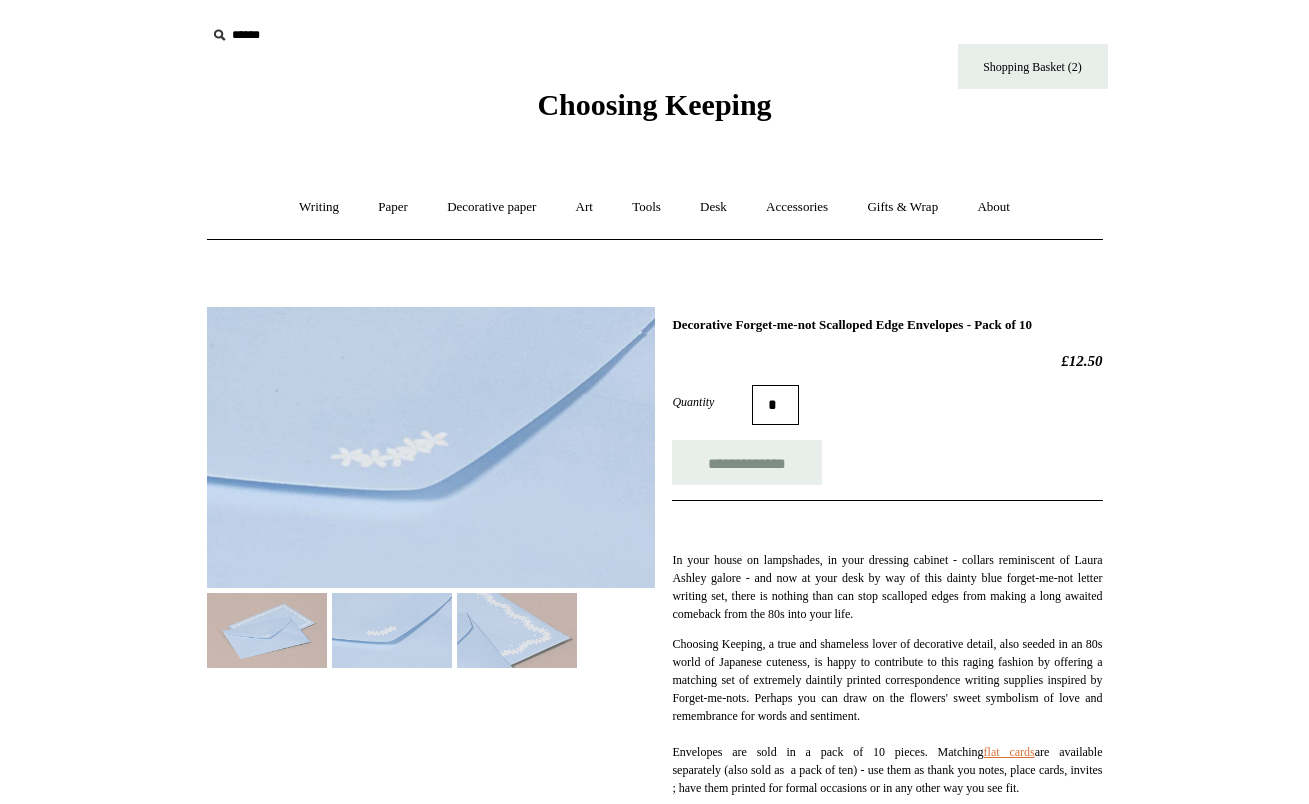 click at bounding box center (267, 630) 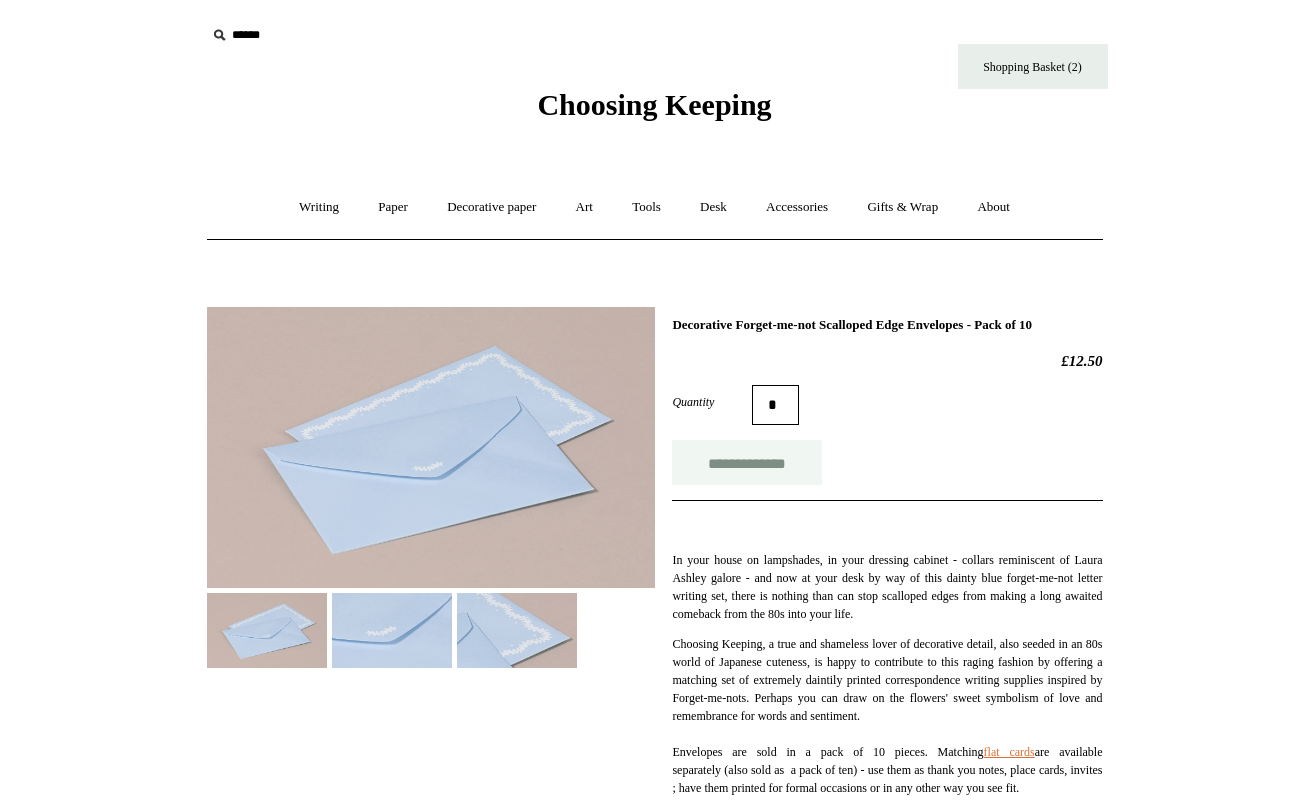 click on "**********" at bounding box center [747, 462] 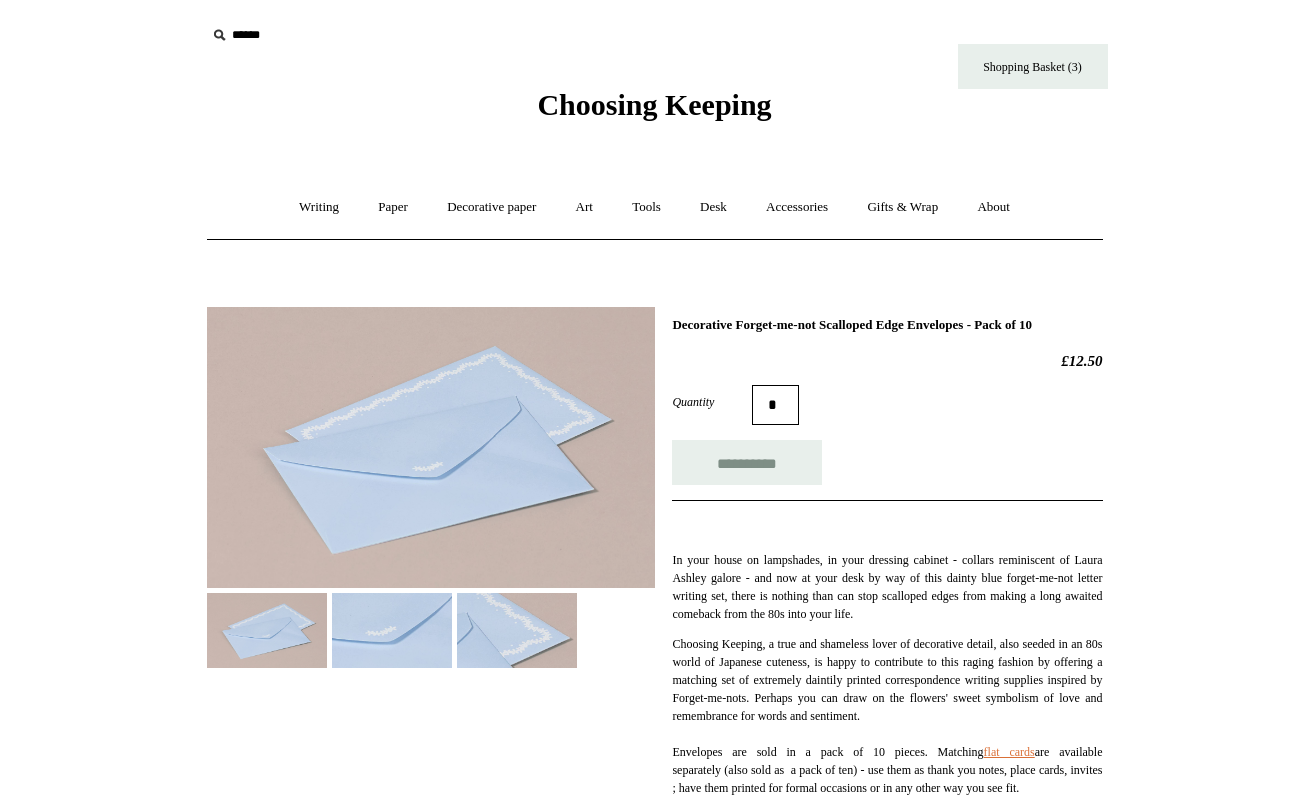 type on "**********" 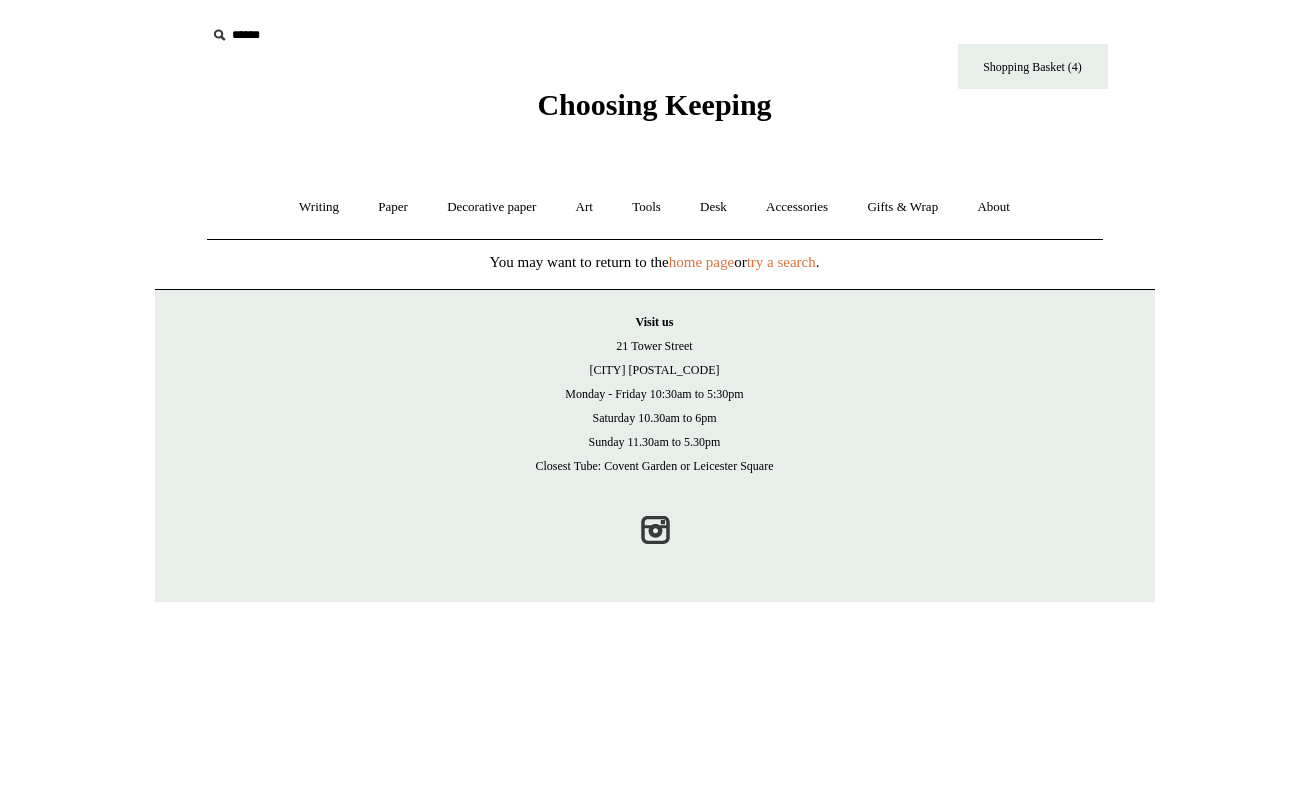 scroll, scrollTop: 0, scrollLeft: 0, axis: both 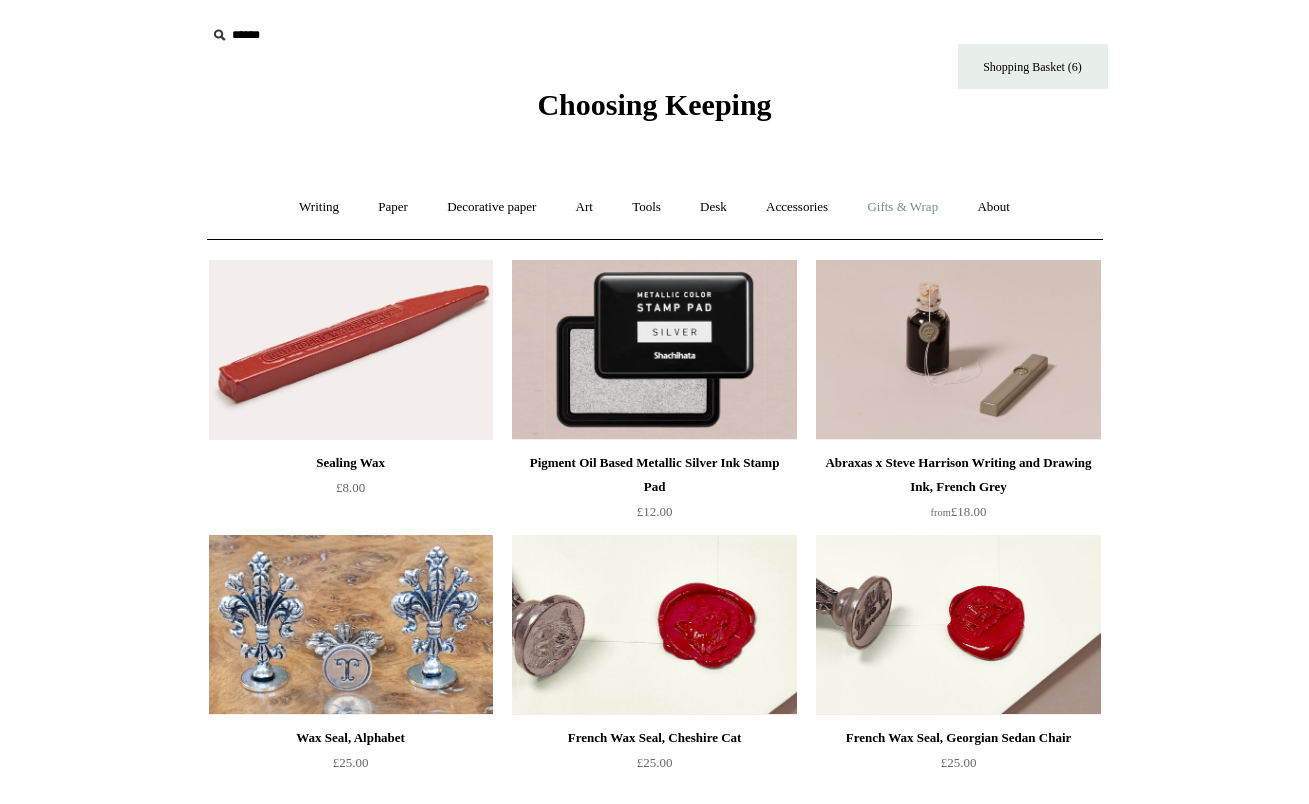 click on "Gifts & Wrap +" at bounding box center [902, 207] 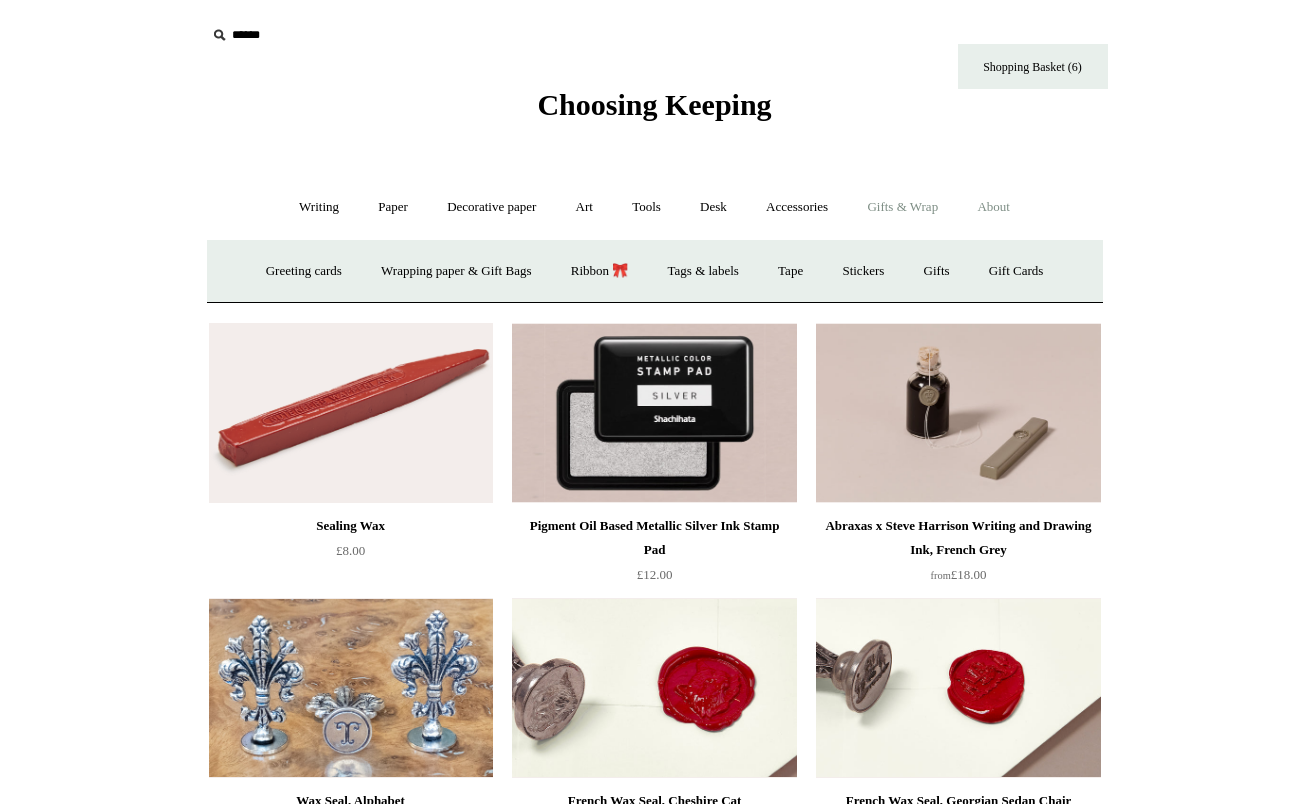 click on "About +" at bounding box center (993, 207) 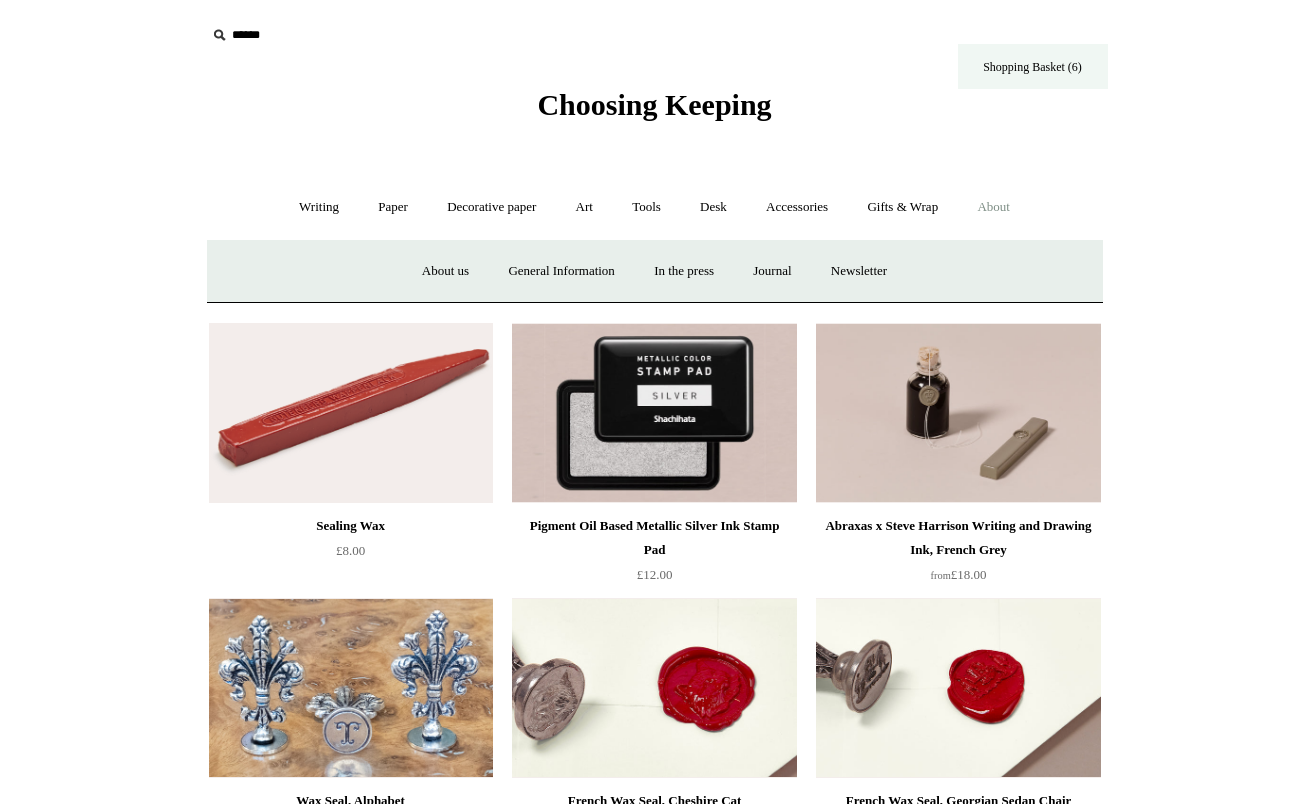 click on "Shopping Basket (6)" at bounding box center [1033, 66] 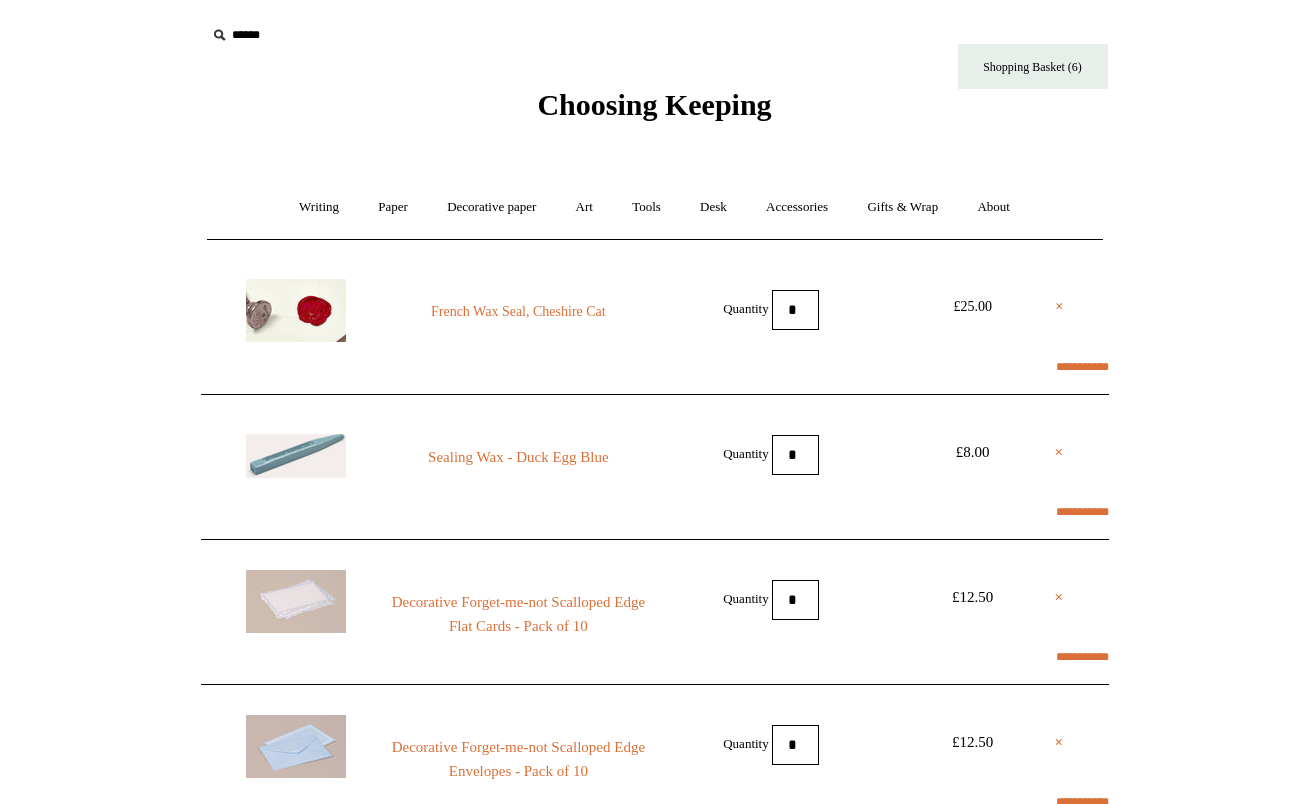 scroll, scrollTop: 0, scrollLeft: 0, axis: both 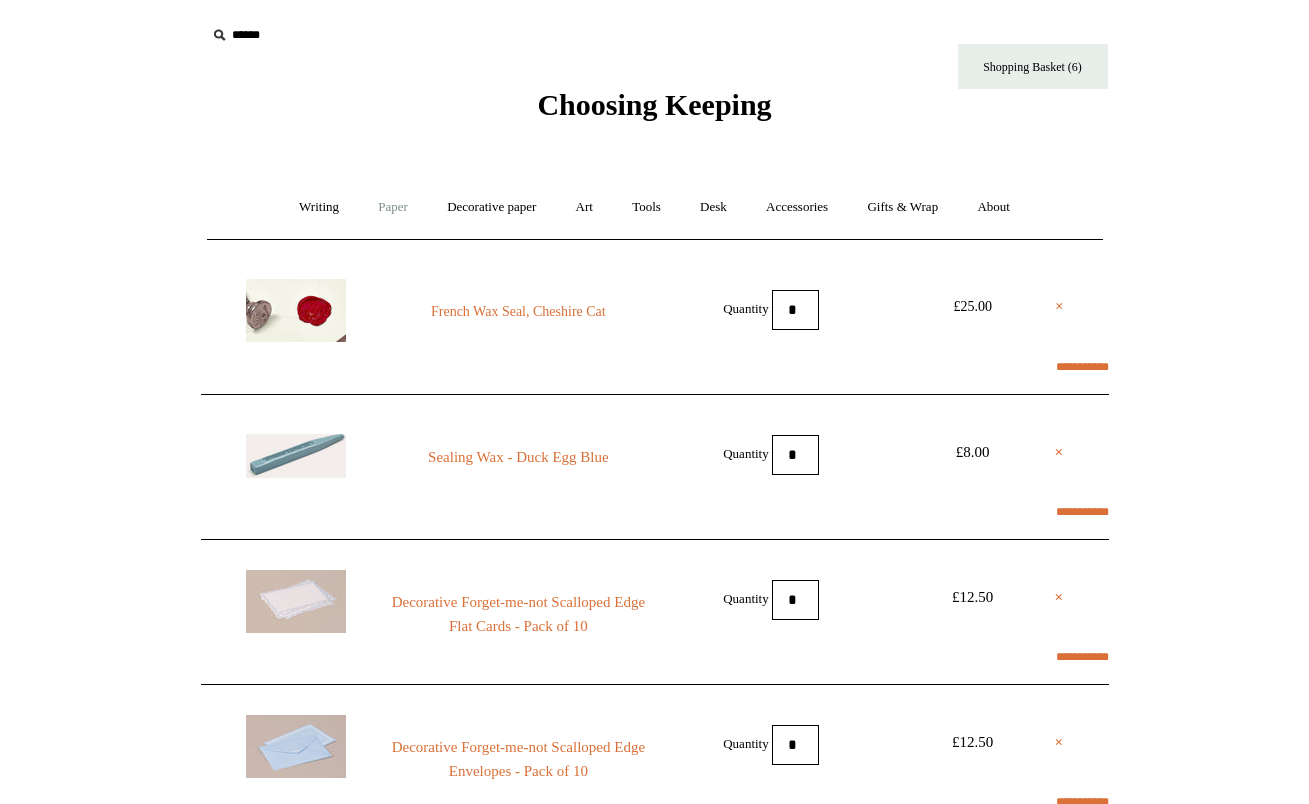 click on "Paper +" at bounding box center [393, 207] 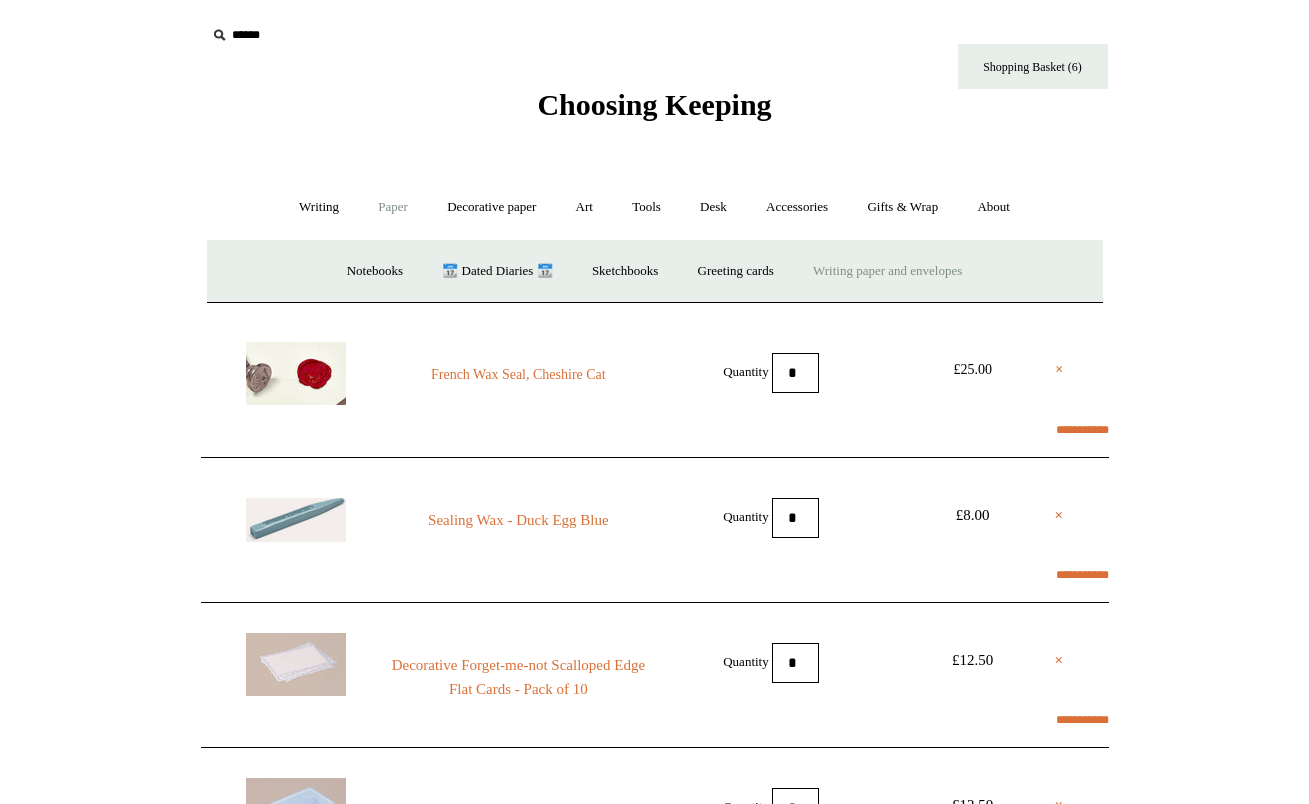 click on "Writing paper and envelopes +" at bounding box center (887, 271) 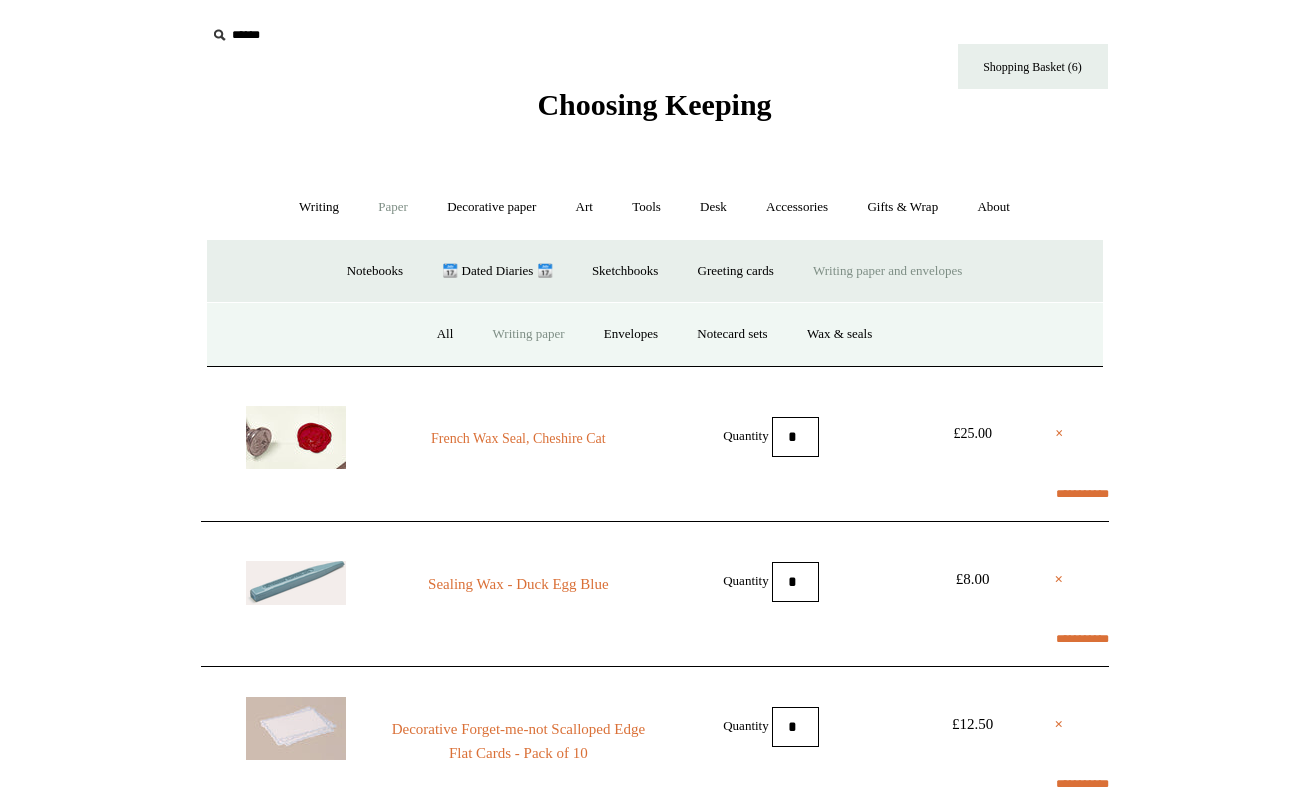 select on "**********" 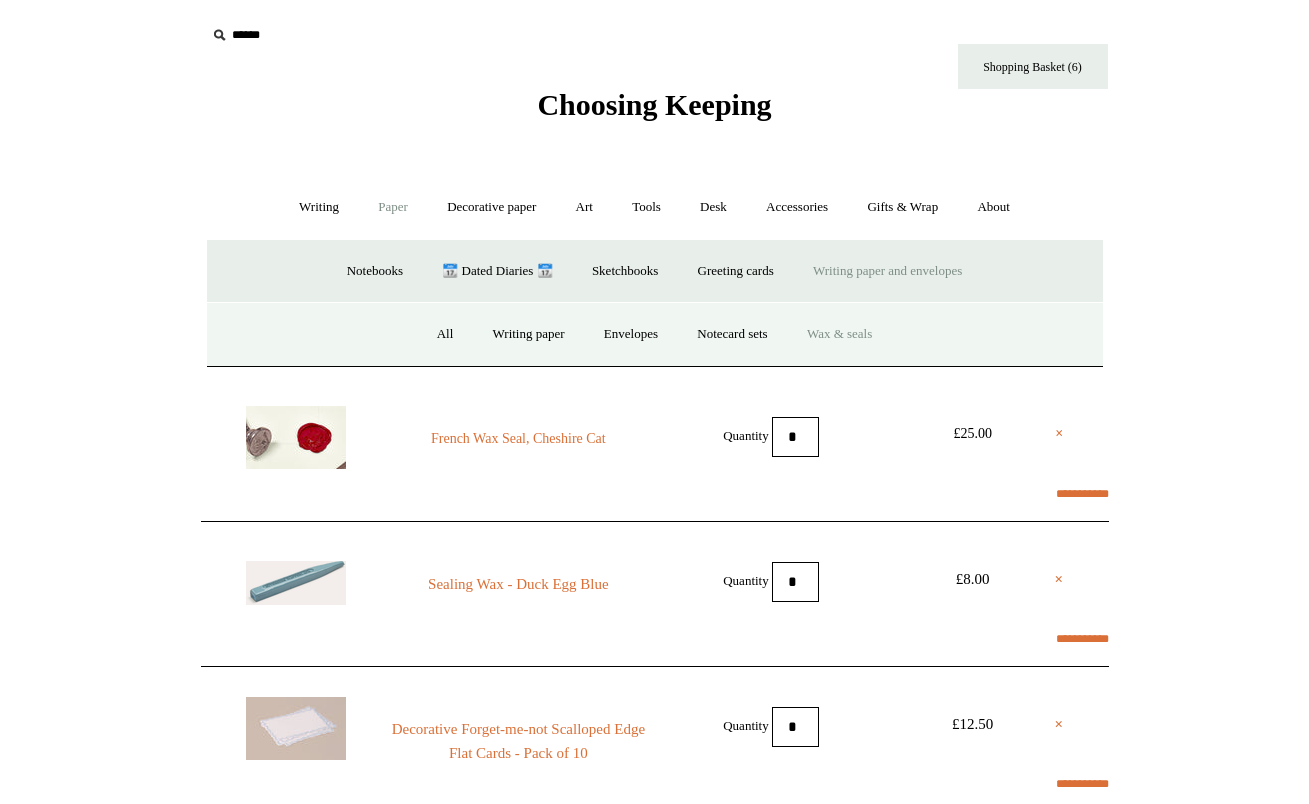click on "Wax & seals" at bounding box center [839, 334] 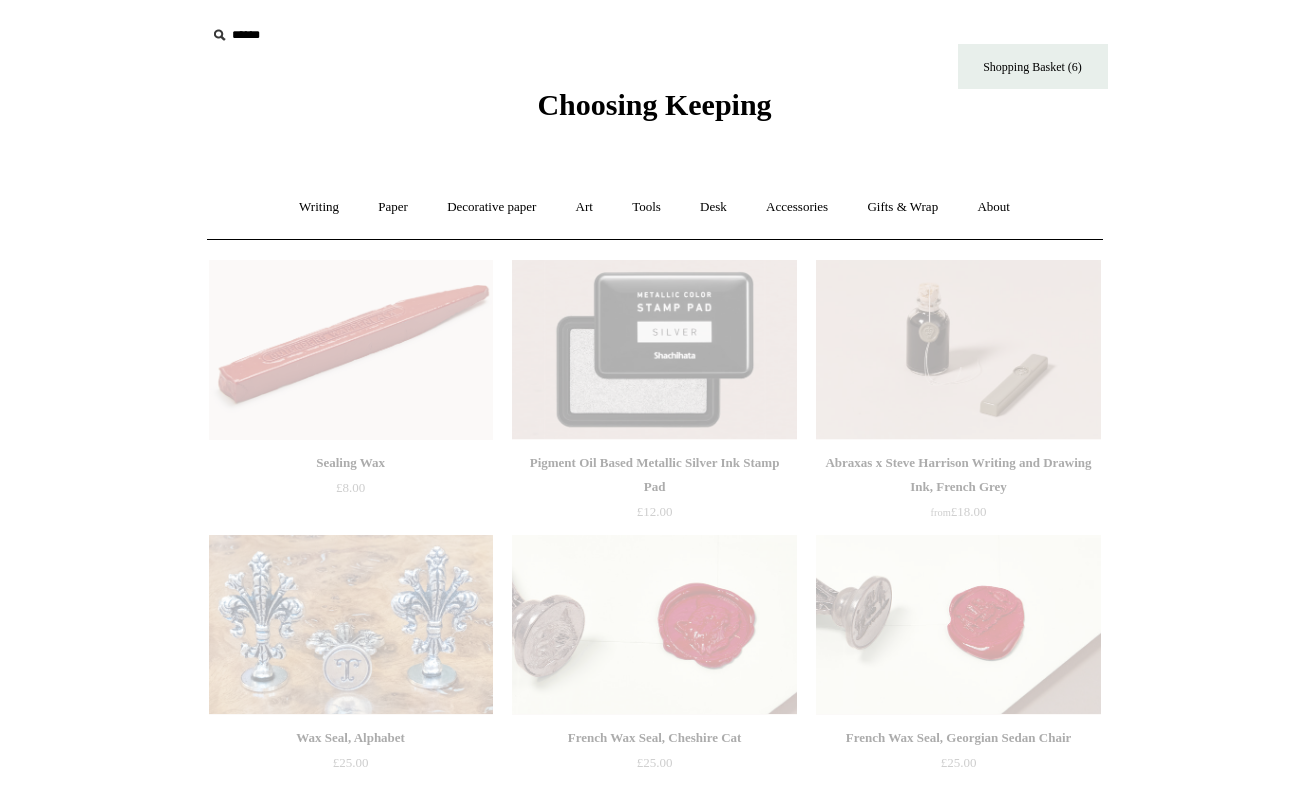 scroll, scrollTop: 0, scrollLeft: 0, axis: both 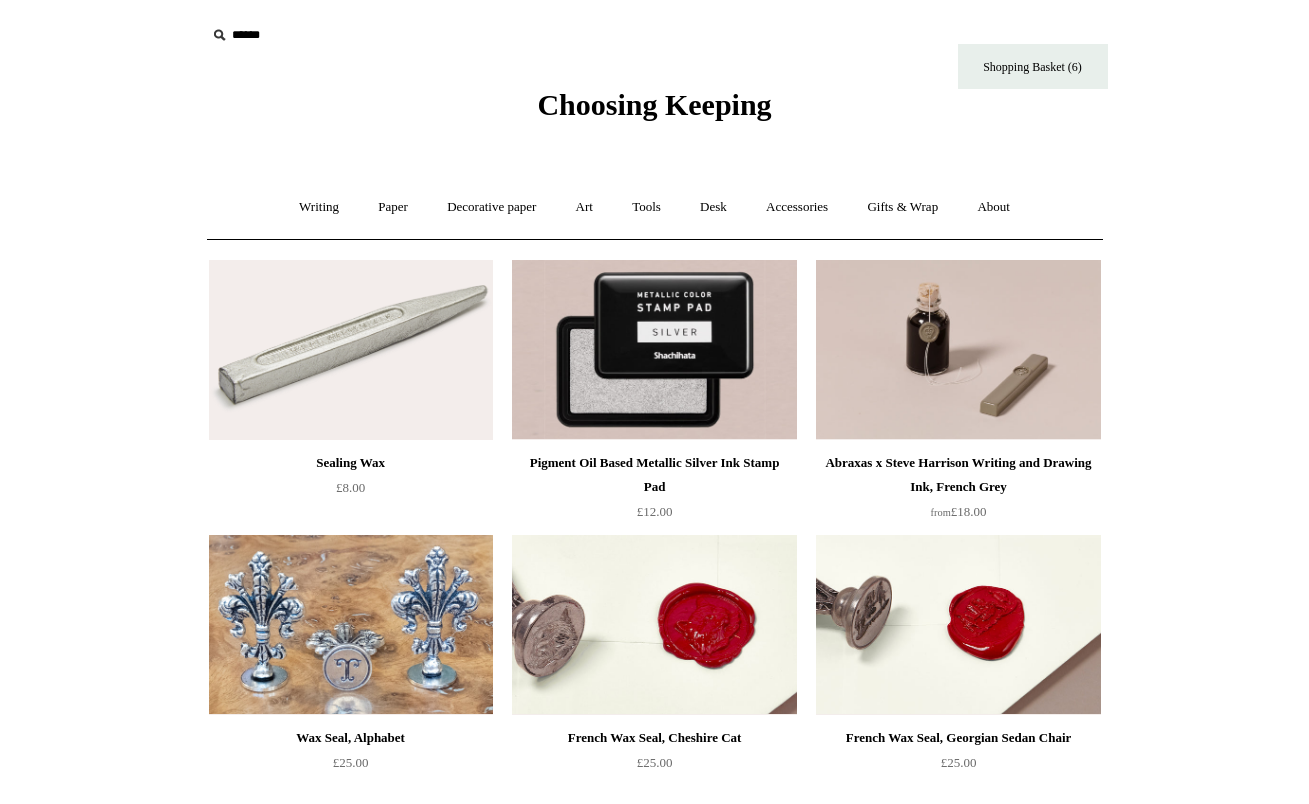 click at bounding box center [351, 350] 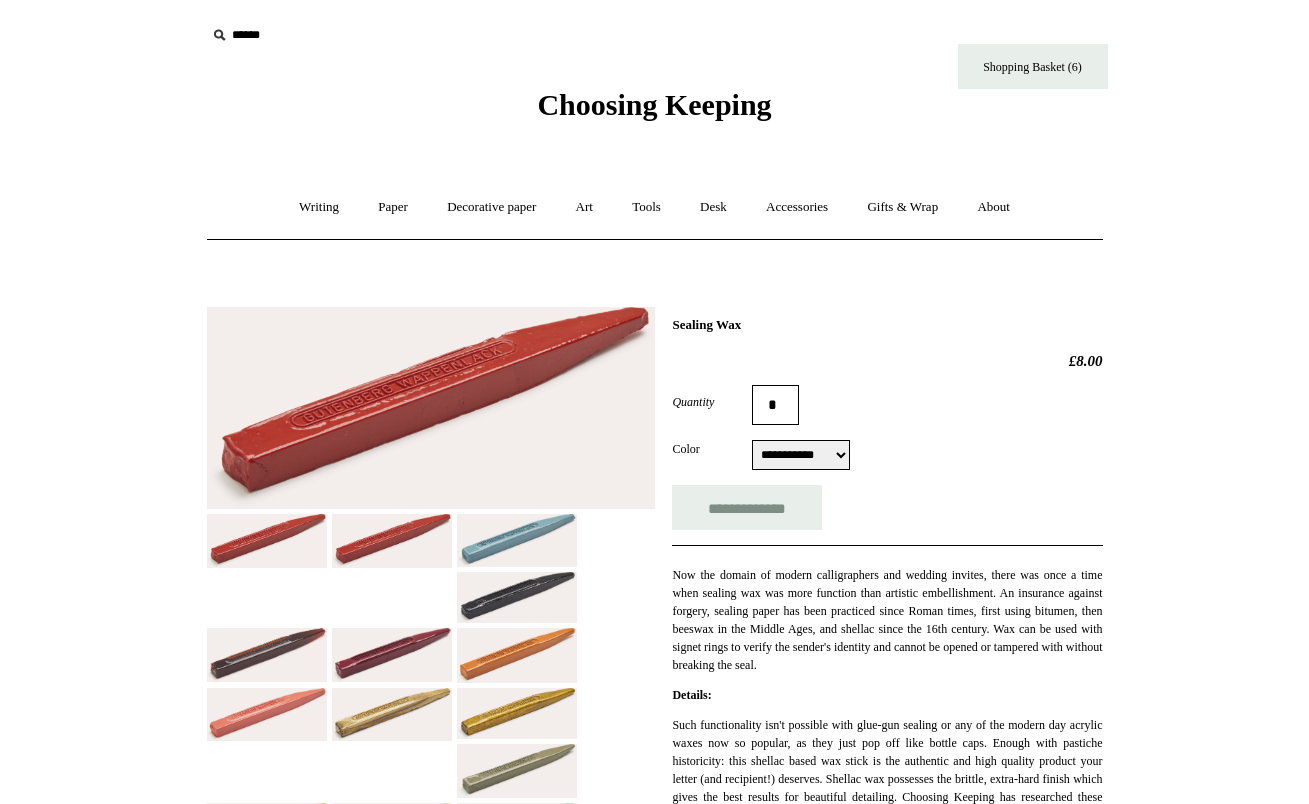 scroll, scrollTop: 237, scrollLeft: 0, axis: vertical 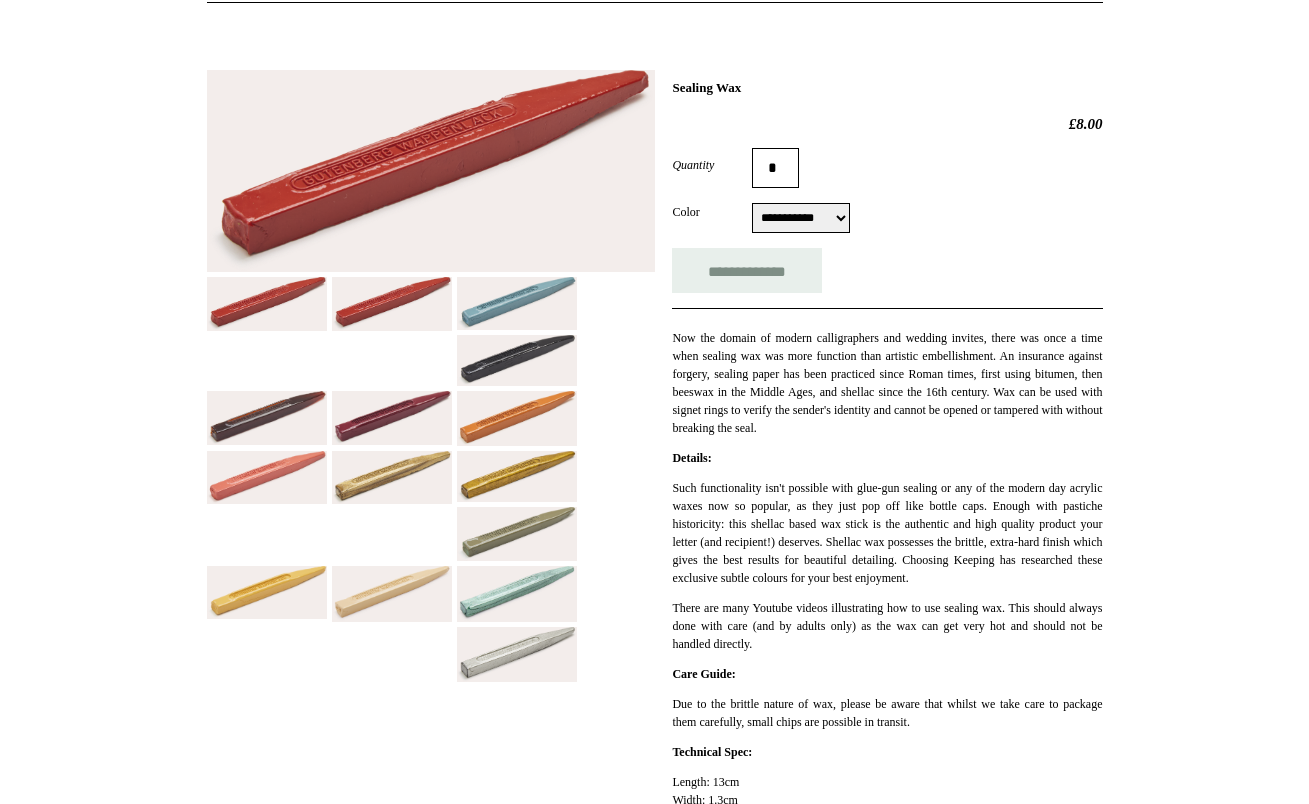 click at bounding box center (392, 304) 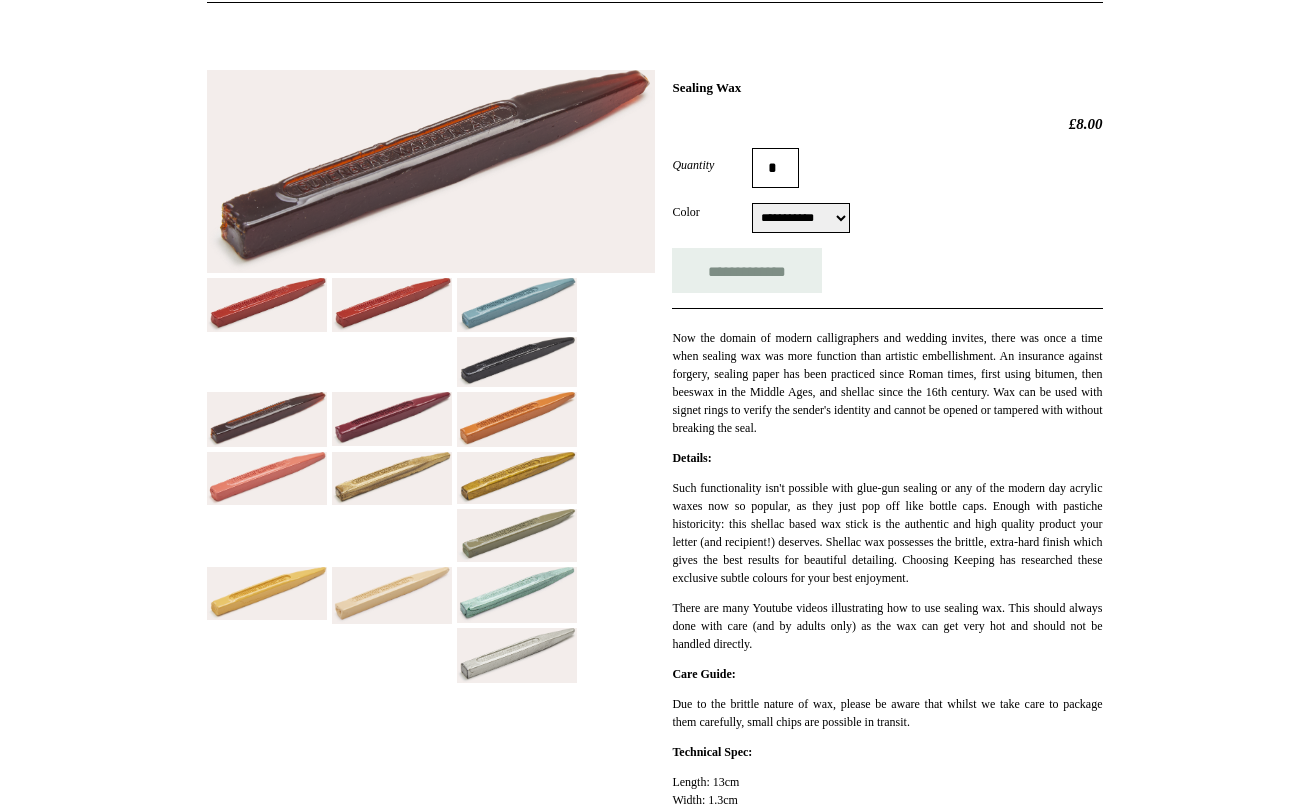 click at bounding box center [392, 419] 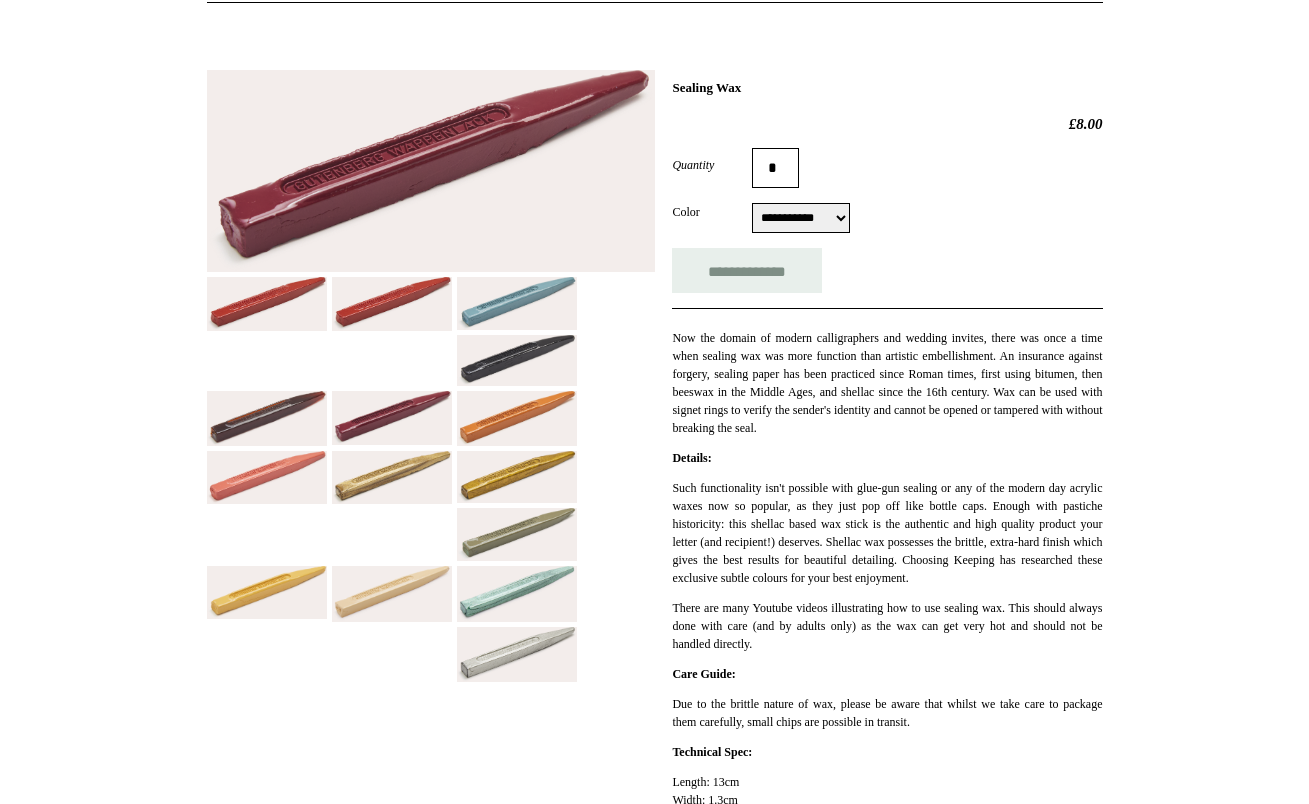 click at bounding box center [267, 477] 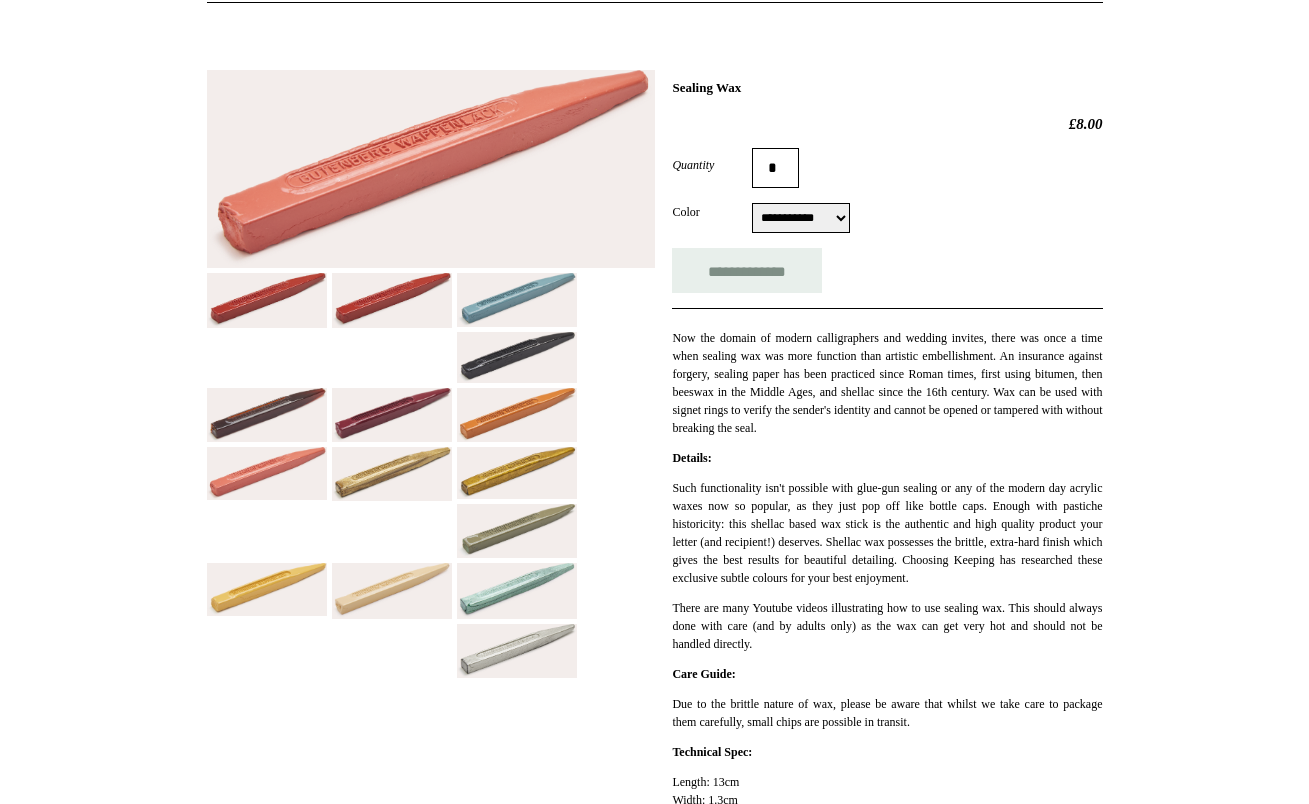 click at bounding box center [392, 473] 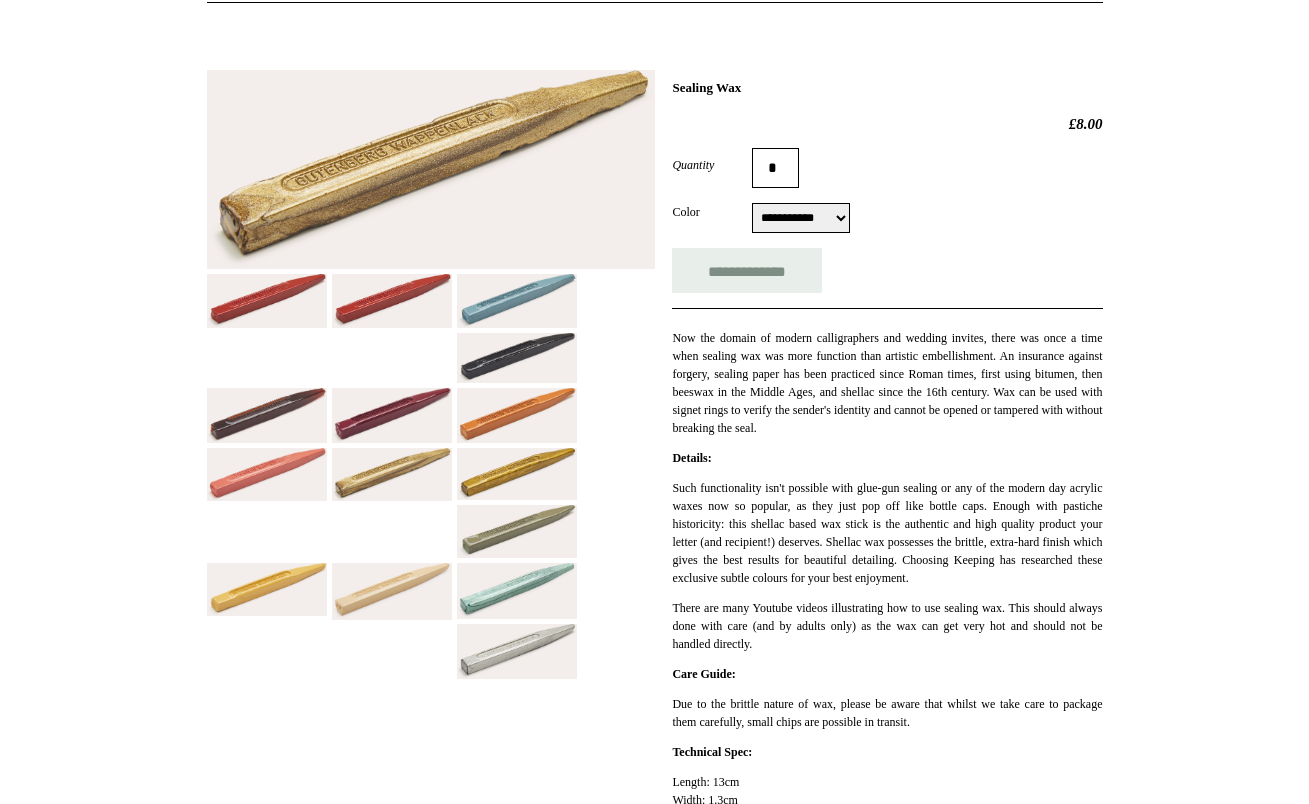 click at bounding box center [517, 415] 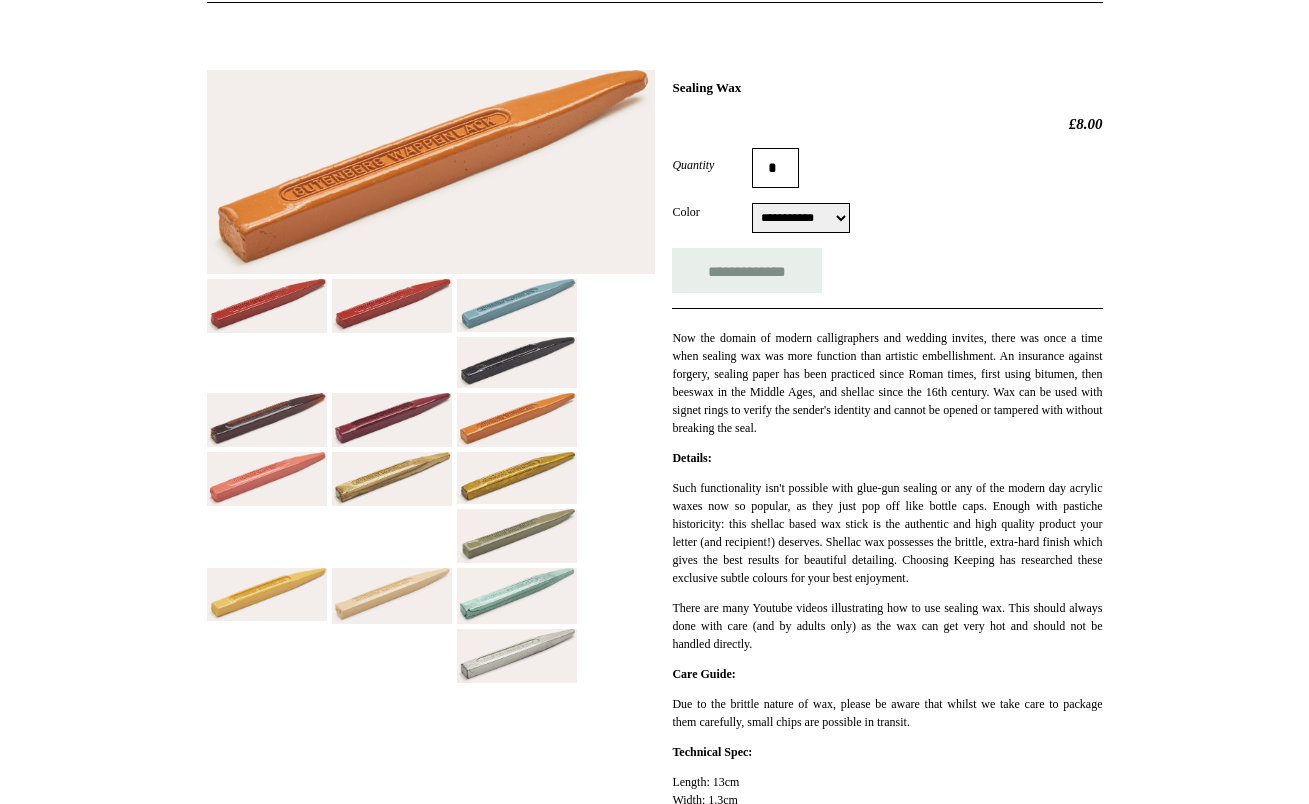 click at bounding box center [267, 478] 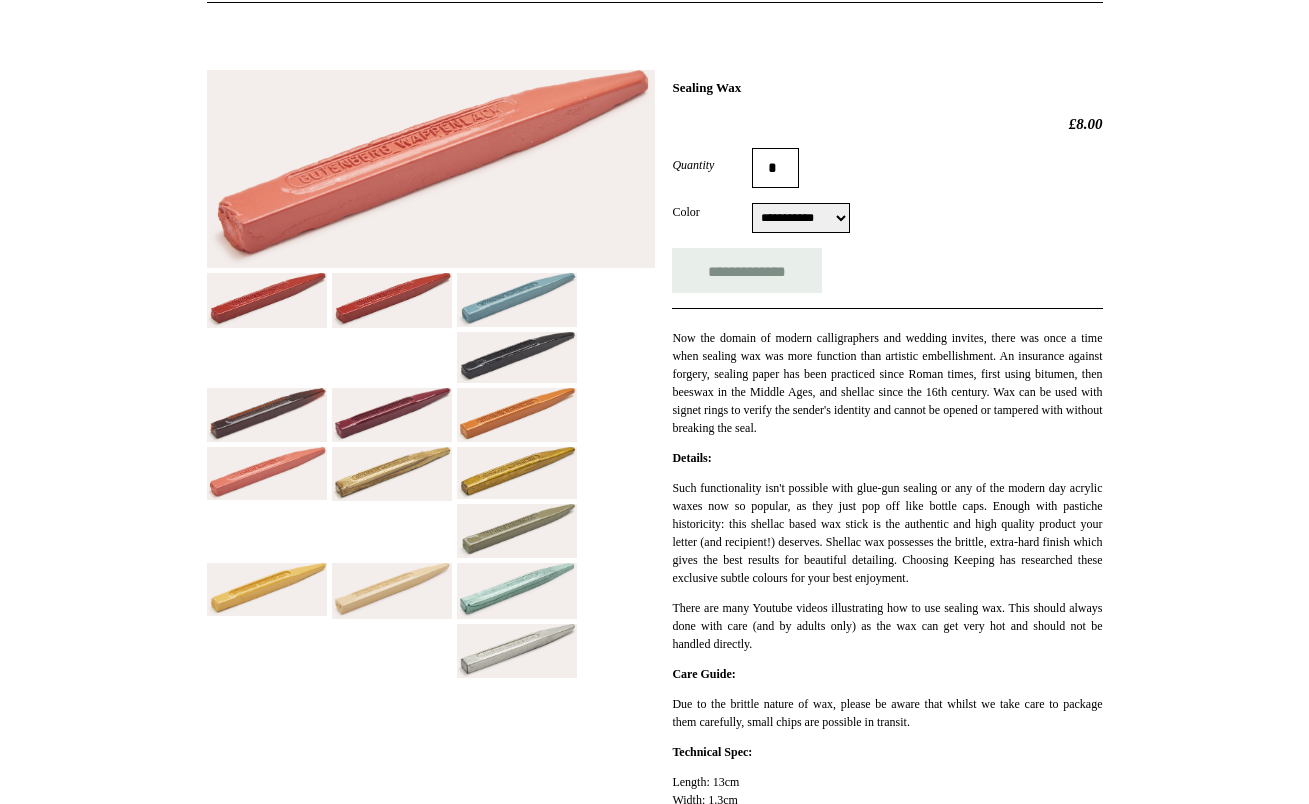 click at bounding box center (517, 591) 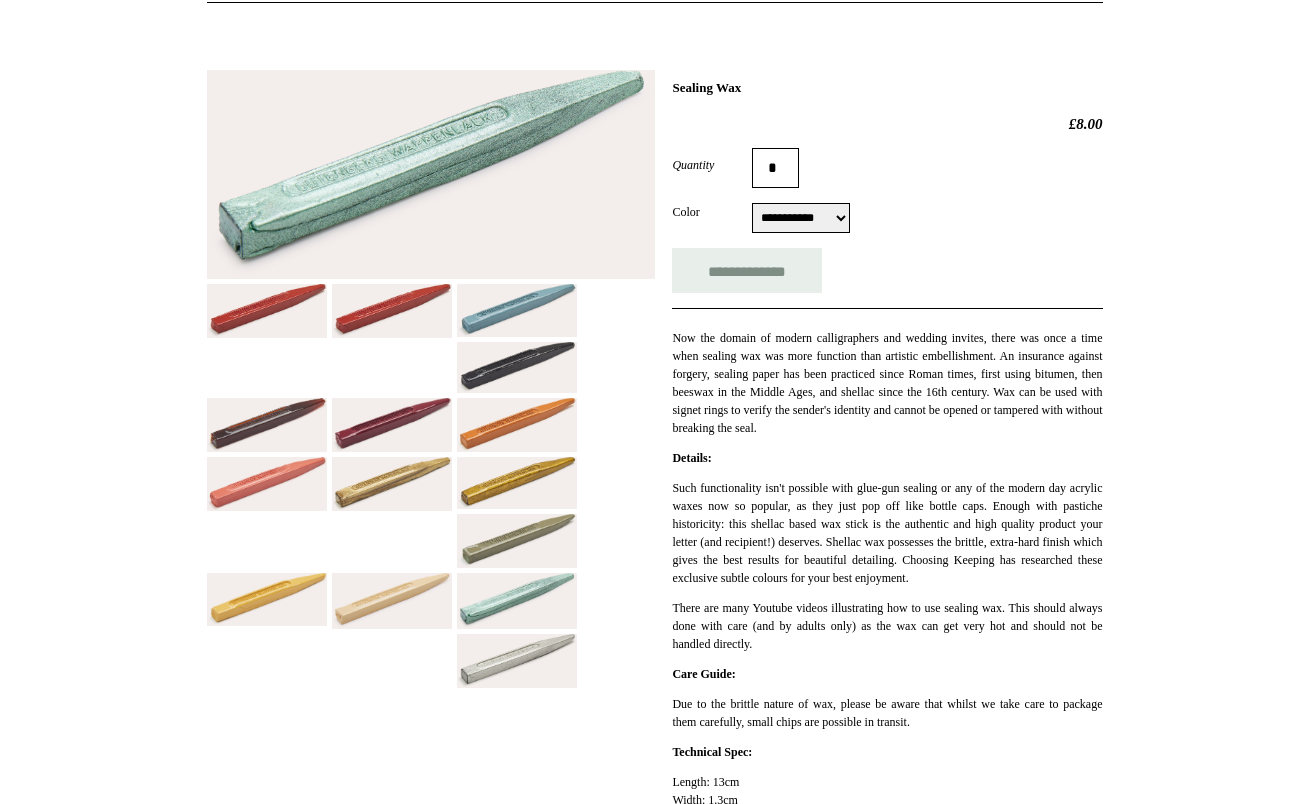 click at bounding box center [517, 310] 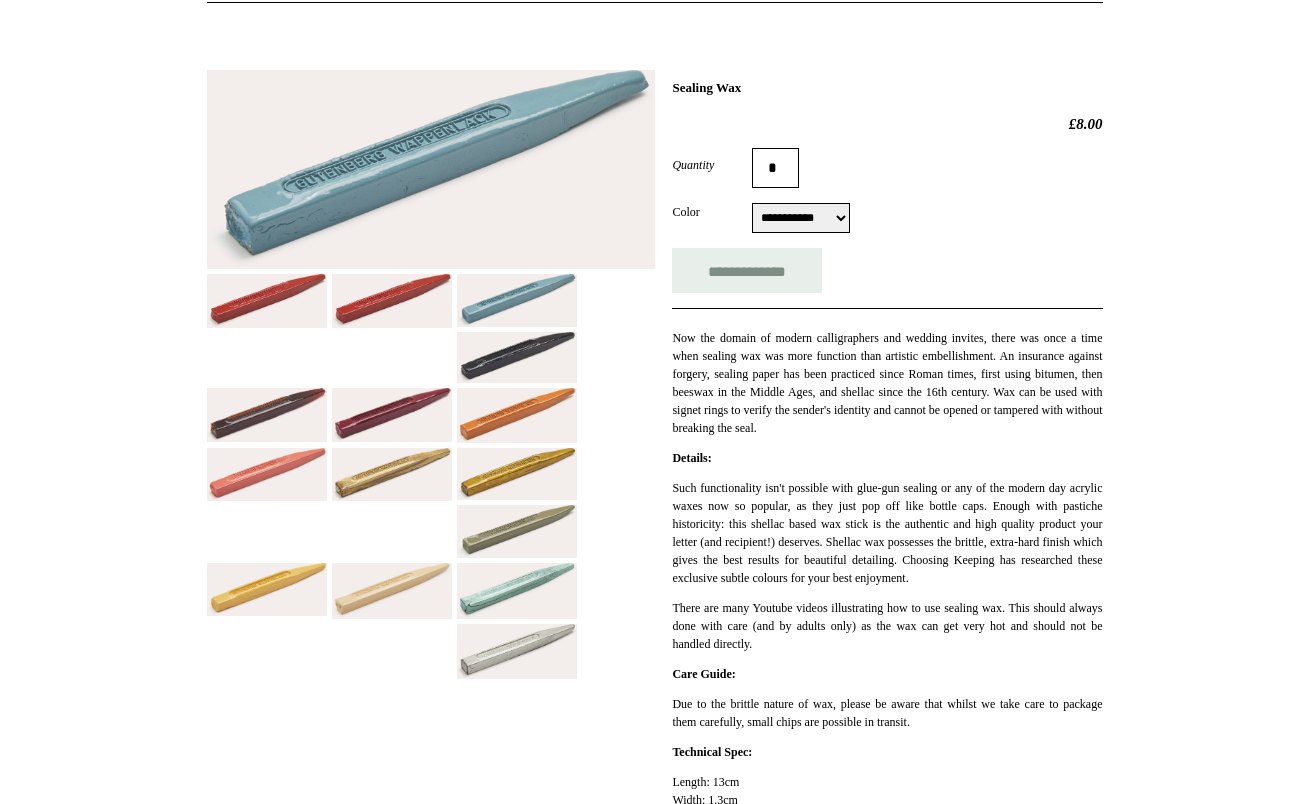click at bounding box center [517, 357] 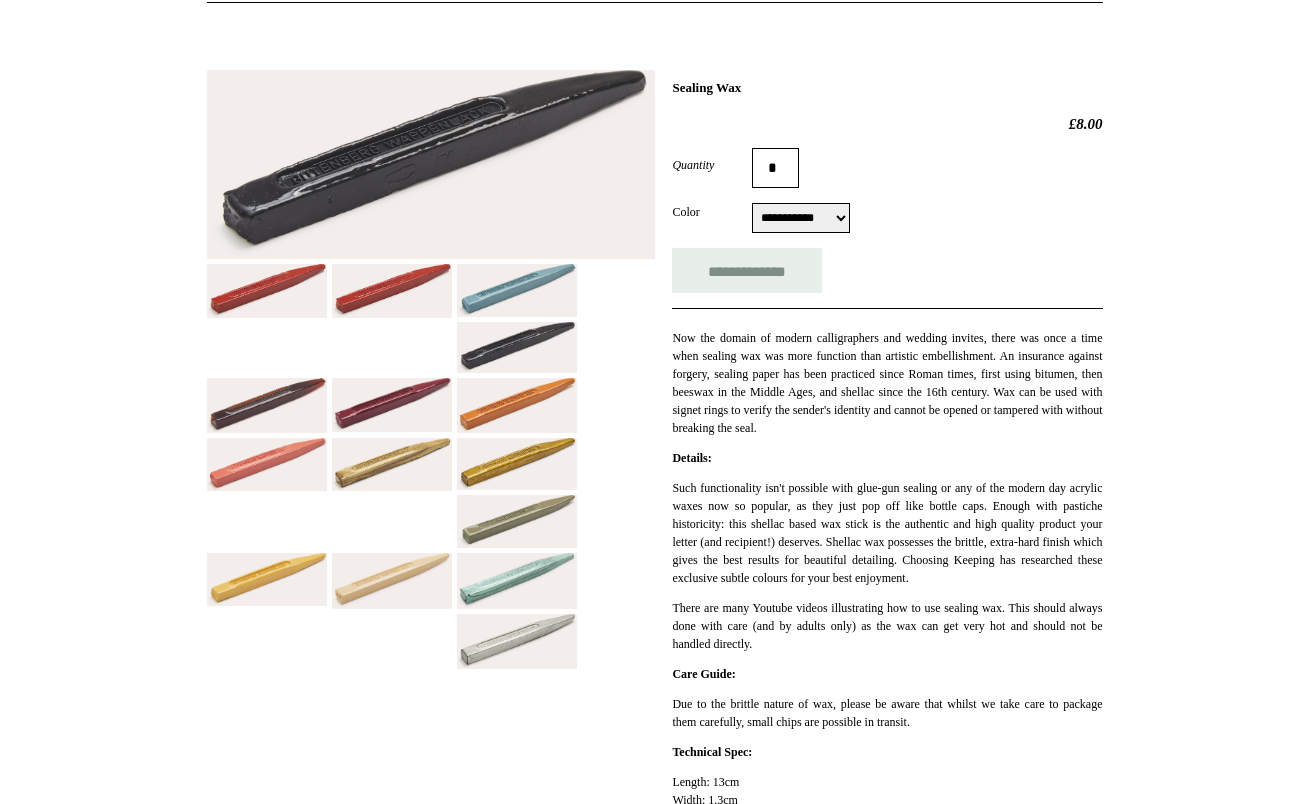 click at bounding box center (392, 405) 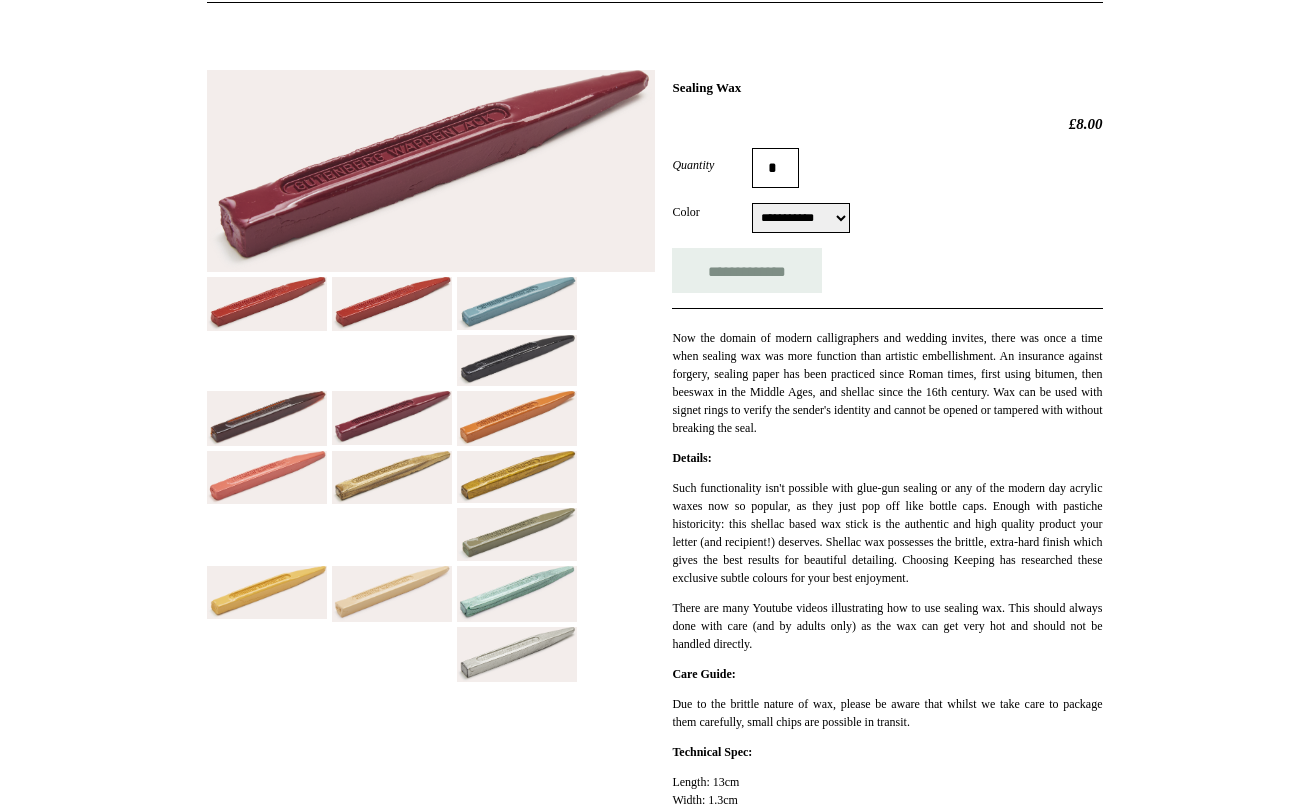 click at bounding box center (267, 477) 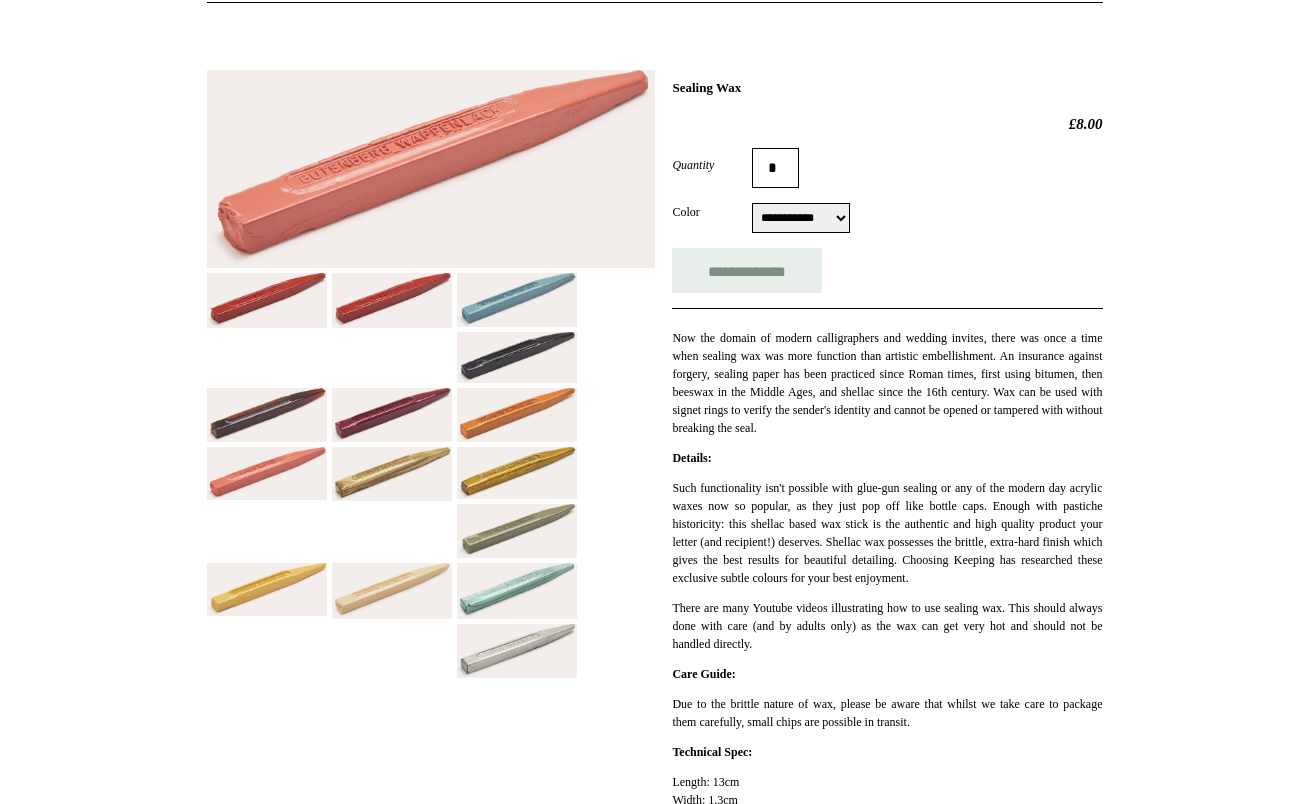 click at bounding box center [392, 415] 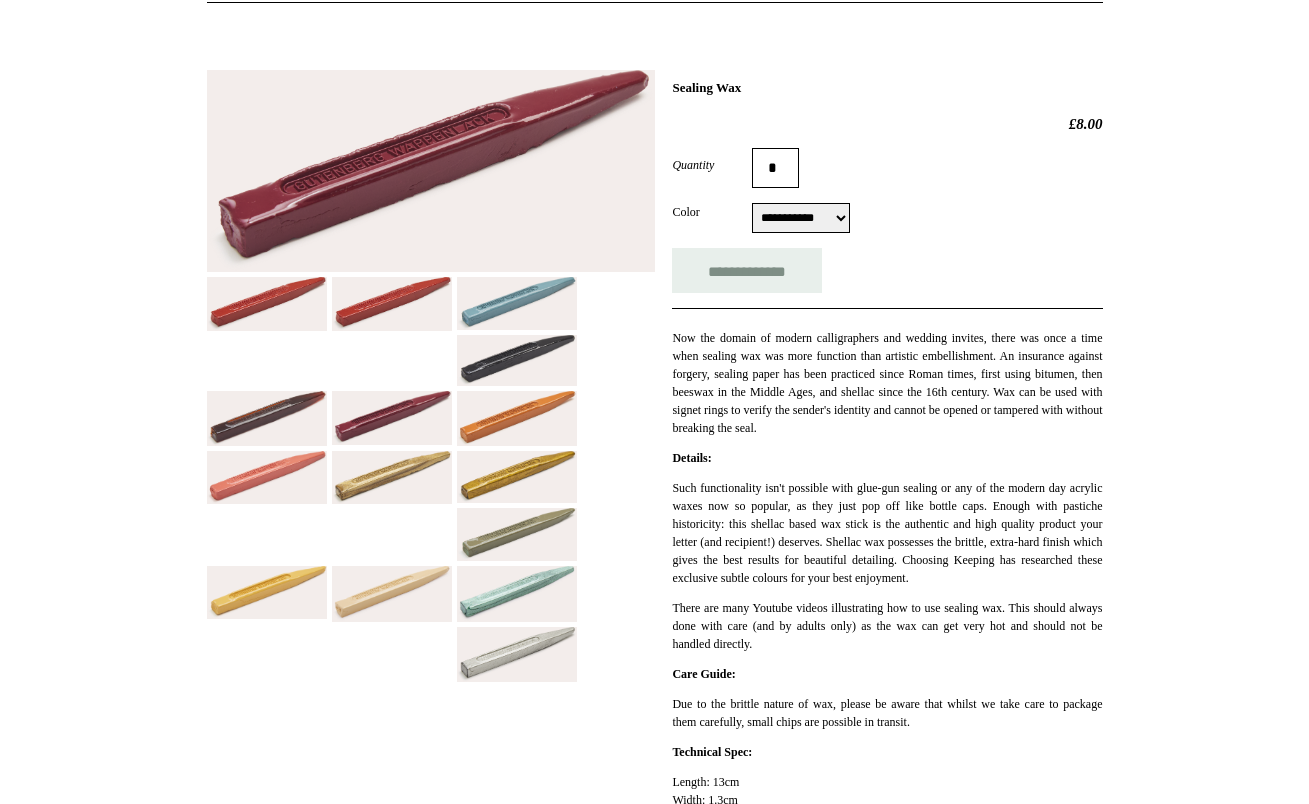 click at bounding box center [267, 304] 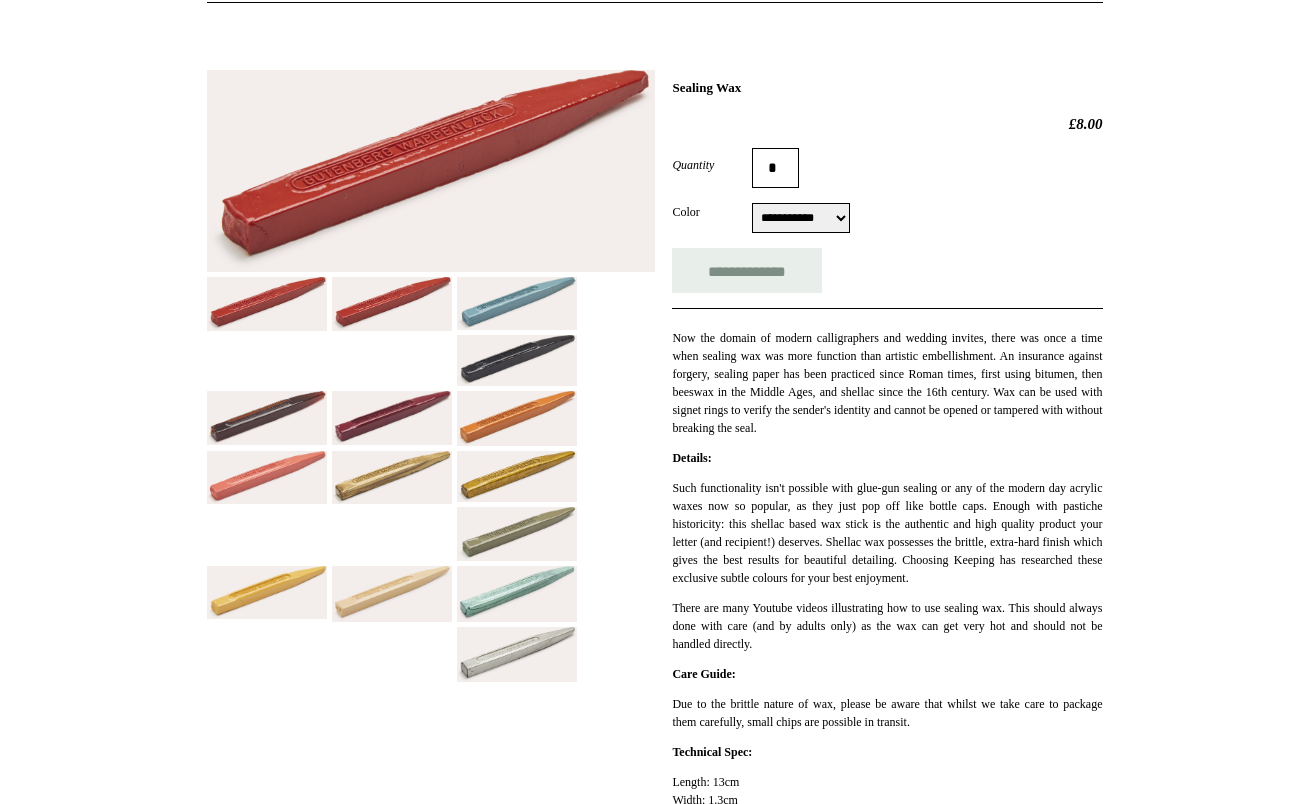 click at bounding box center [392, 304] 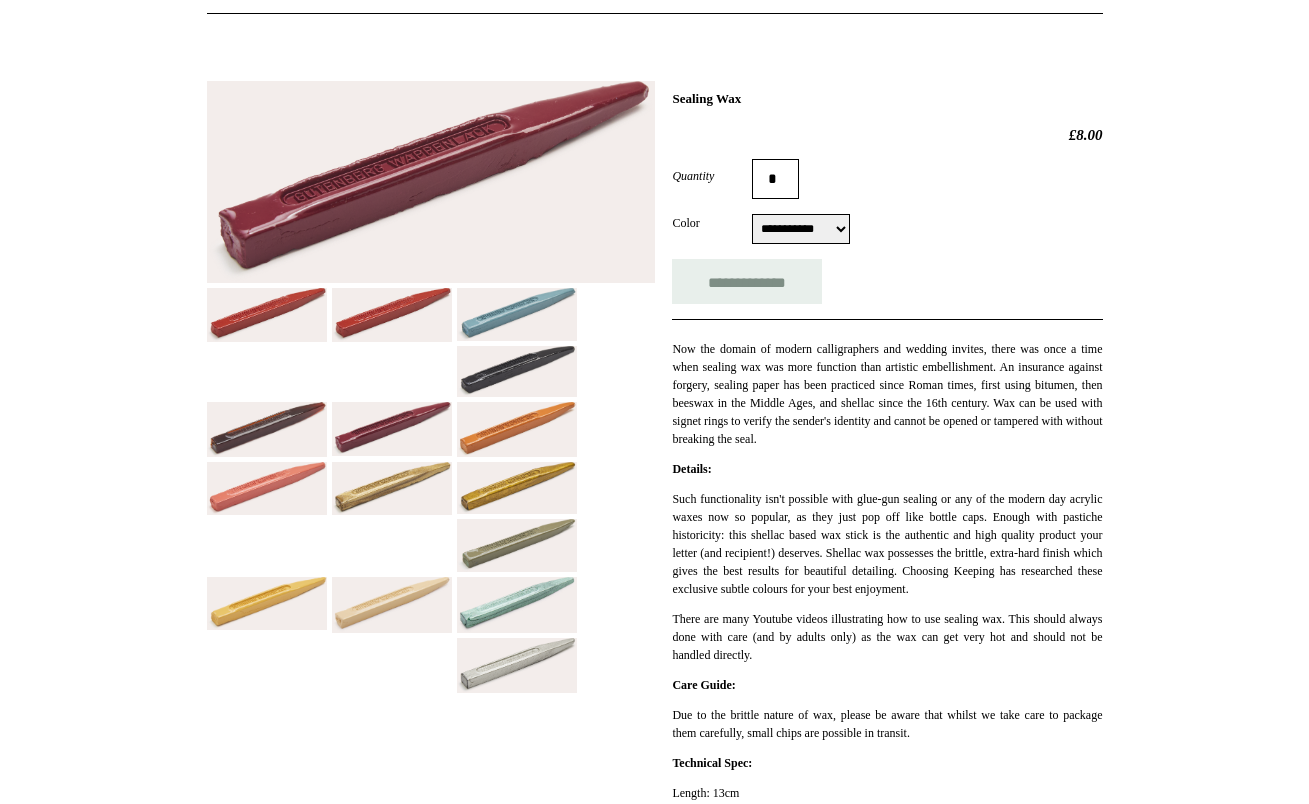 scroll, scrollTop: 144, scrollLeft: 0, axis: vertical 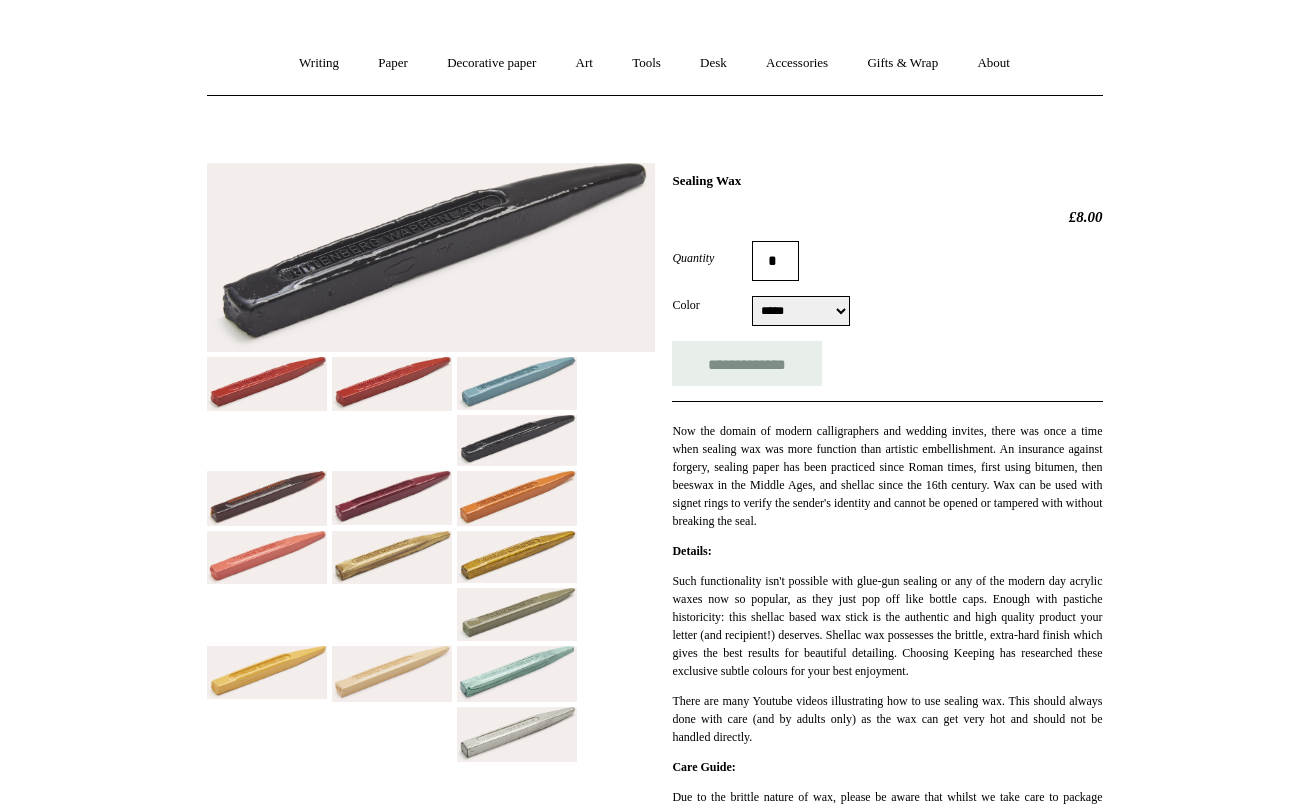 select on "**********" 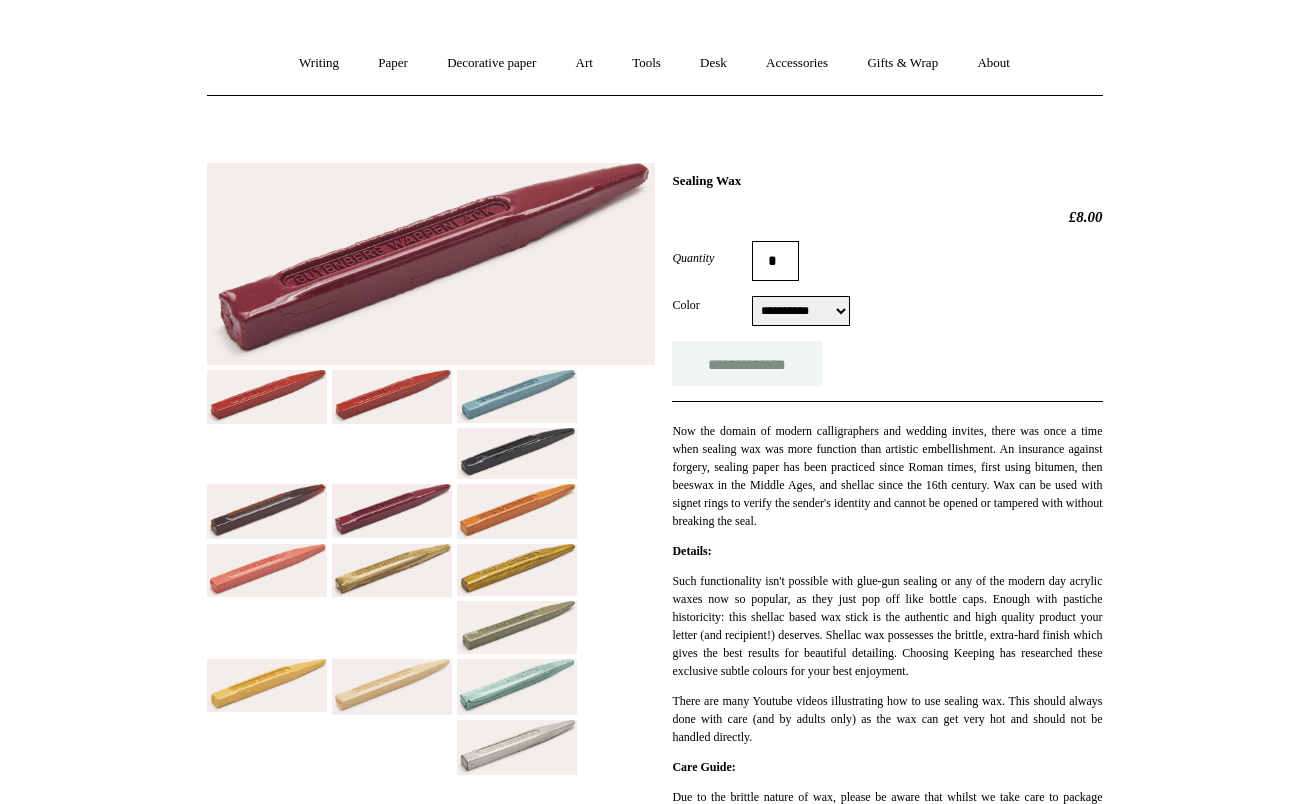 click on "**********" at bounding box center (747, 363) 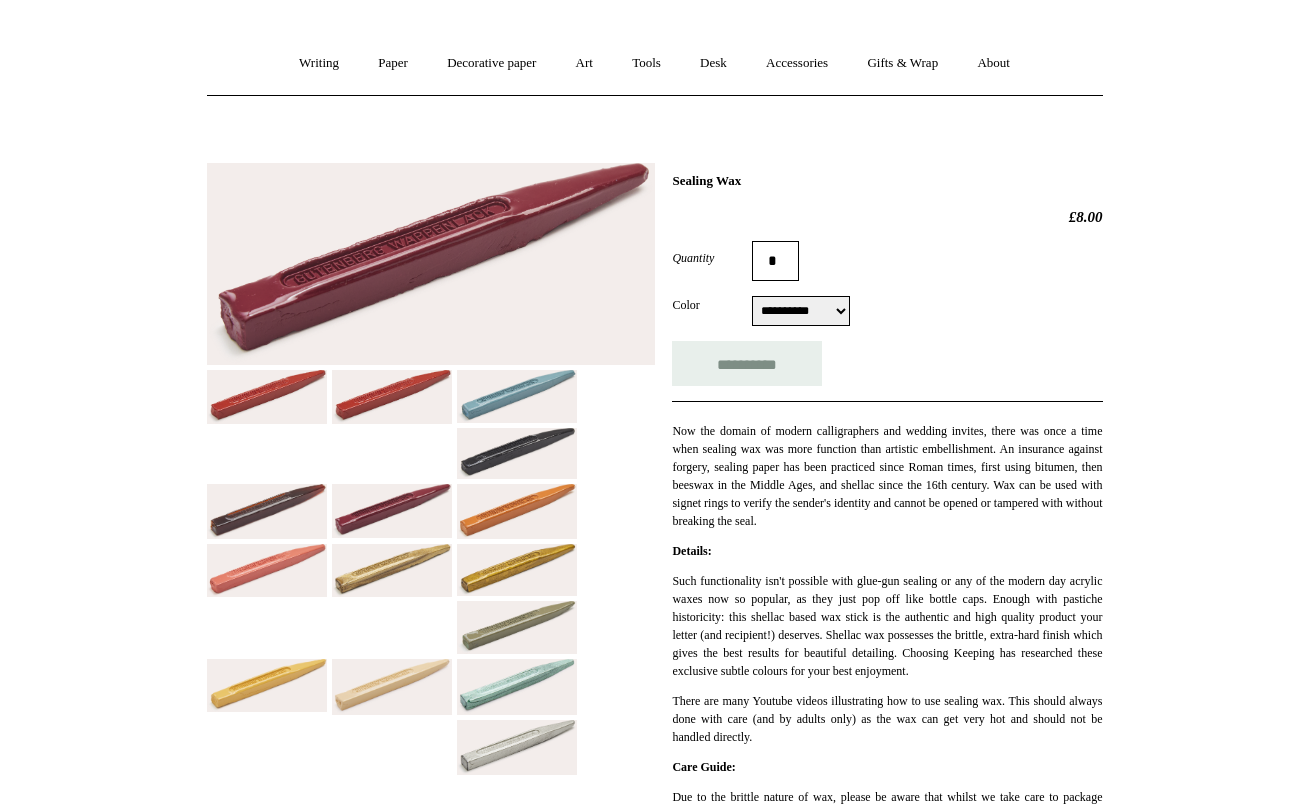 type on "**********" 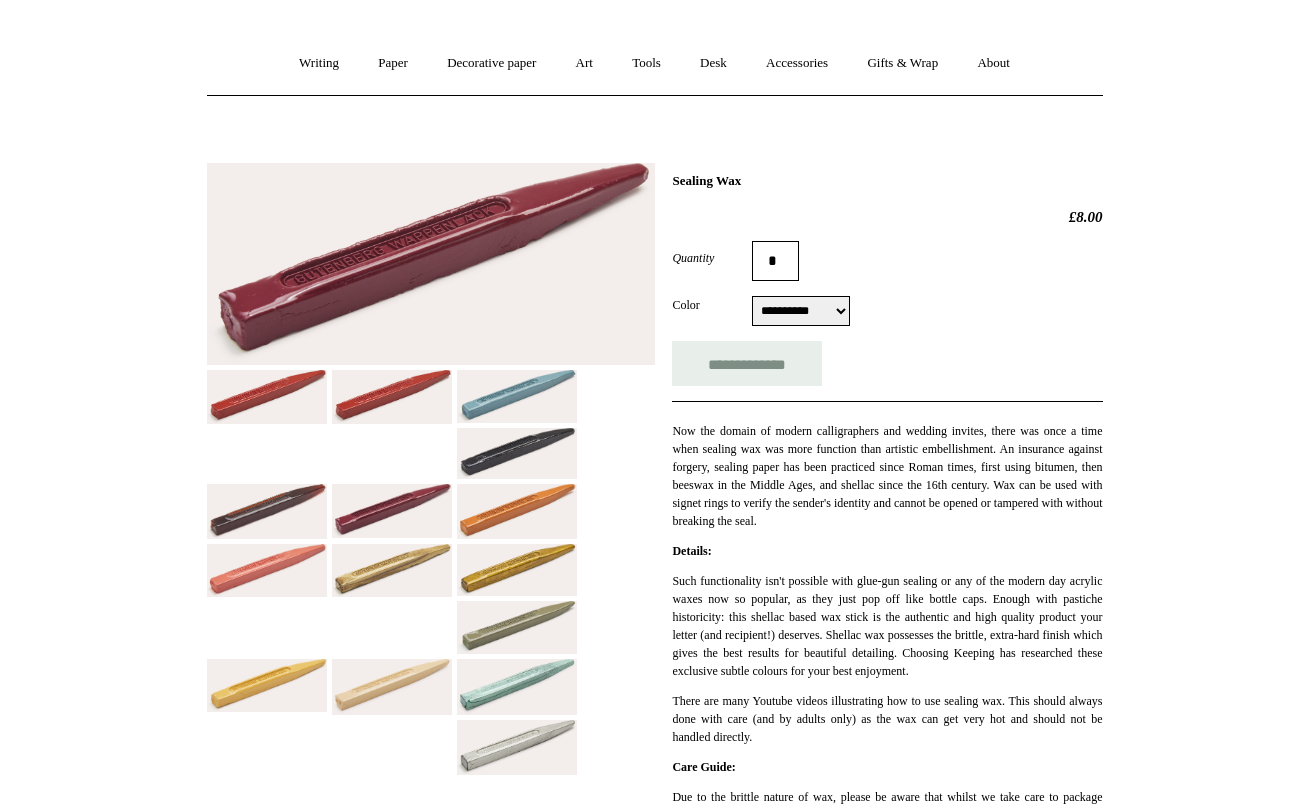 click on "There are many Youtube videos illustrating how to use sealing wax. This should always done with care (and by adults only) as the wax can get very hot and should not be handled directly." at bounding box center (887, 719) 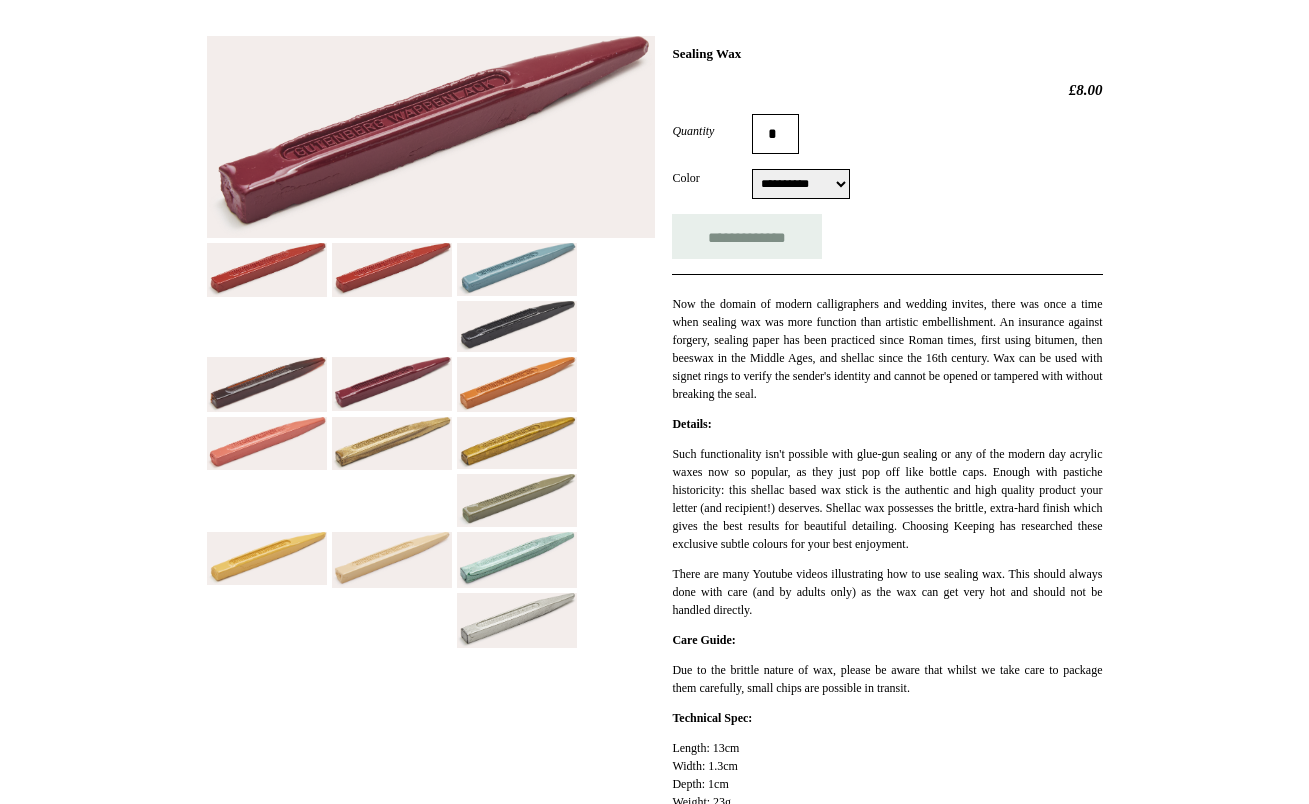 scroll, scrollTop: 414, scrollLeft: 0, axis: vertical 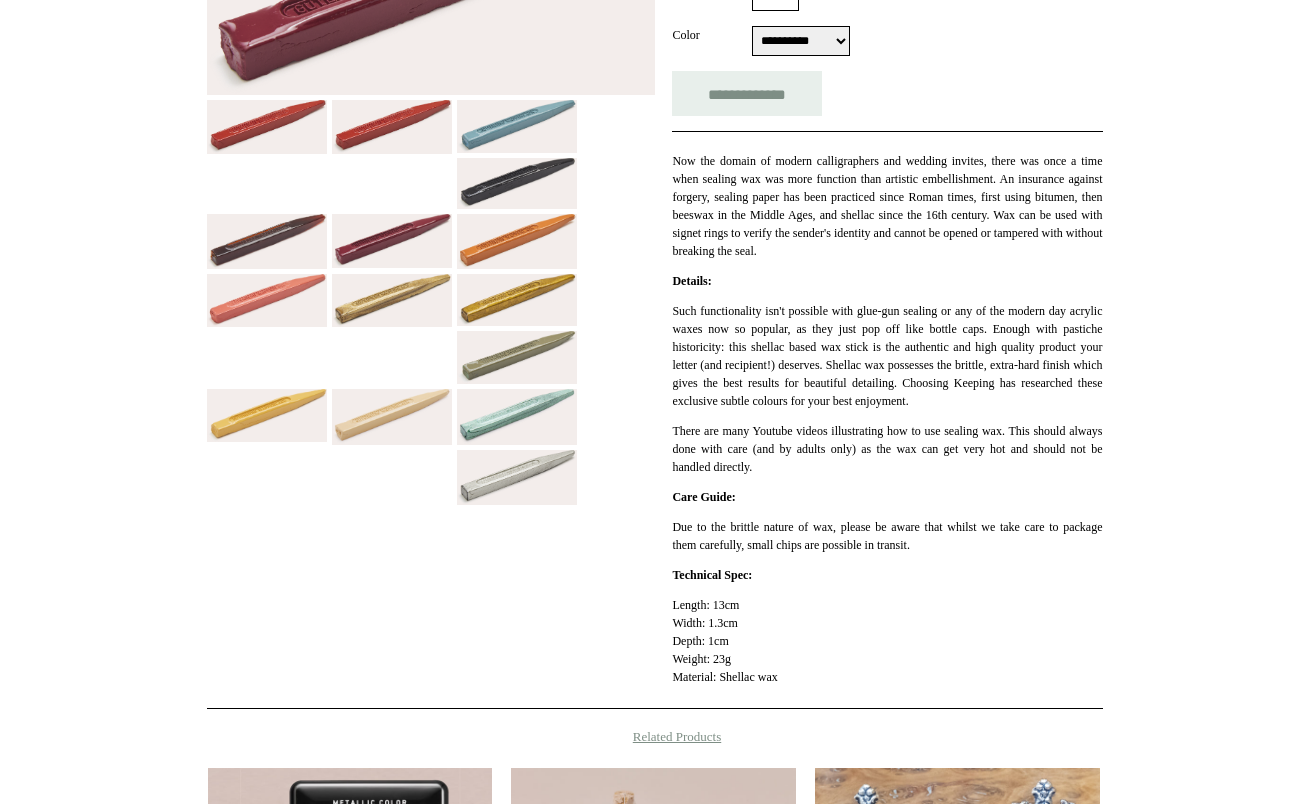 click on "**********" at bounding box center [887, 301] 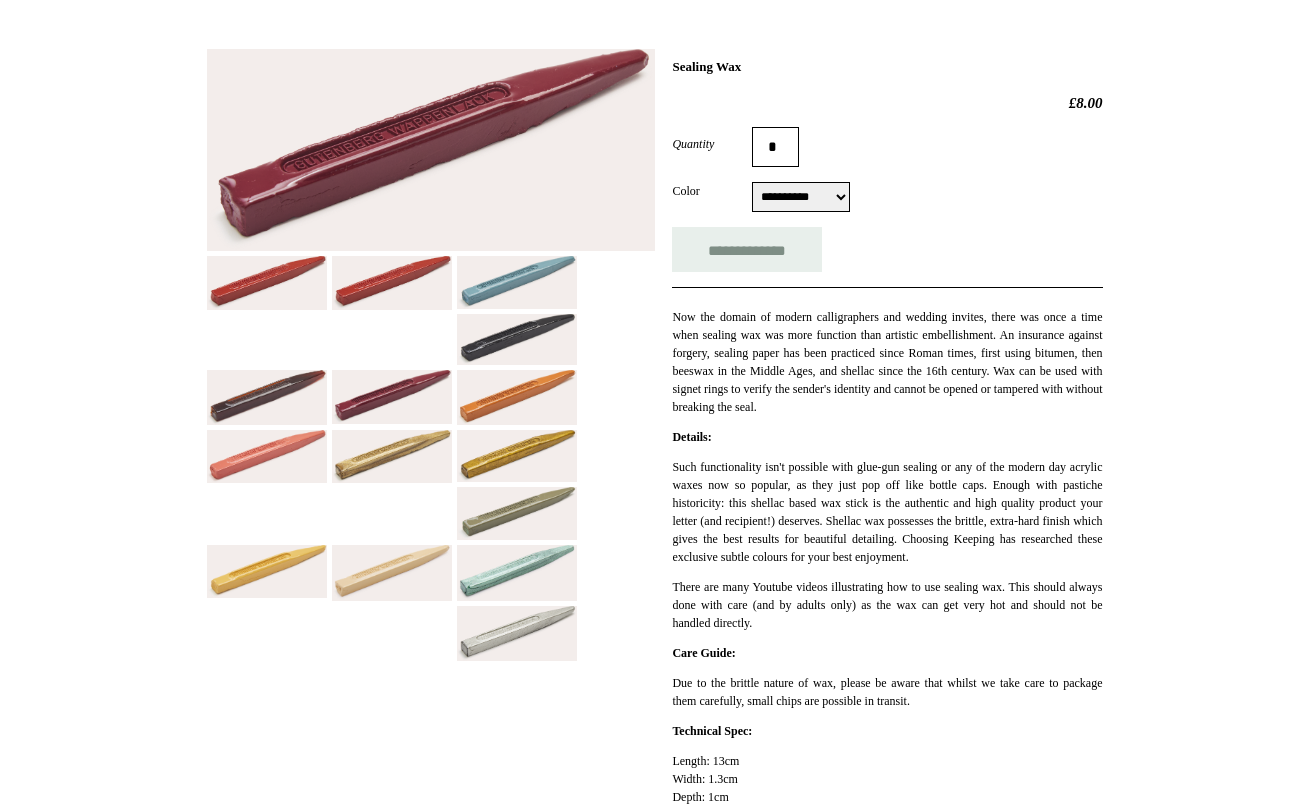 scroll, scrollTop: 182, scrollLeft: 0, axis: vertical 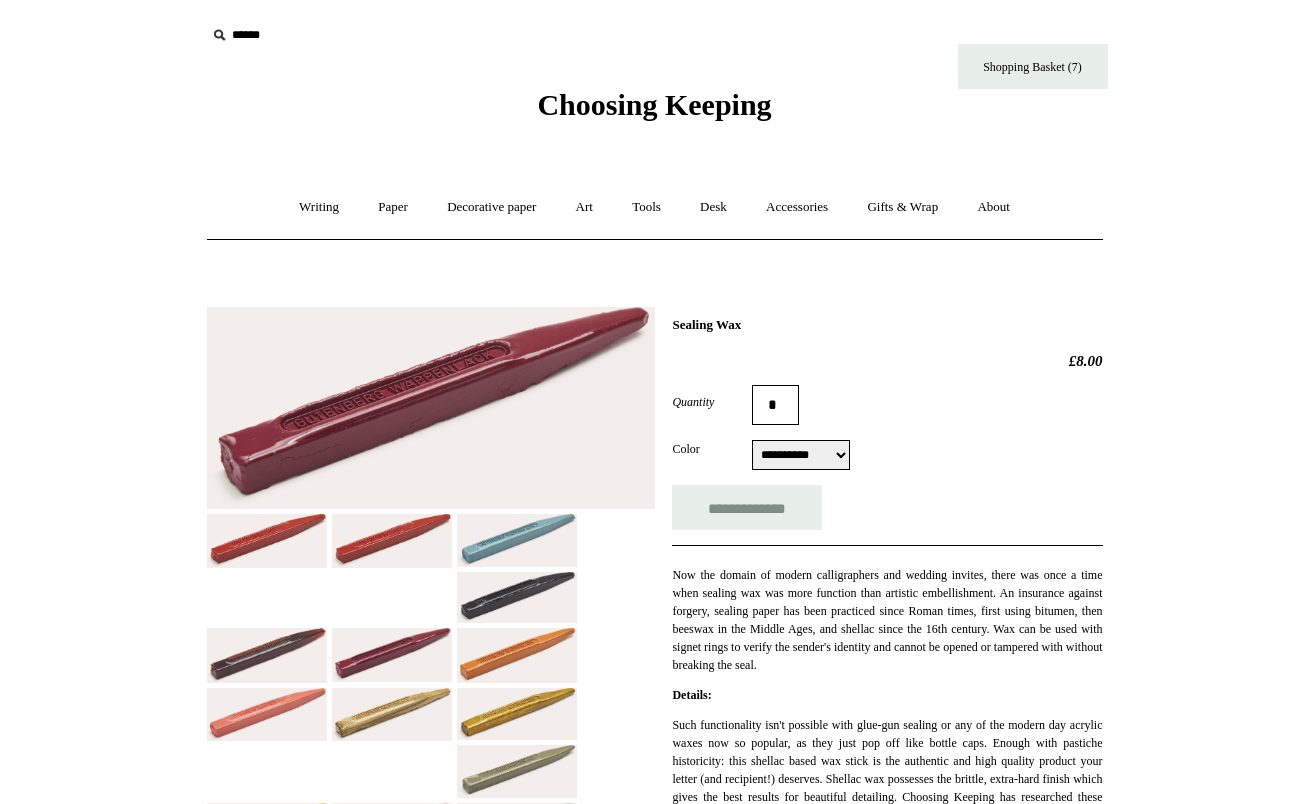 select on "**********" 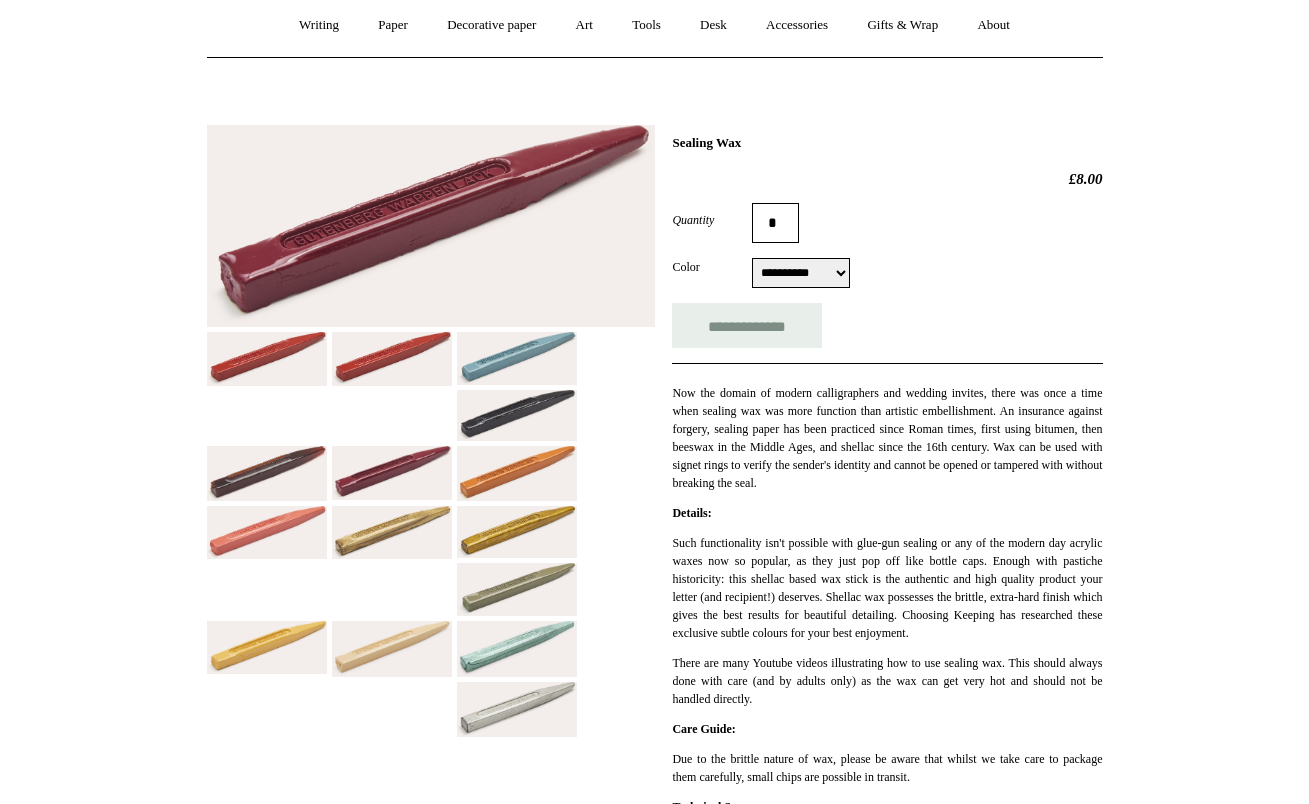 scroll, scrollTop: 0, scrollLeft: 0, axis: both 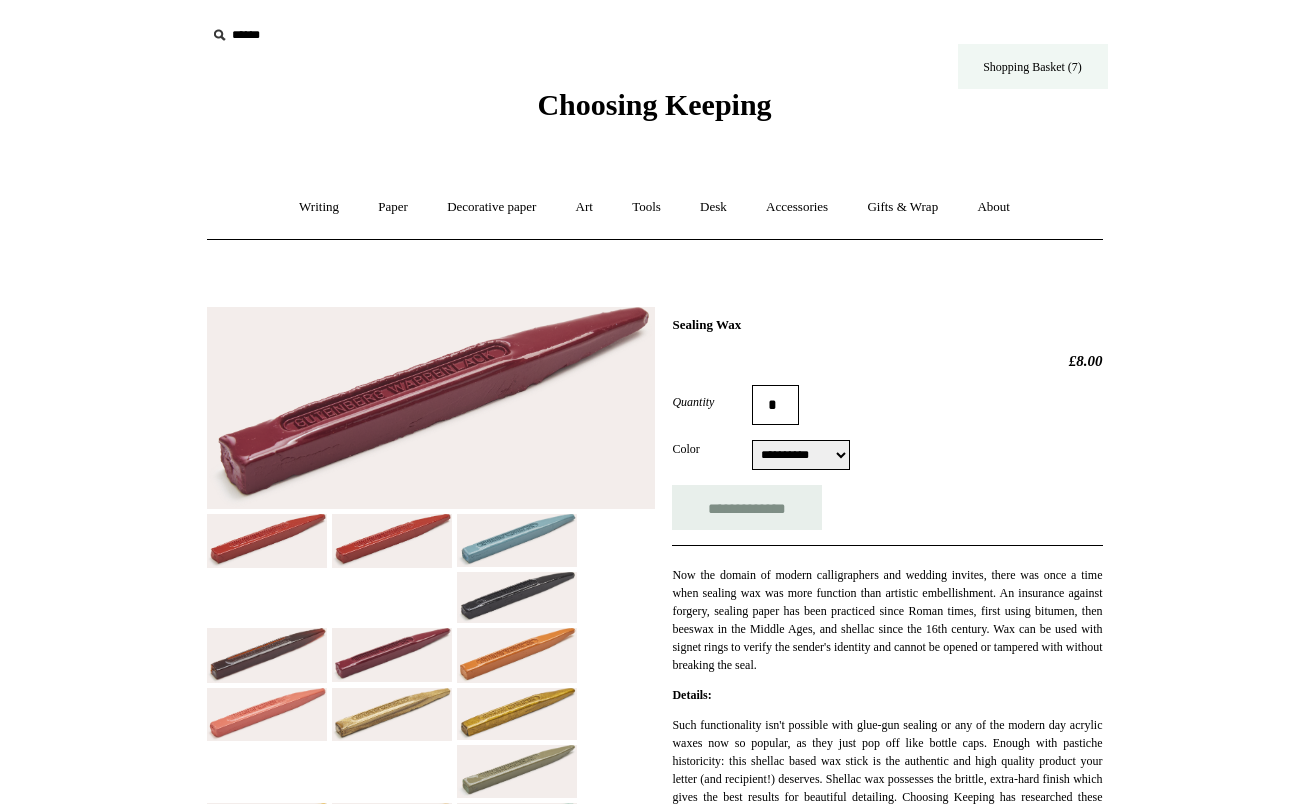 click on "Shopping Basket (7)" at bounding box center [1033, 66] 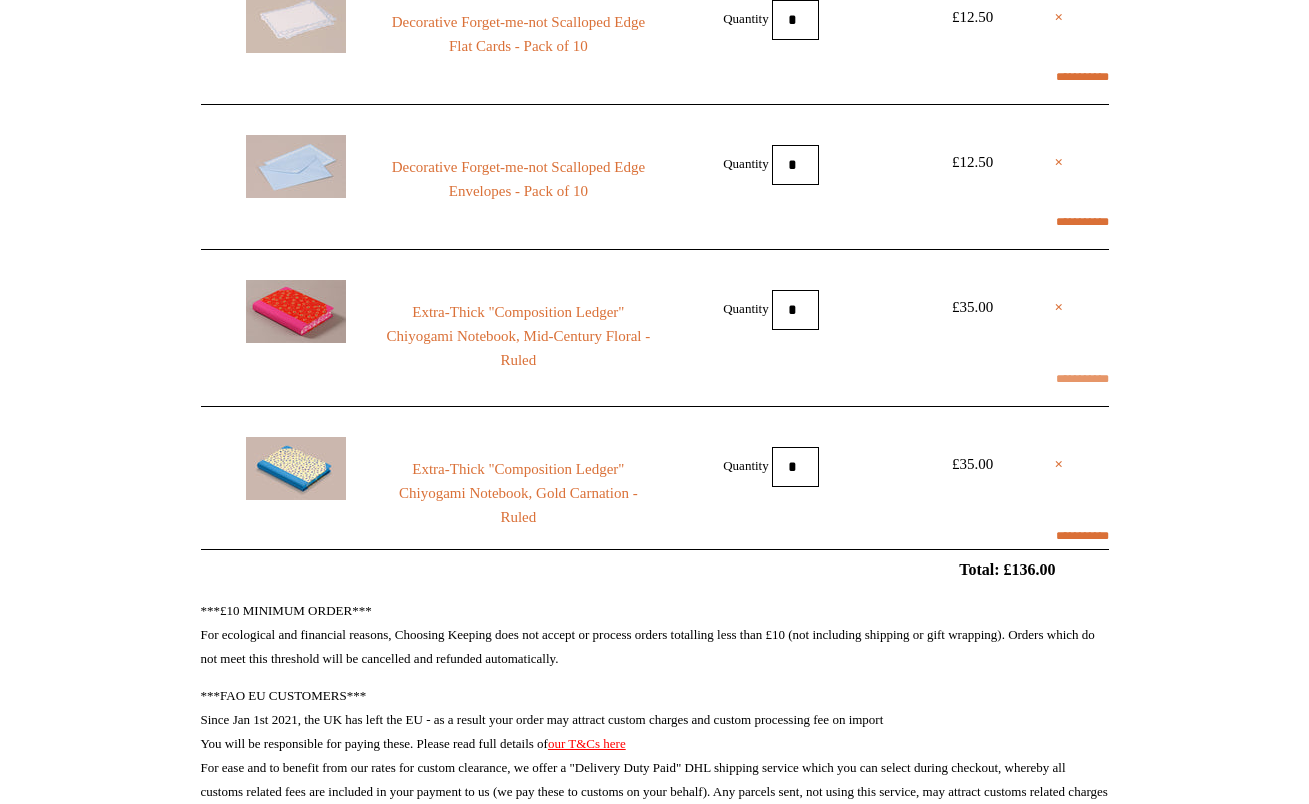 scroll, scrollTop: 727, scrollLeft: 0, axis: vertical 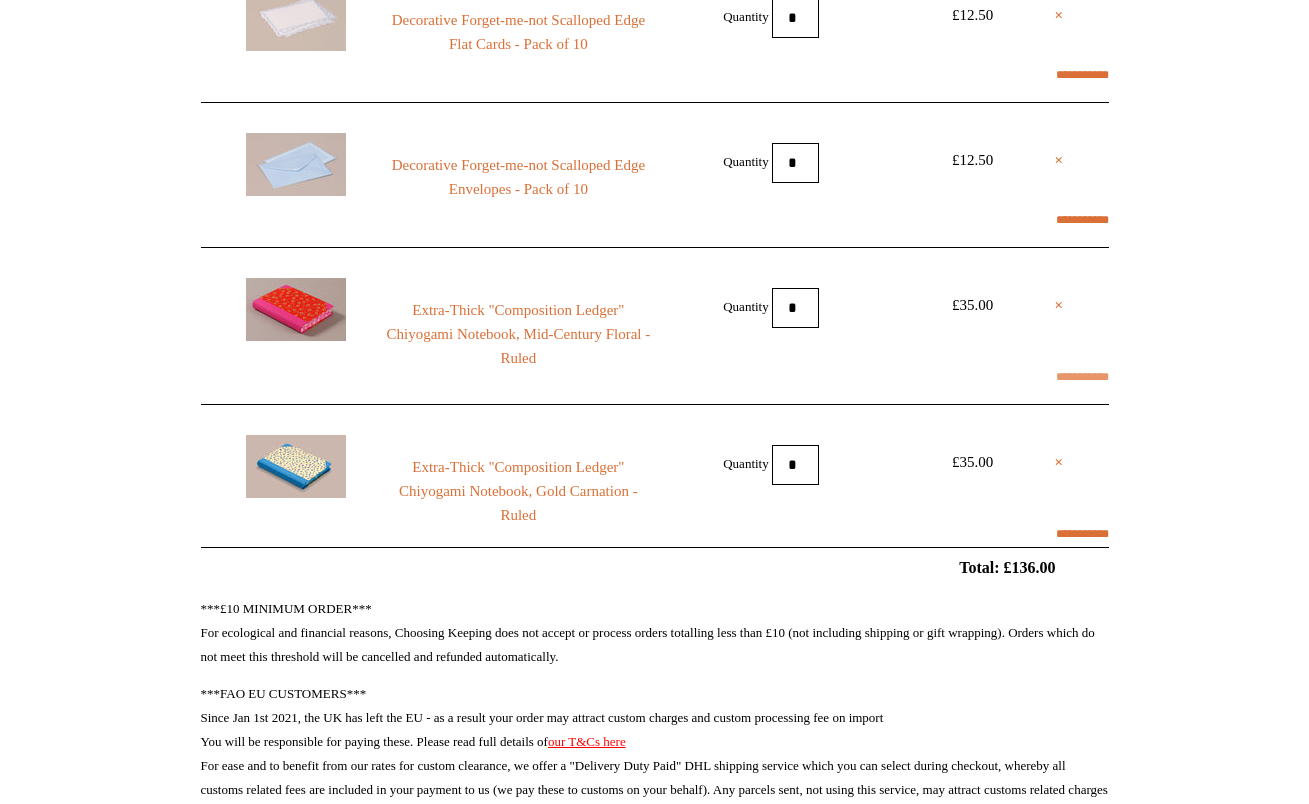 select on "**********" 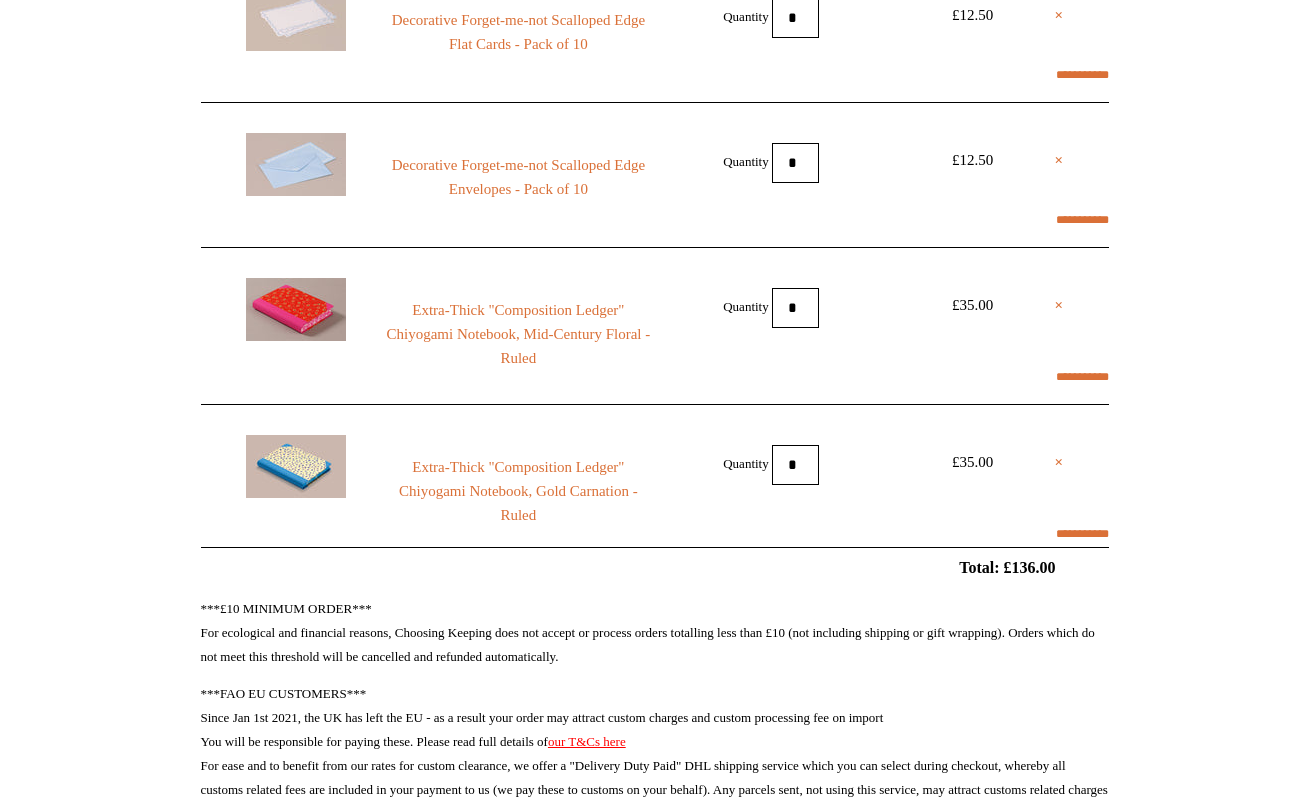select on "**********" 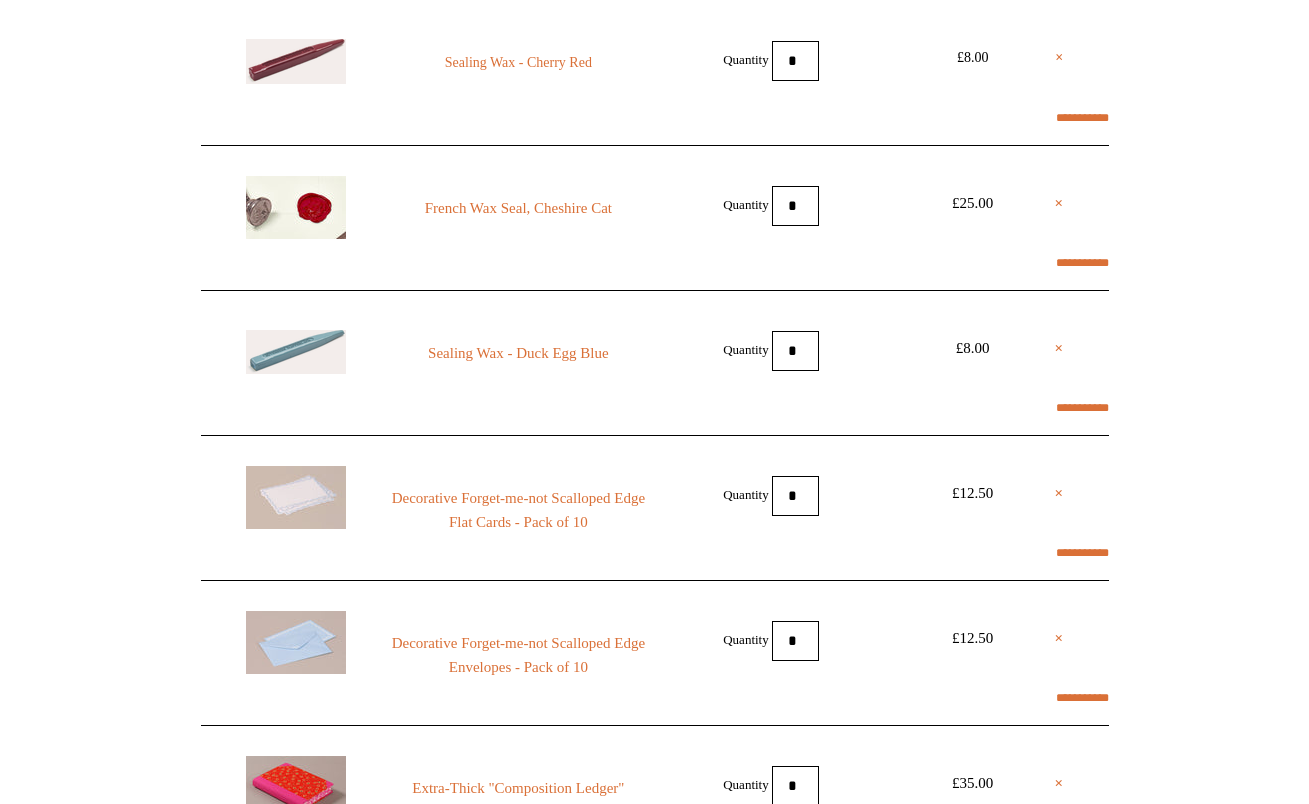 scroll, scrollTop: 247, scrollLeft: 0, axis: vertical 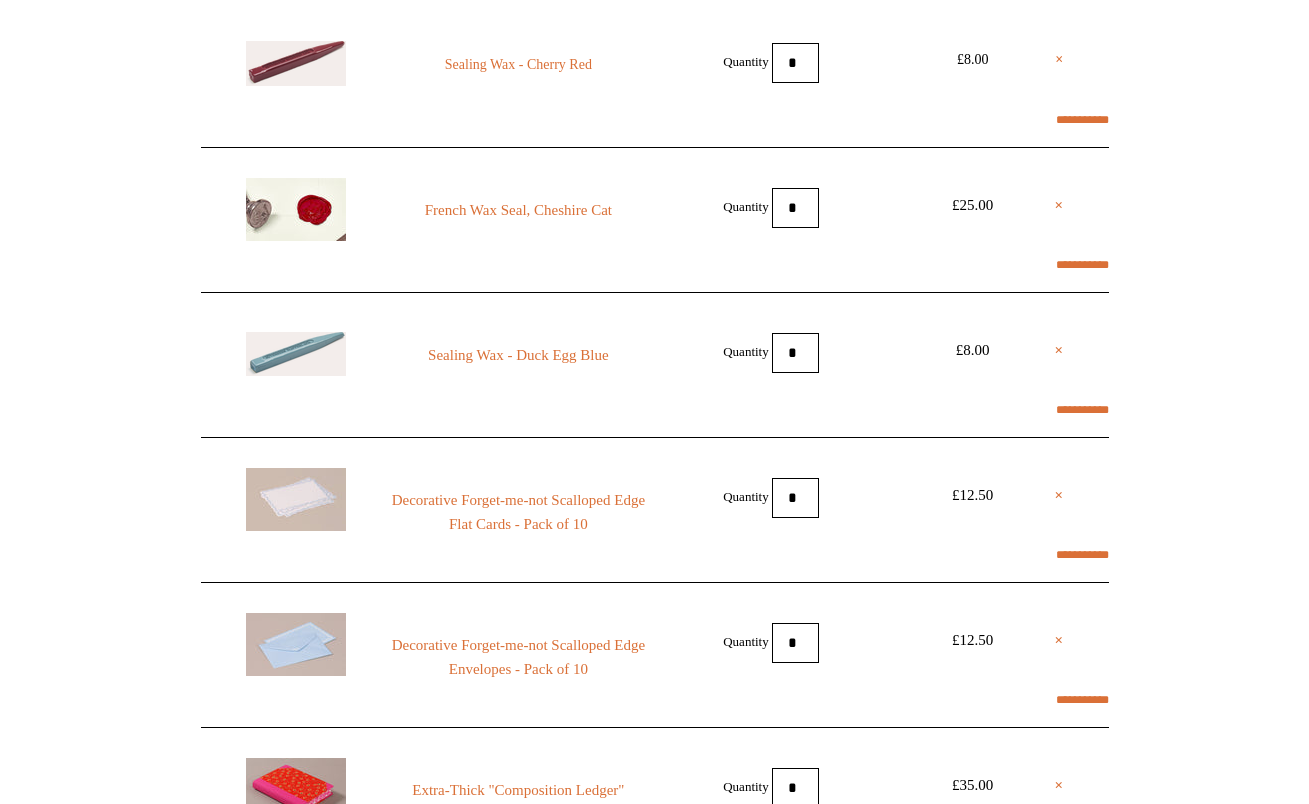 click on "Menu
Choosing Keeping
*
Shipping Information
Shopping Basket (7)
*
⤺
+ +" at bounding box center (654, 1124) 